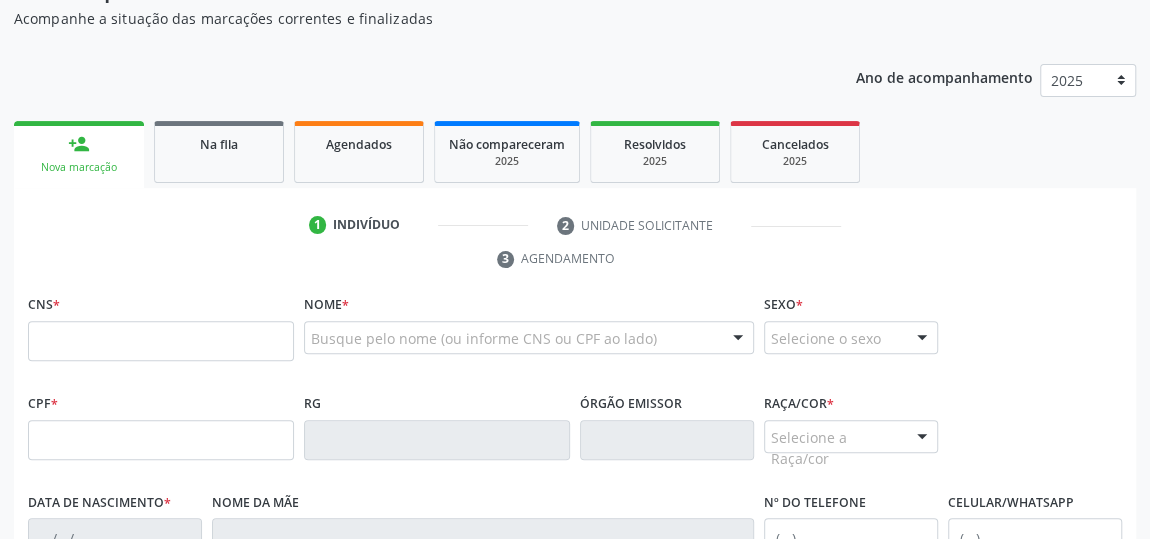 scroll, scrollTop: 206, scrollLeft: 0, axis: vertical 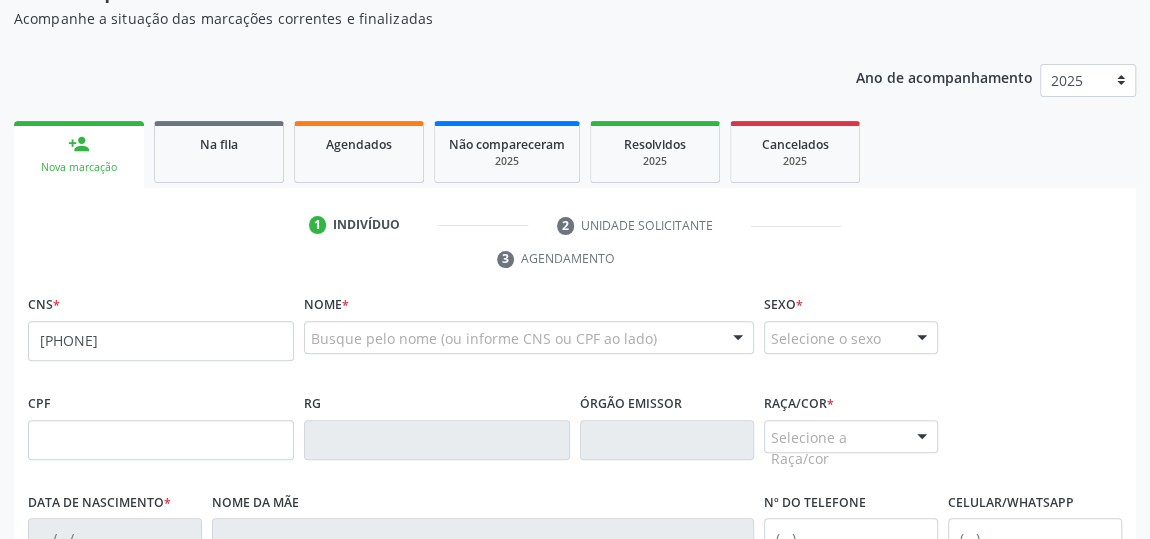 type on "[PHONE]" 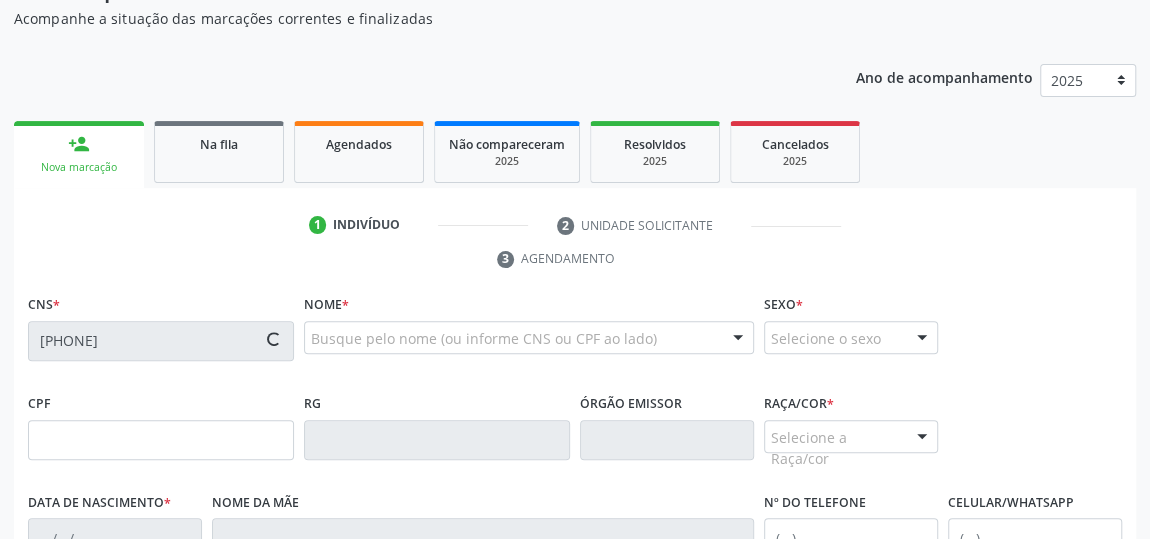 type on "[SSN]" 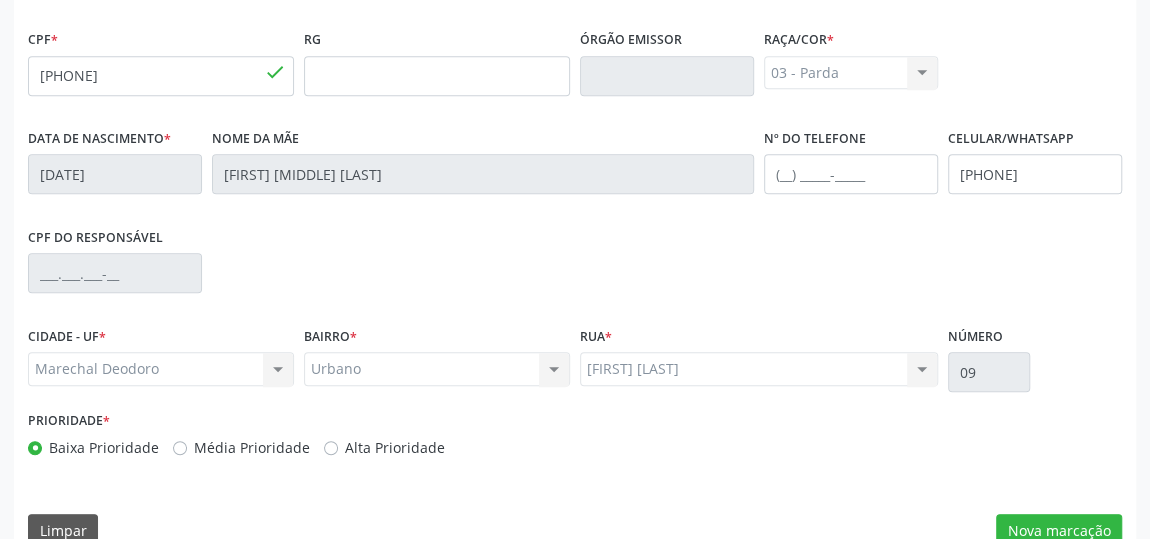 scroll, scrollTop: 604, scrollLeft: 0, axis: vertical 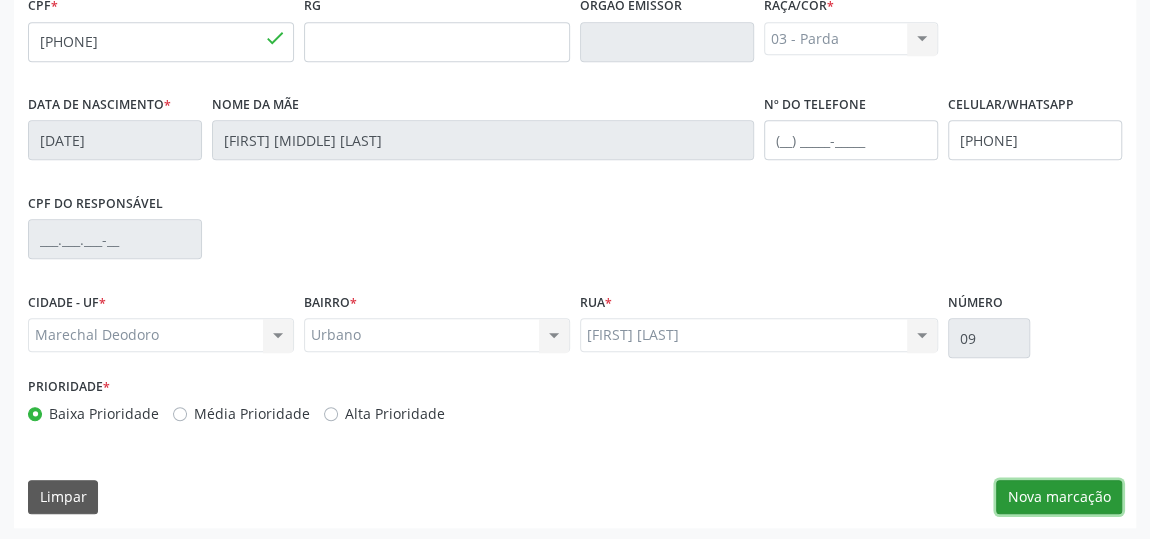 click on "Nova marcação" at bounding box center [1059, 497] 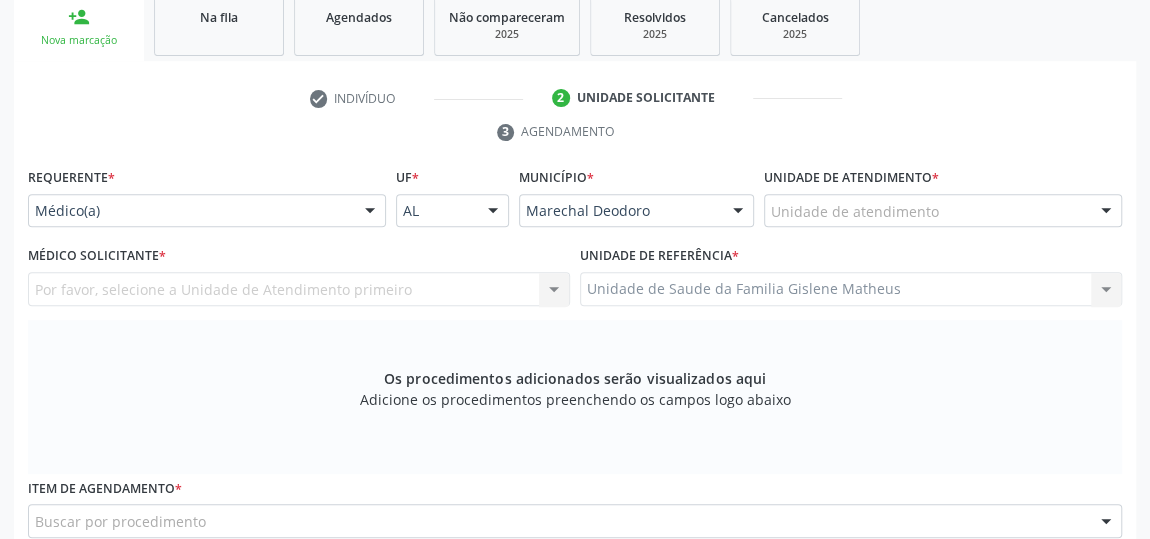 scroll, scrollTop: 331, scrollLeft: 0, axis: vertical 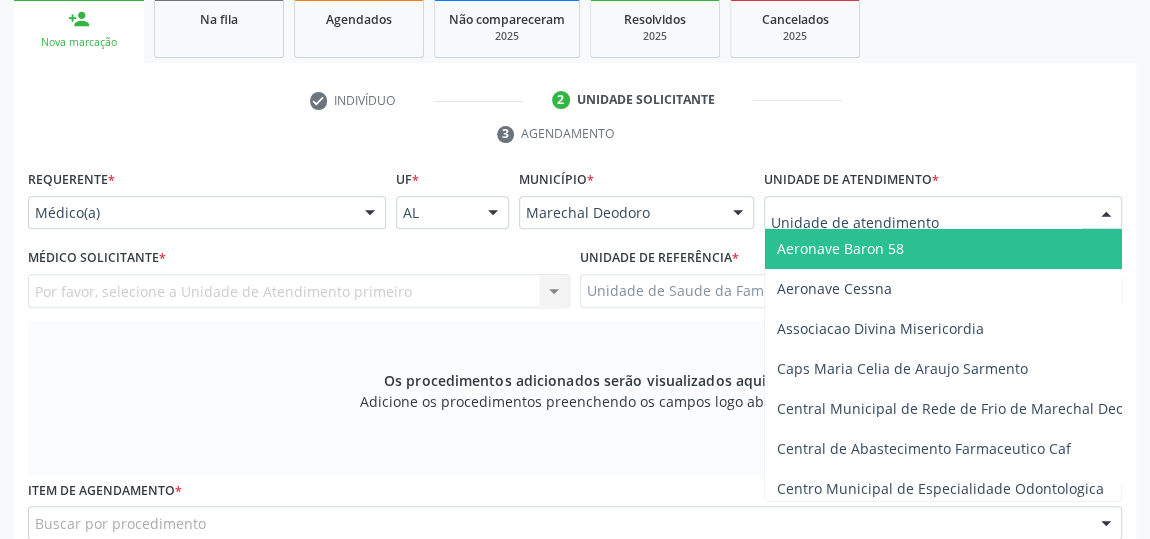 click at bounding box center (1106, 214) 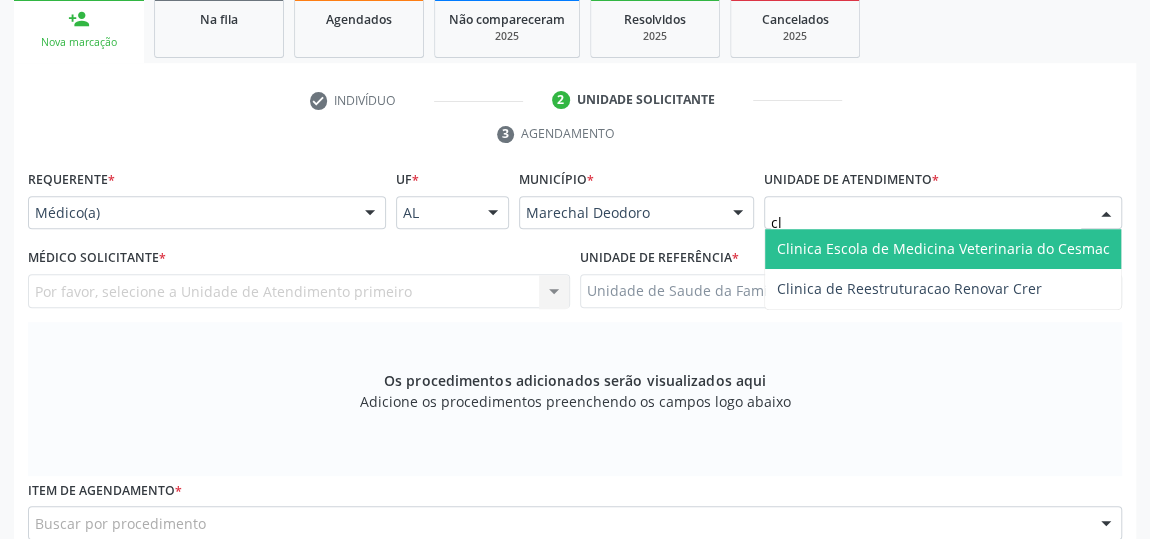 type on "c" 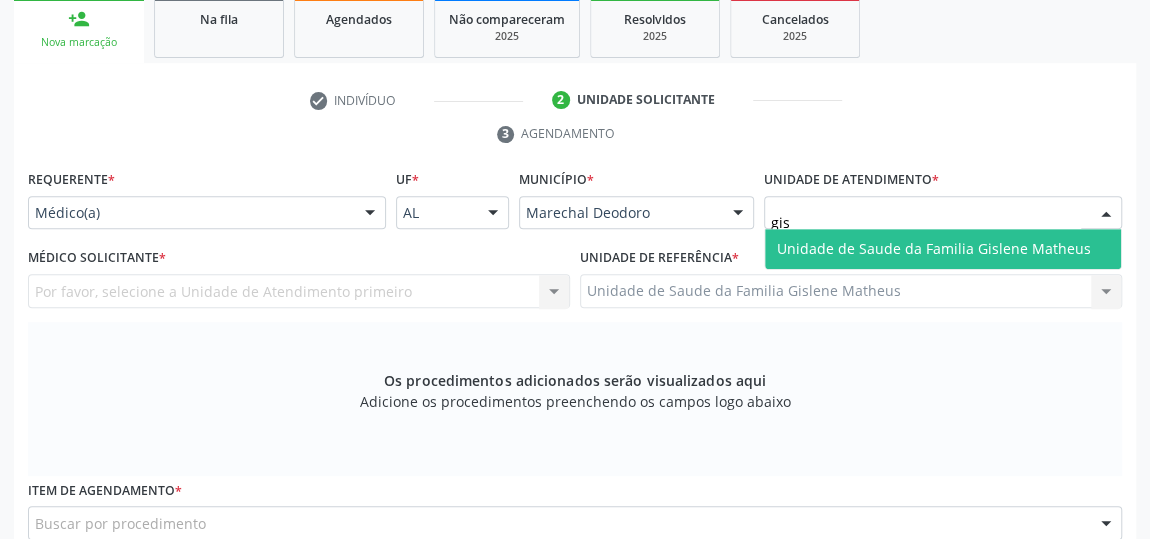click on "Unidade de Saude da Familia Gislene Matheus" at bounding box center (934, 248) 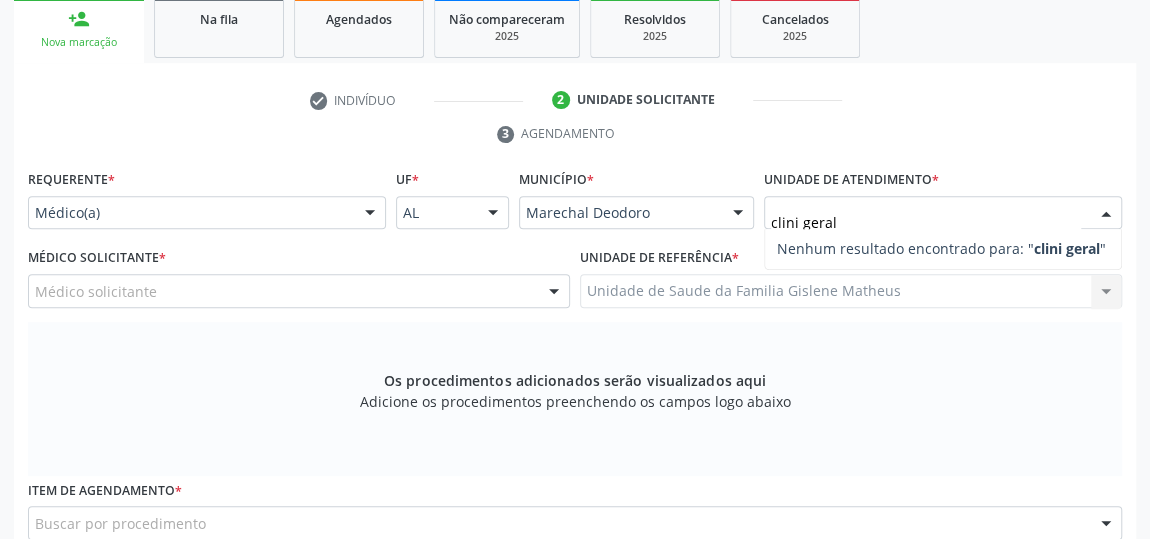 click on "clini geral" at bounding box center [926, 223] 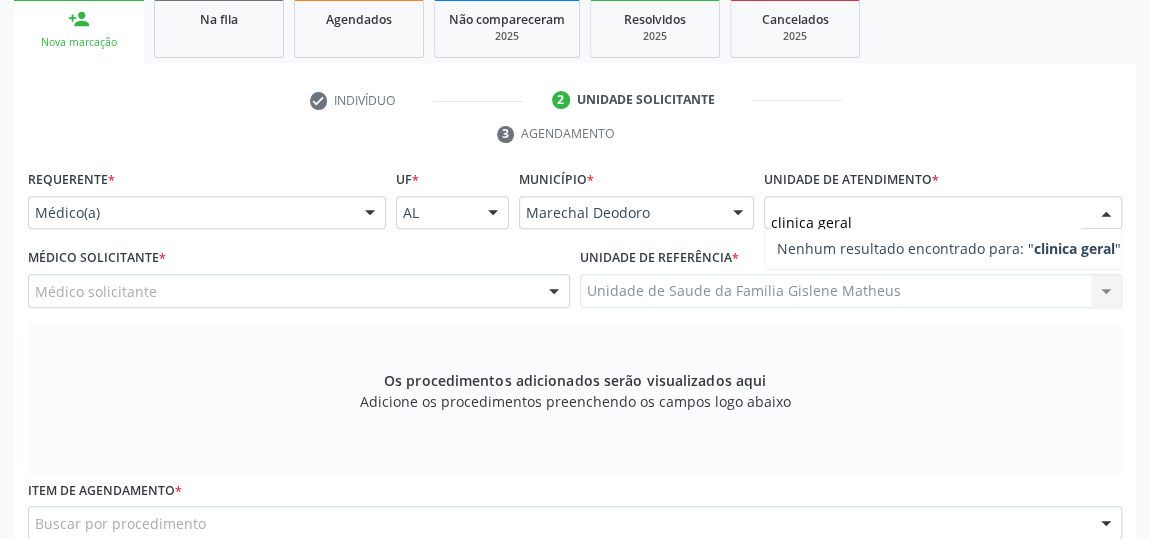 click on "clinica geral" at bounding box center [926, 223] 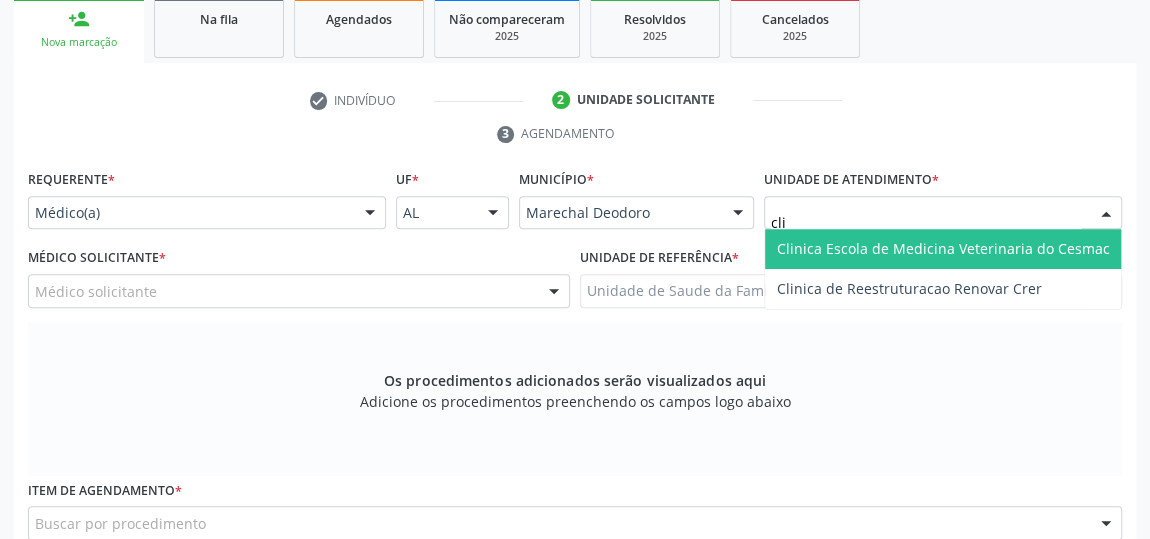 type on "cl" 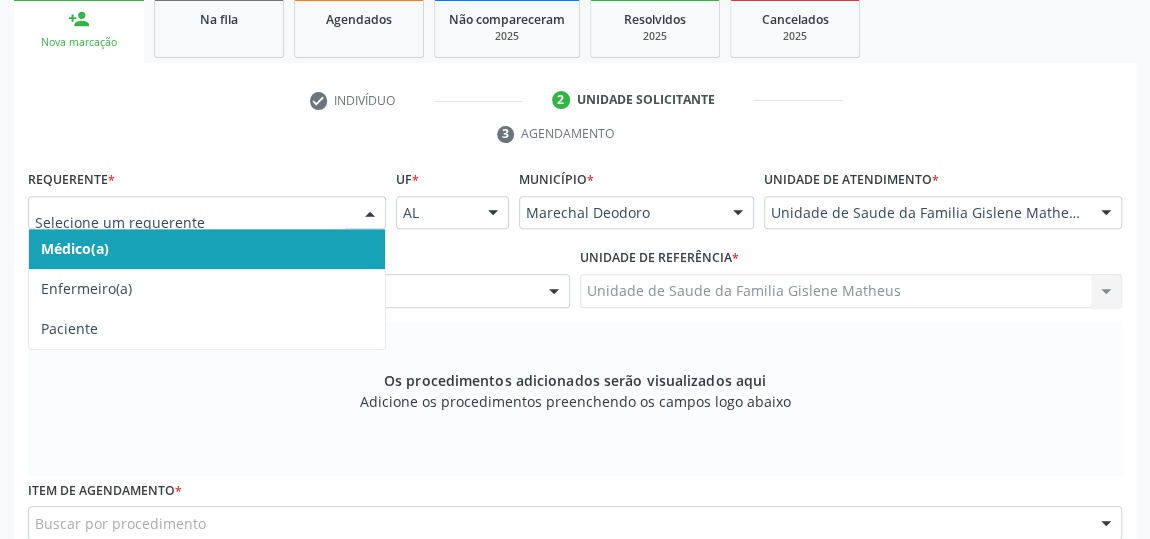 click at bounding box center (370, 214) 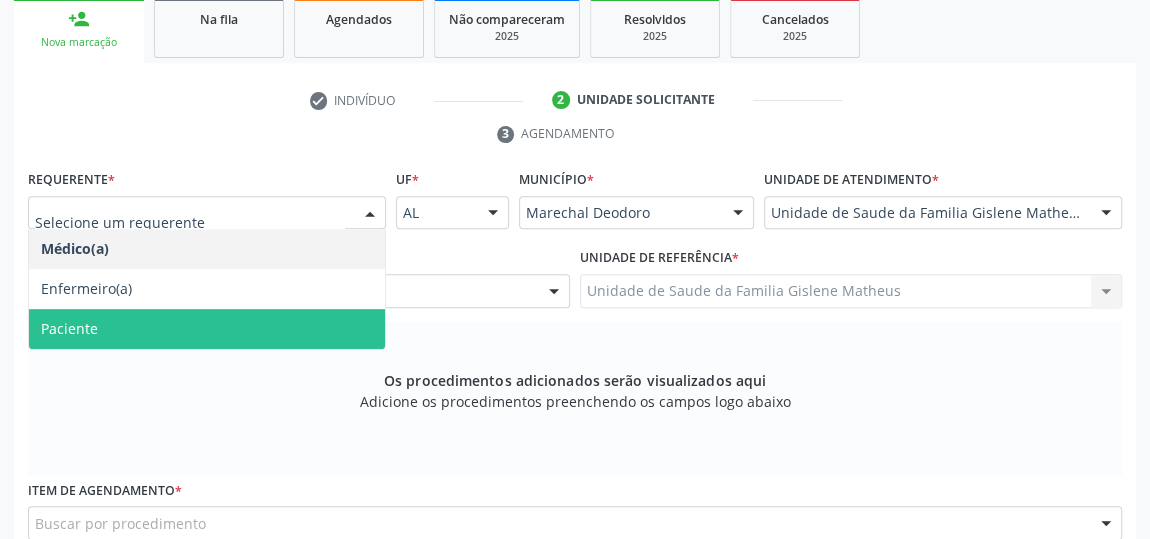 click on "Paciente" at bounding box center (207, 329) 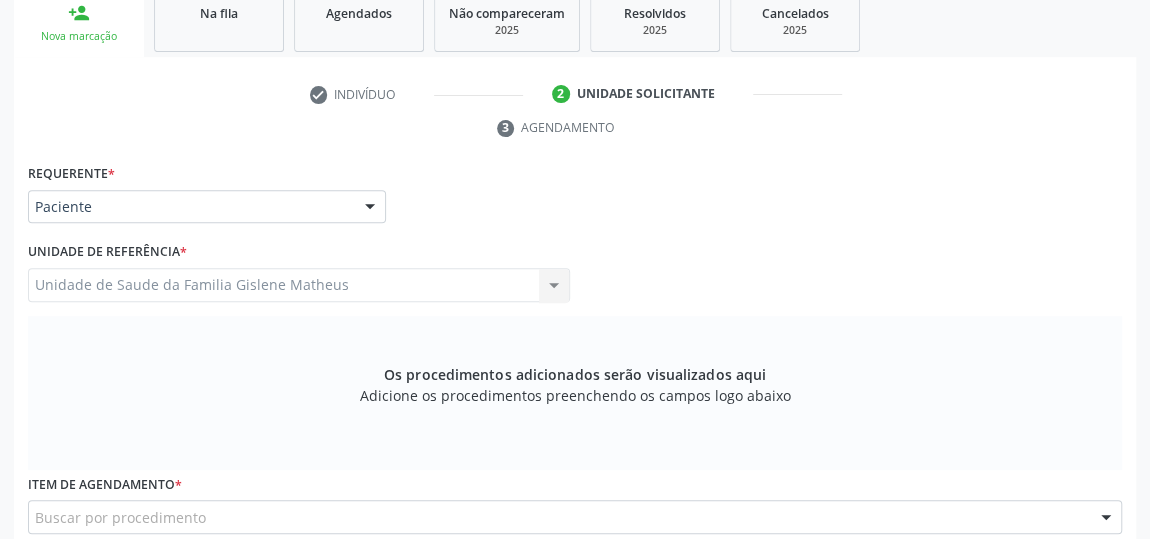scroll, scrollTop: 513, scrollLeft: 0, axis: vertical 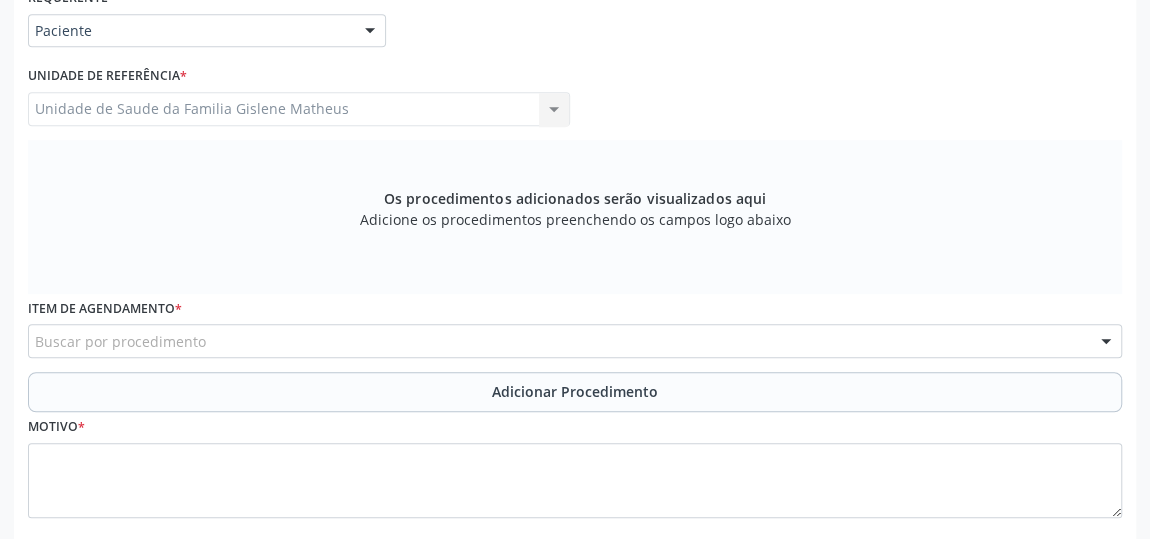 click on "Buscar por procedimento" at bounding box center [575, 341] 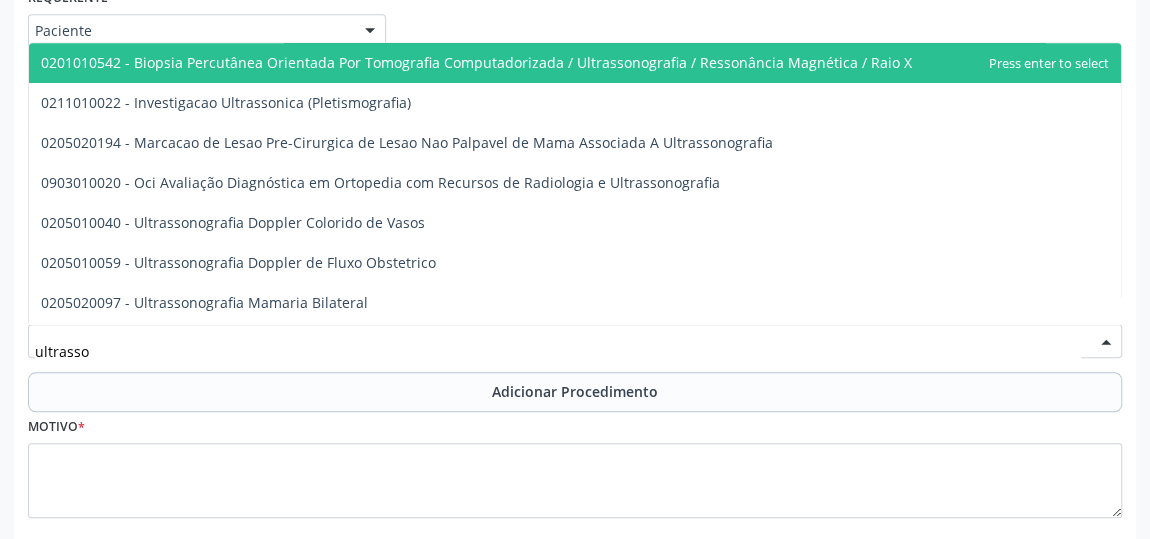 type on "ultrasson" 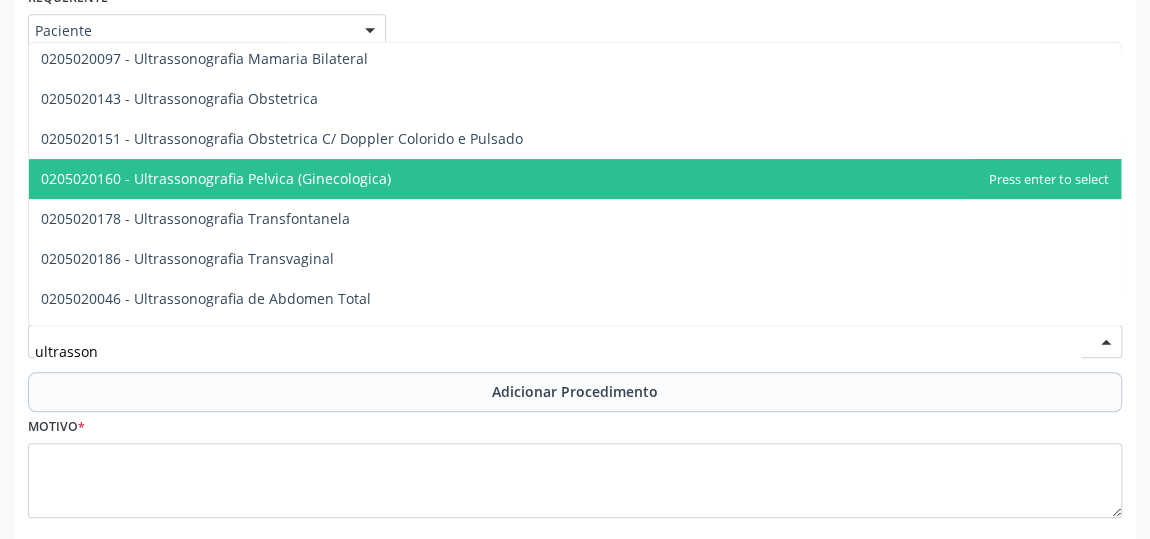 scroll, scrollTop: 272, scrollLeft: 0, axis: vertical 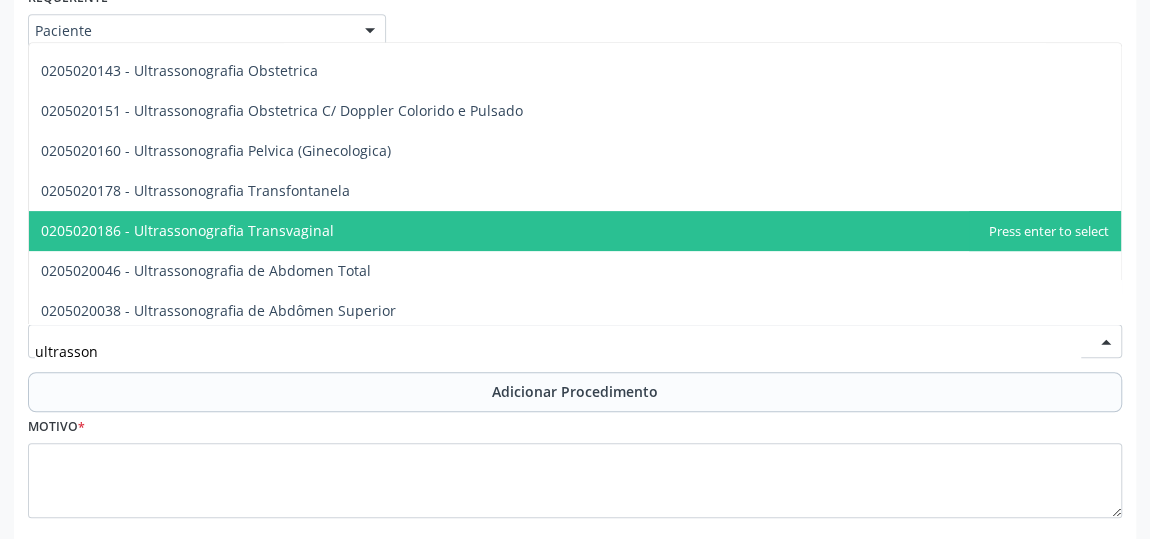 click on "0205020186 - Ultrassonografia Transvaginal" at bounding box center [187, 230] 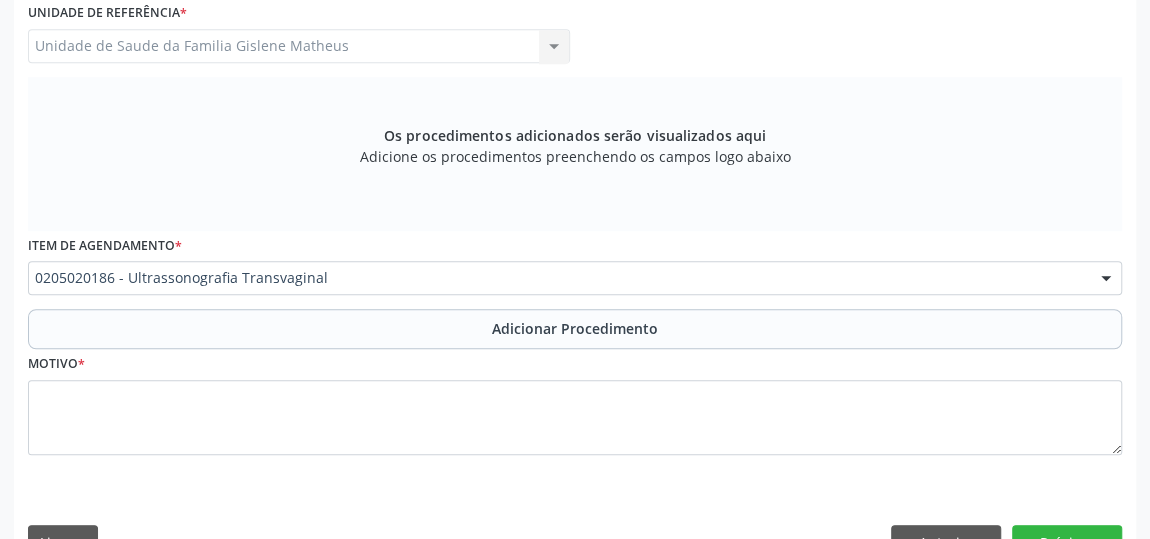 scroll, scrollTop: 604, scrollLeft: 0, axis: vertical 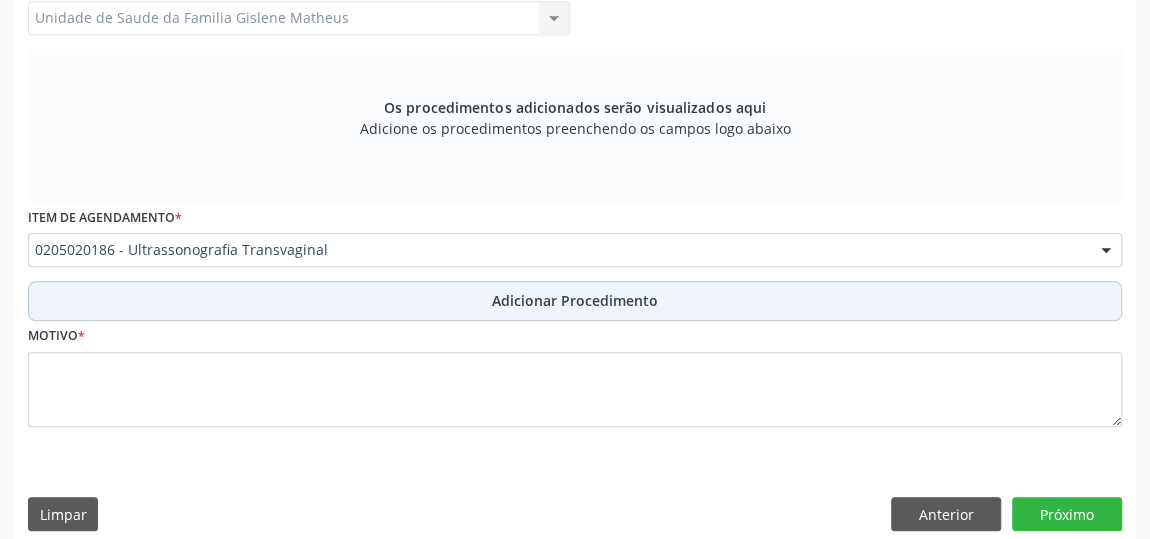 click on "Adicionar Procedimento" at bounding box center [575, 300] 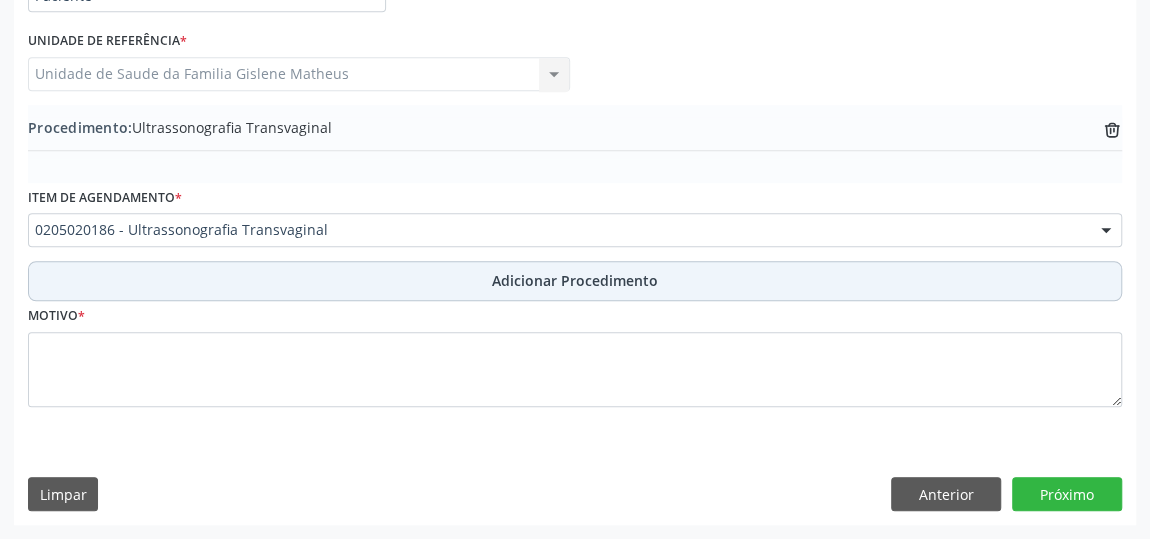 scroll, scrollTop: 544, scrollLeft: 0, axis: vertical 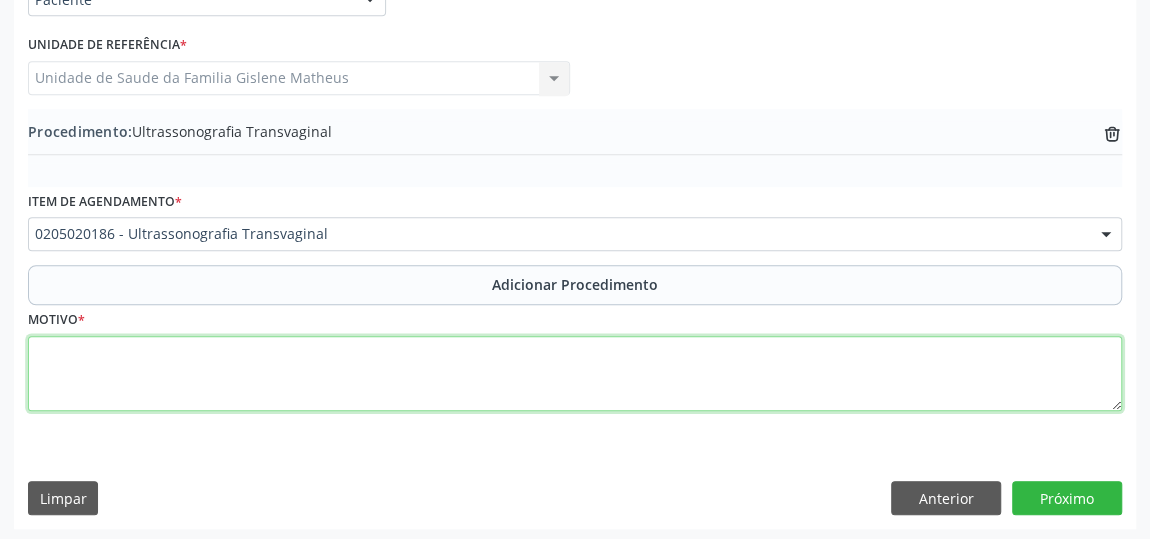 click at bounding box center [575, 374] 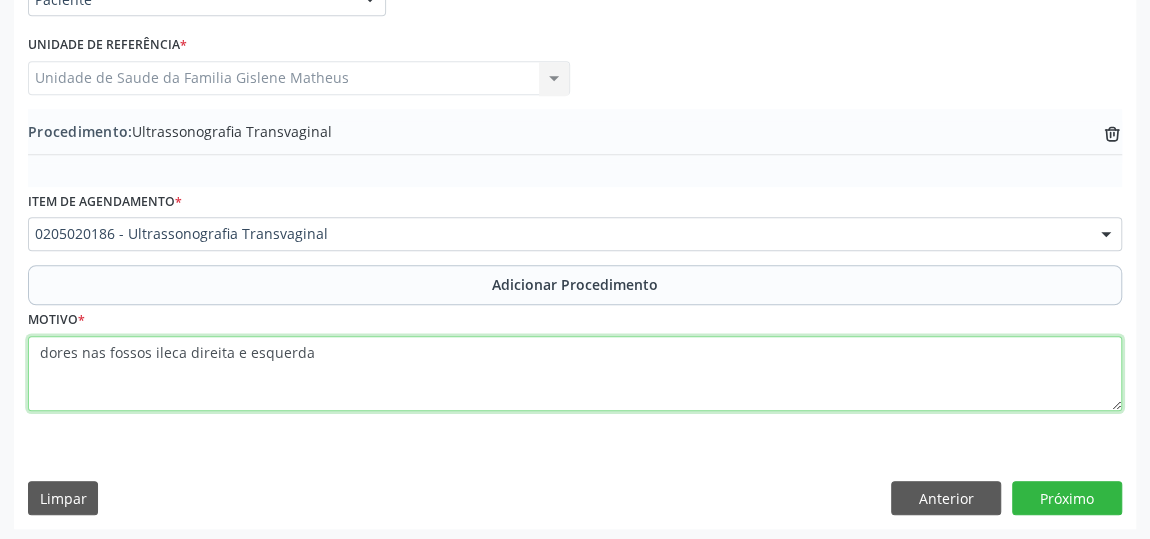 click on "dores nas fossos ileca direita e esquerda" at bounding box center [575, 374] 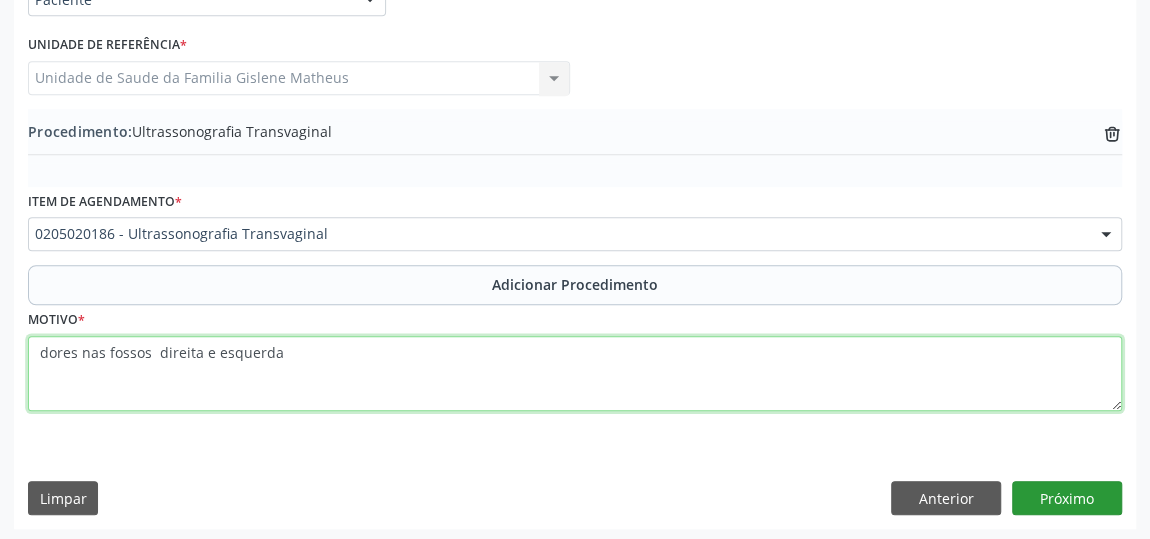 type on "dores nas fossos  direita e esquerda" 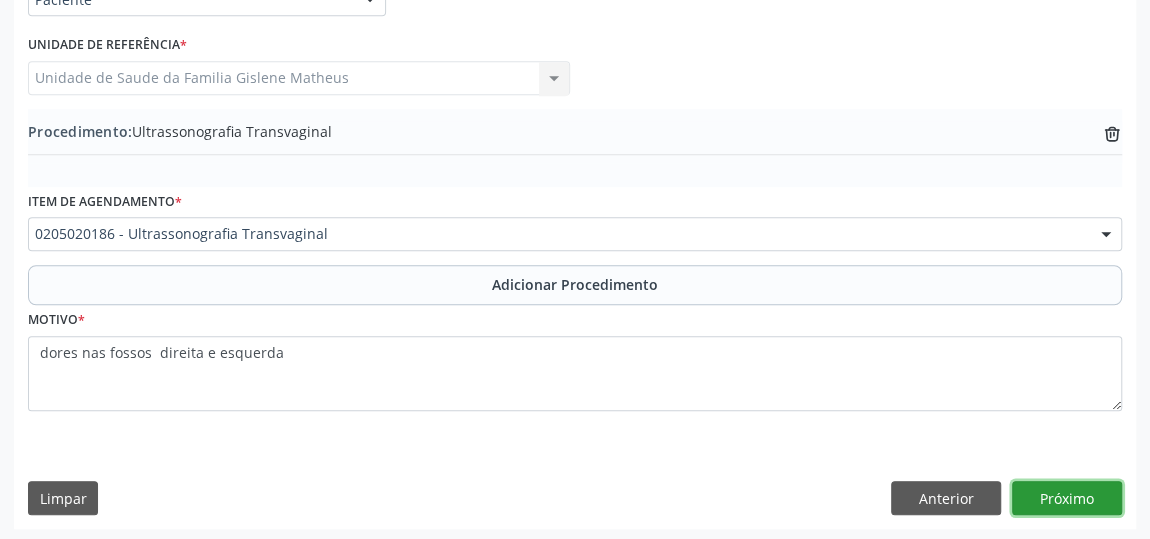 click on "Próximo" at bounding box center [1067, 498] 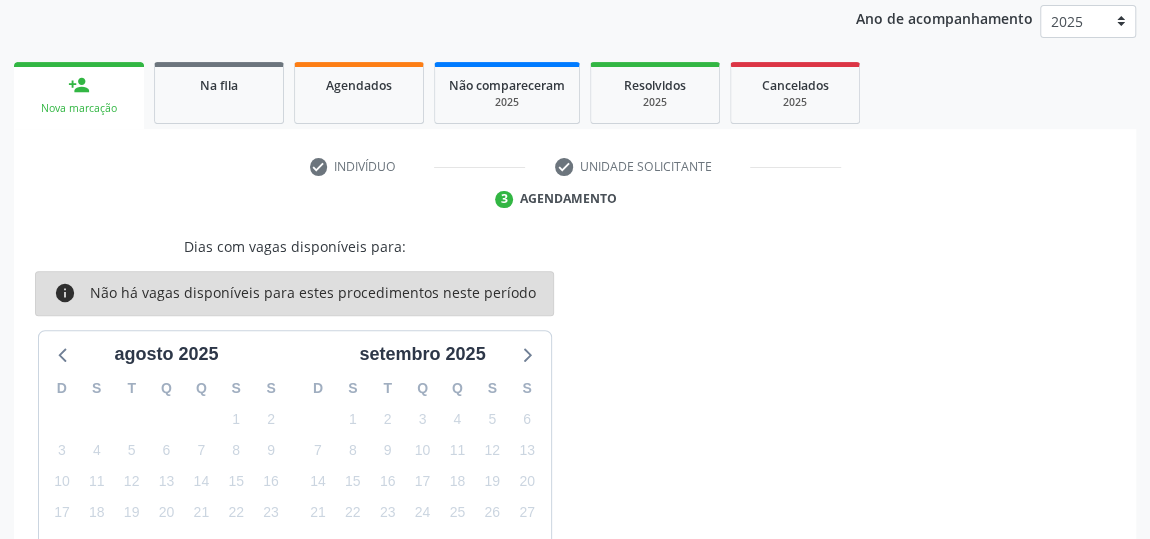 scroll, scrollTop: 61, scrollLeft: 0, axis: vertical 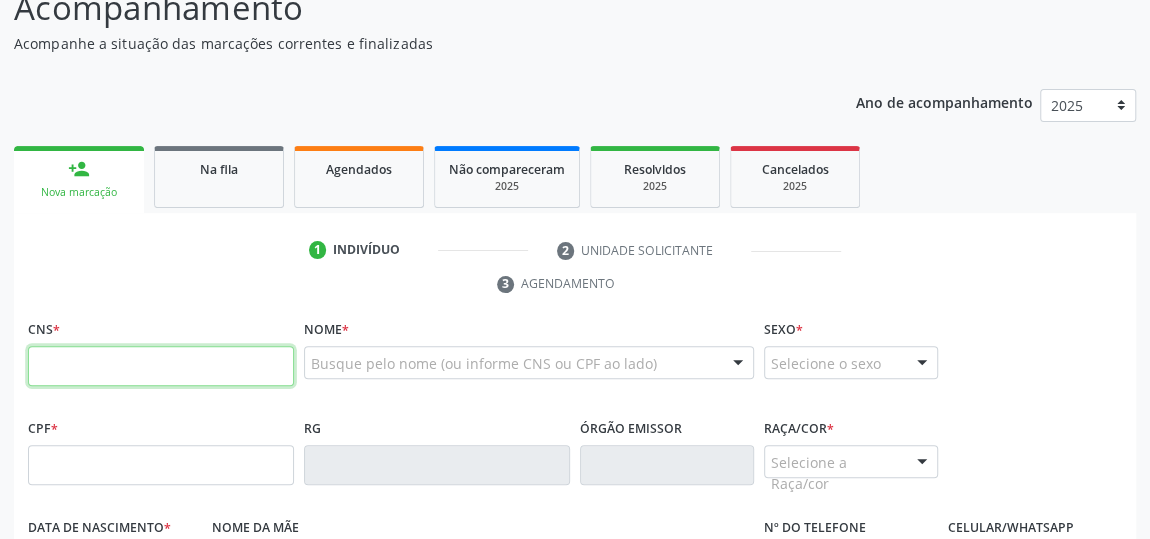 click at bounding box center [161, 366] 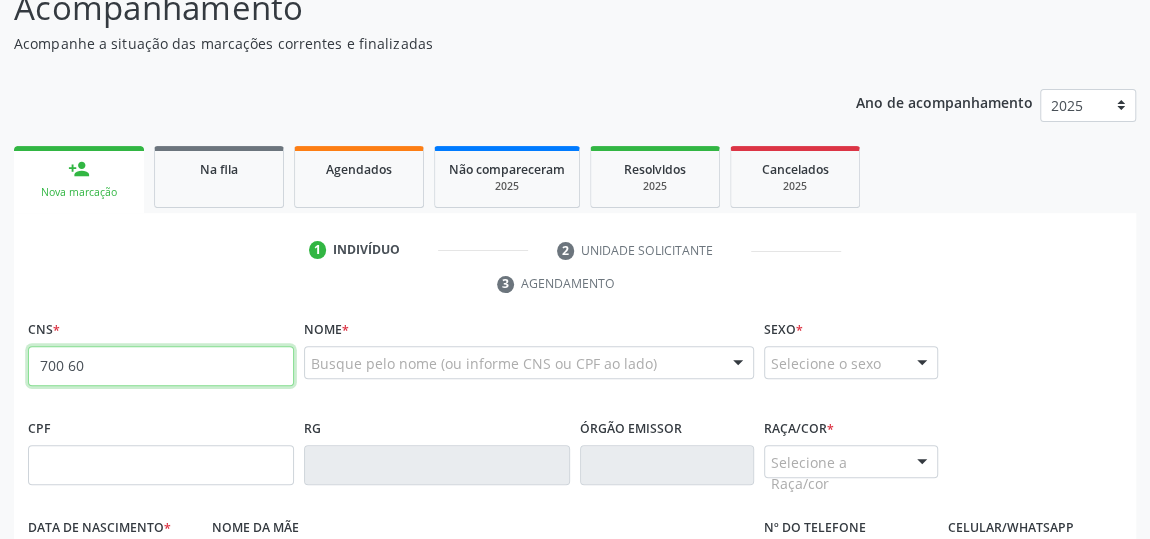 type on "[PHONE]" 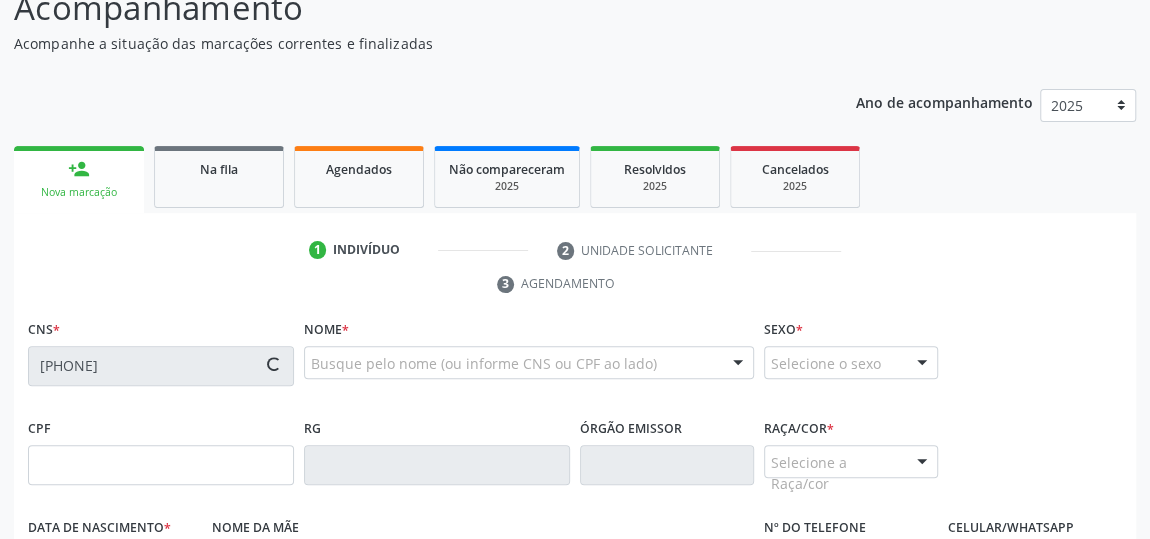 type on "[SSN]" 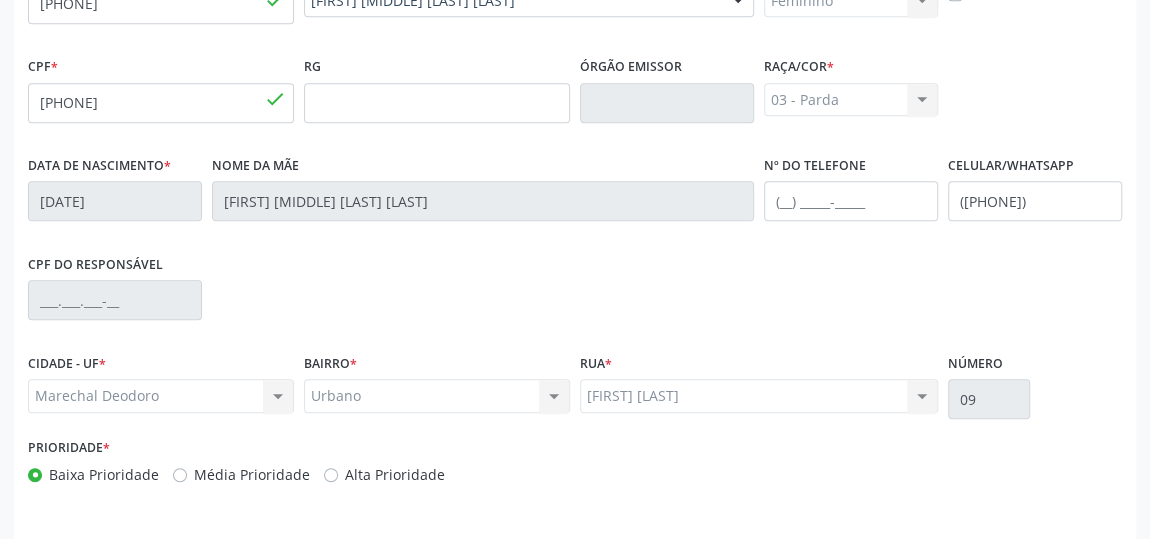 scroll, scrollTop: 604, scrollLeft: 0, axis: vertical 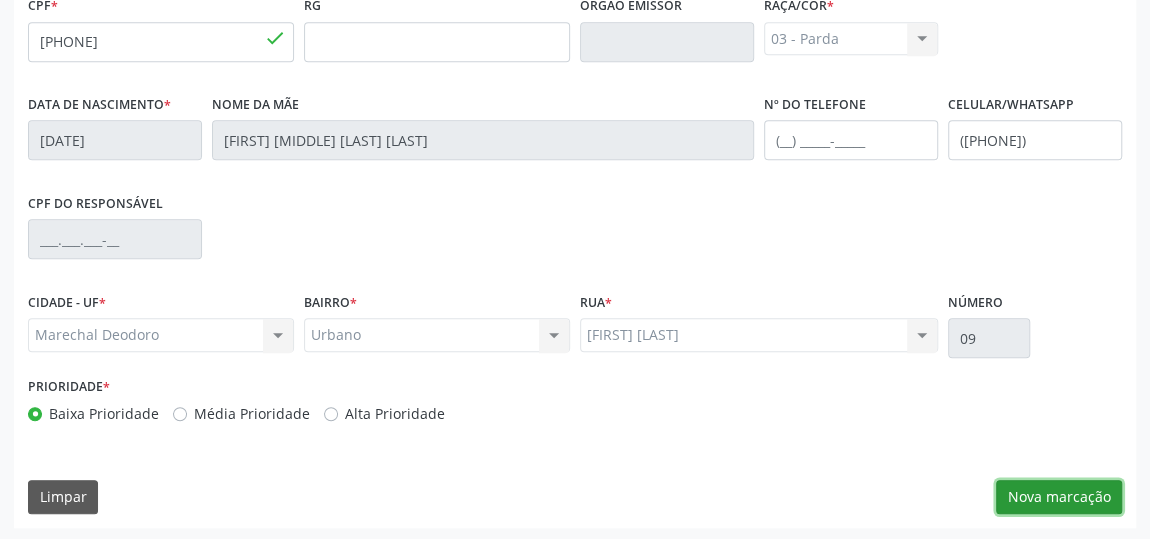 click on "Nova marcação" at bounding box center [1059, 497] 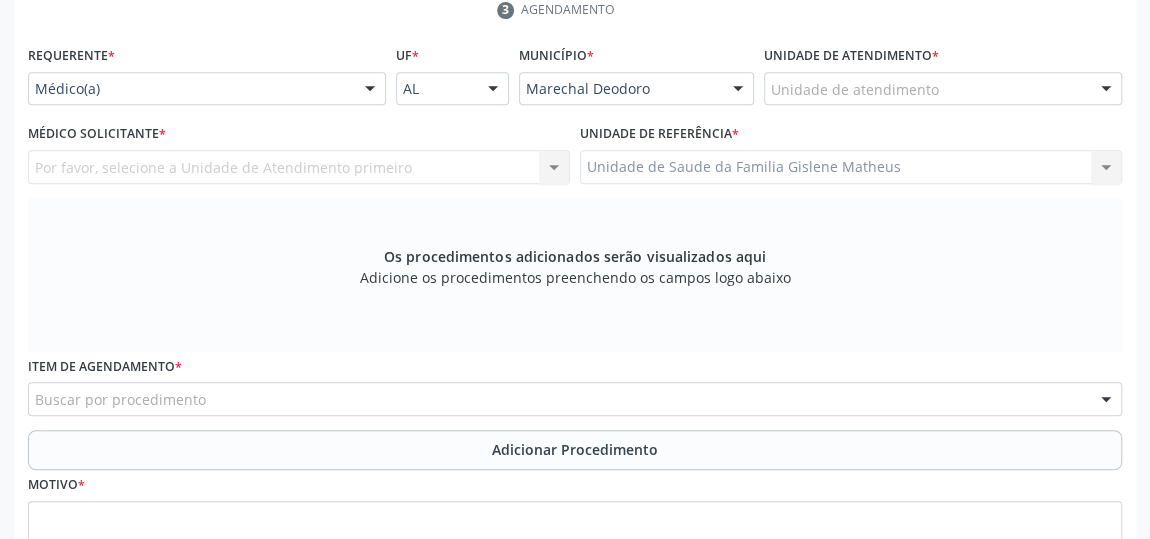 scroll, scrollTop: 331, scrollLeft: 0, axis: vertical 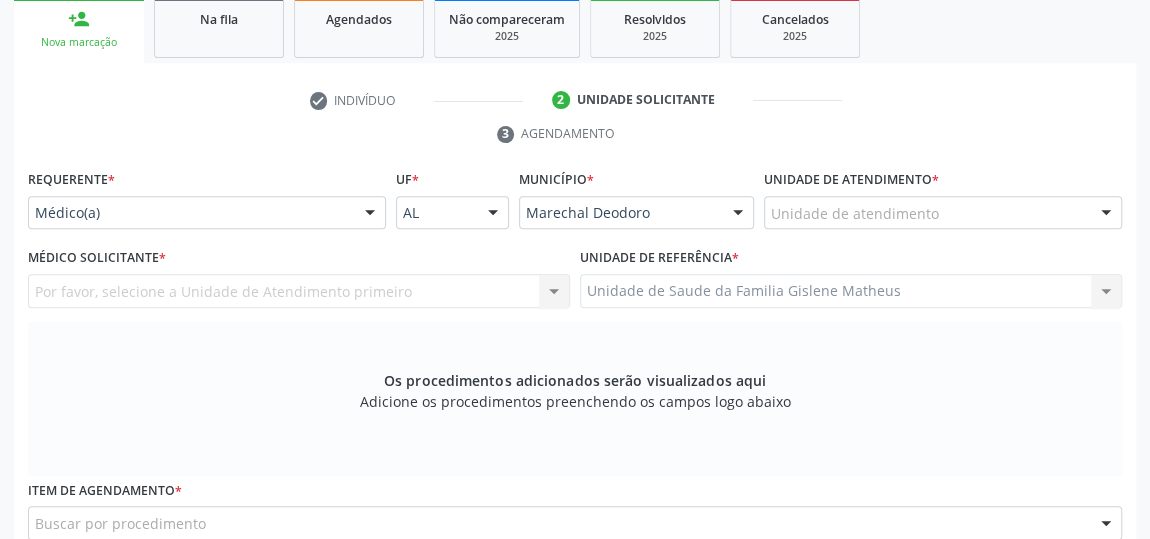 click at bounding box center (1106, 214) 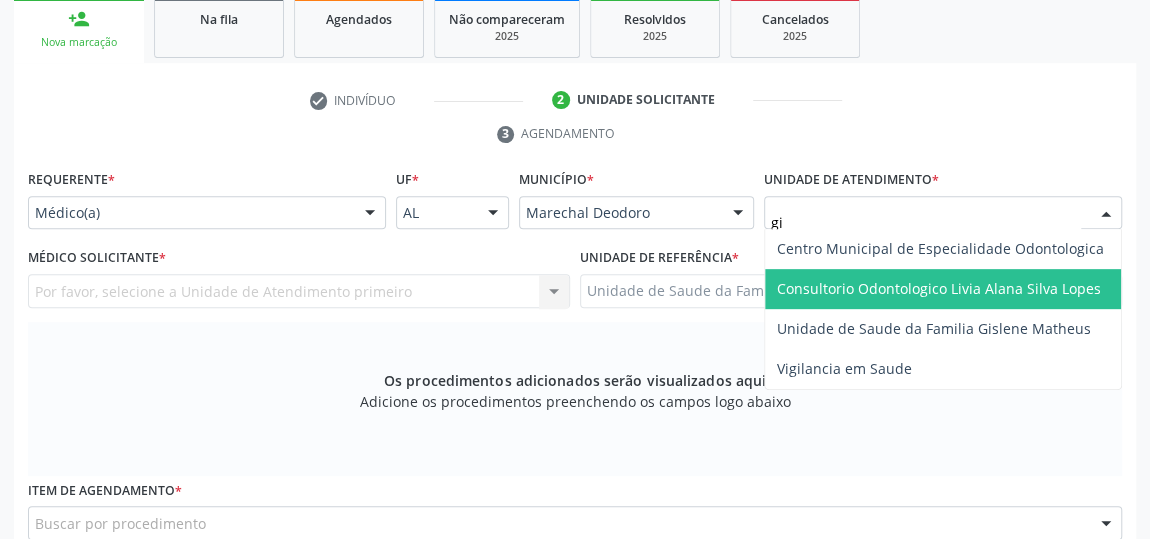 type on "gis" 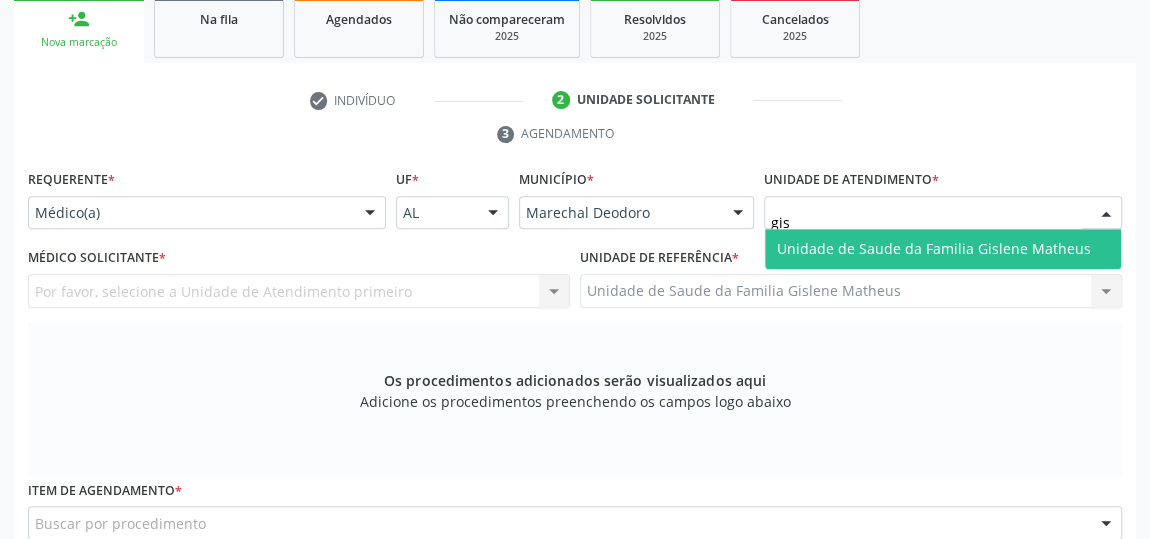 click on "Unidade de Saude da Familia Gislene Matheus" at bounding box center [934, 248] 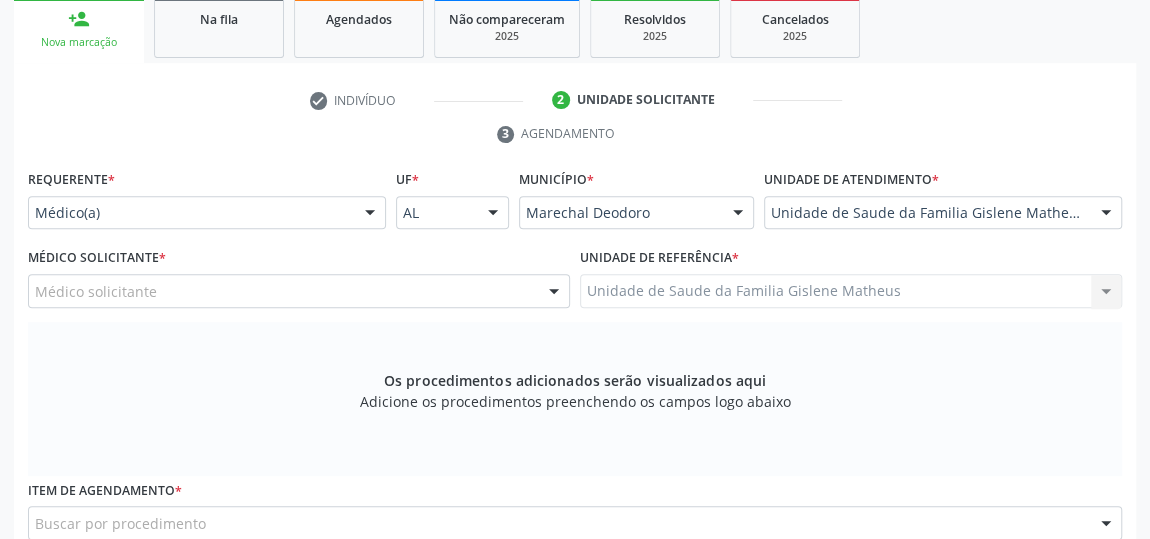 click at bounding box center (554, 292) 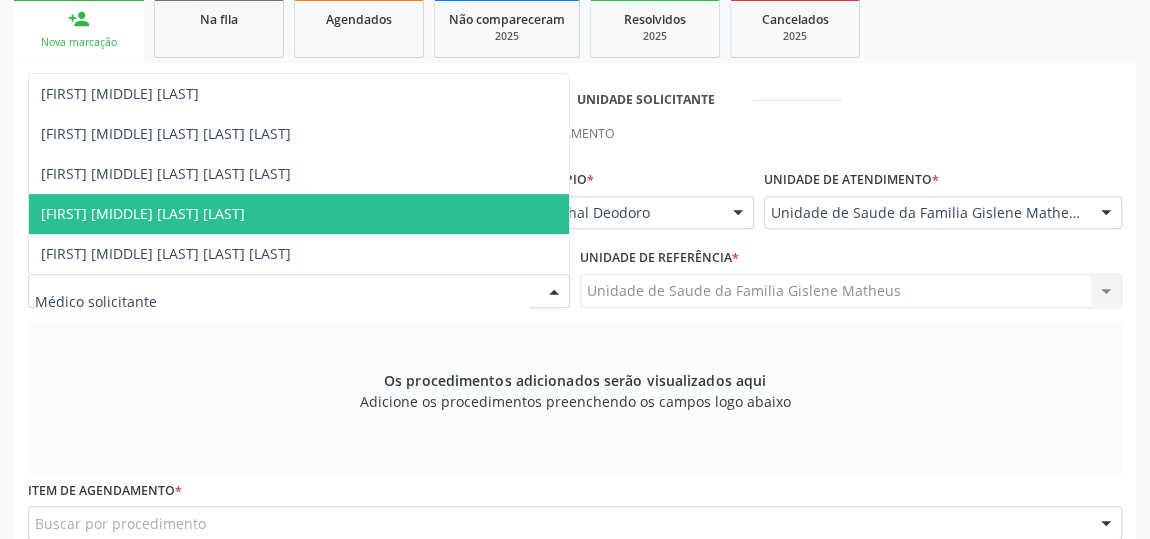 click on "Os procedimentos adicionados serão visualizados aqui
Adicione os procedimentos preenchendo os campos logo abaixo" at bounding box center [575, 399] 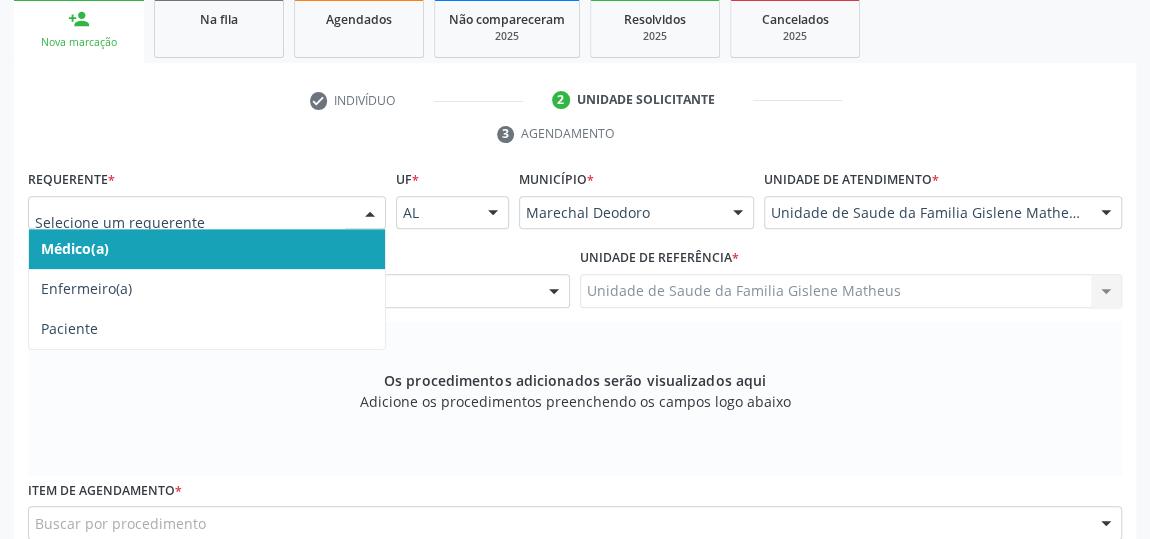 click at bounding box center [370, 214] 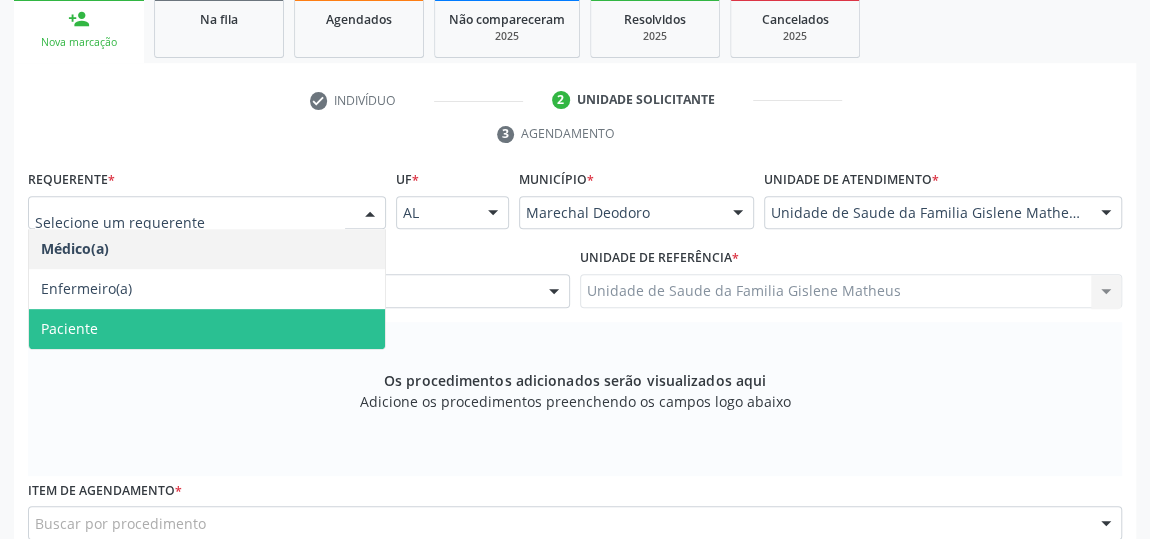 click on "Paciente" at bounding box center (207, 329) 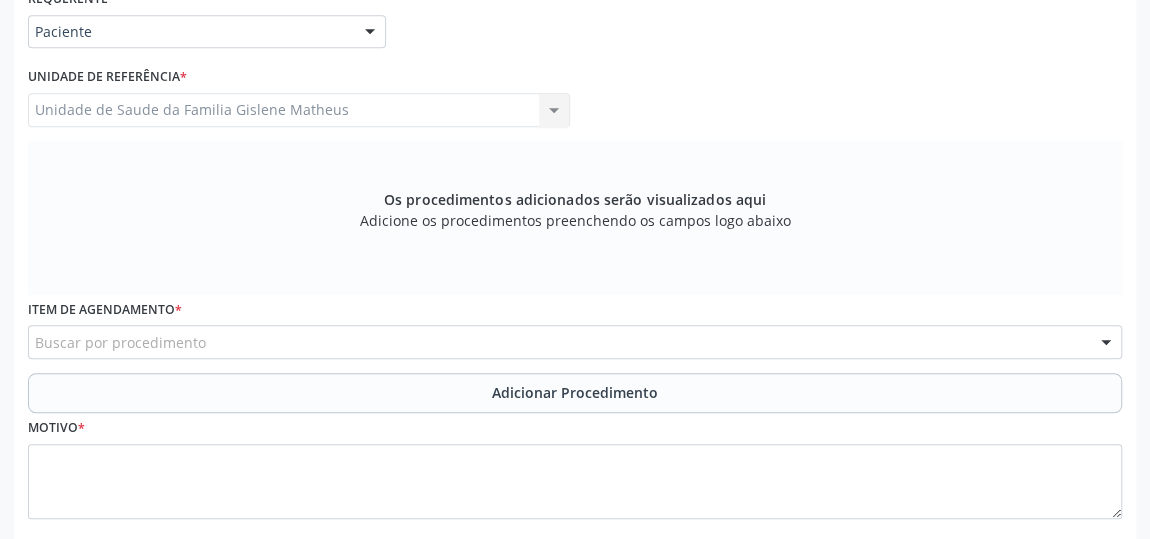 scroll, scrollTop: 513, scrollLeft: 0, axis: vertical 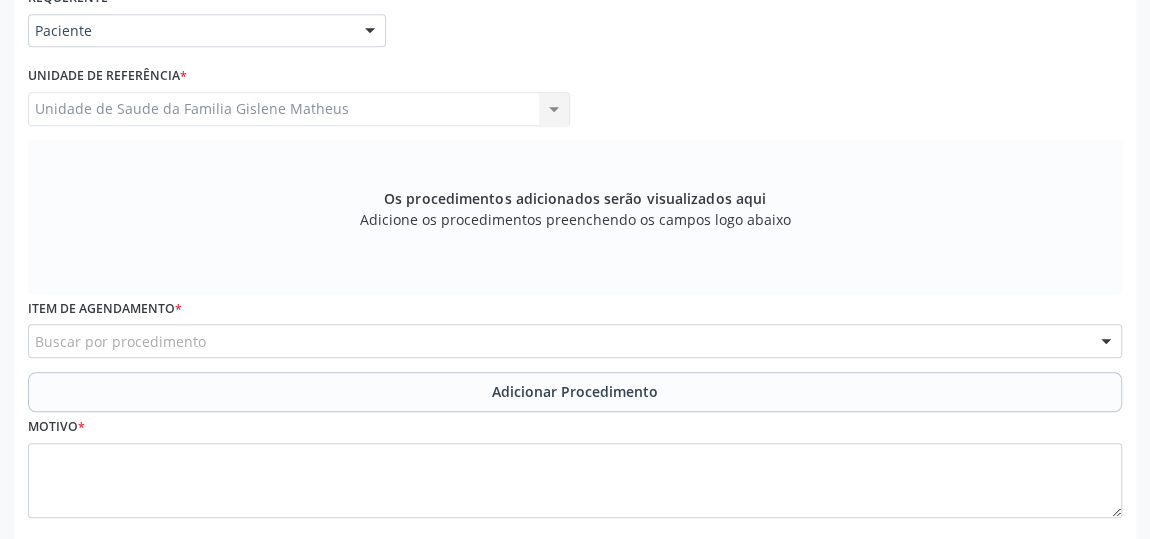 click on "Buscar por procedimento" at bounding box center [575, 341] 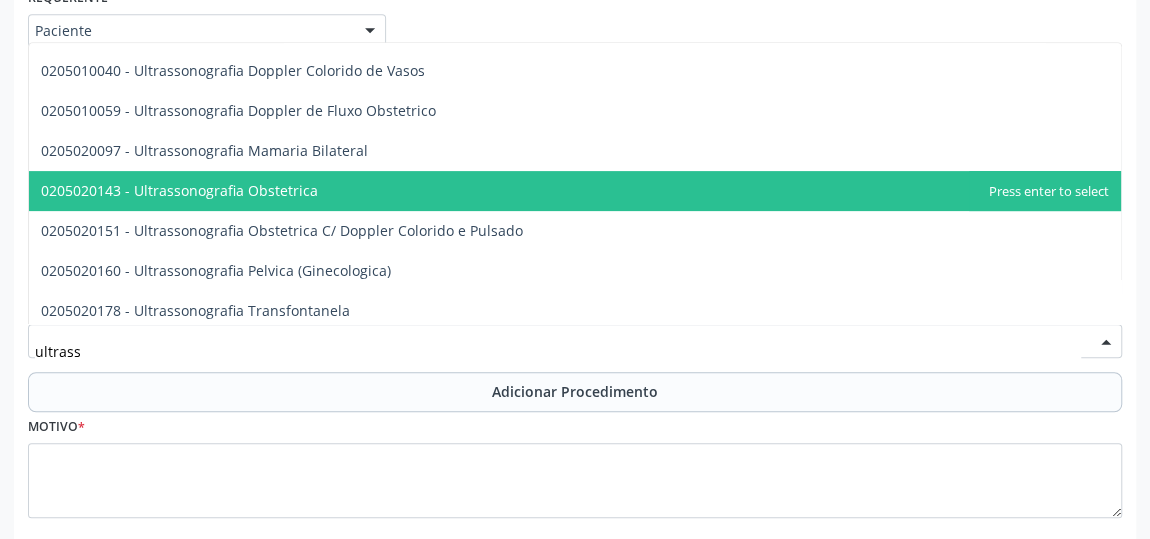 scroll, scrollTop: 363, scrollLeft: 0, axis: vertical 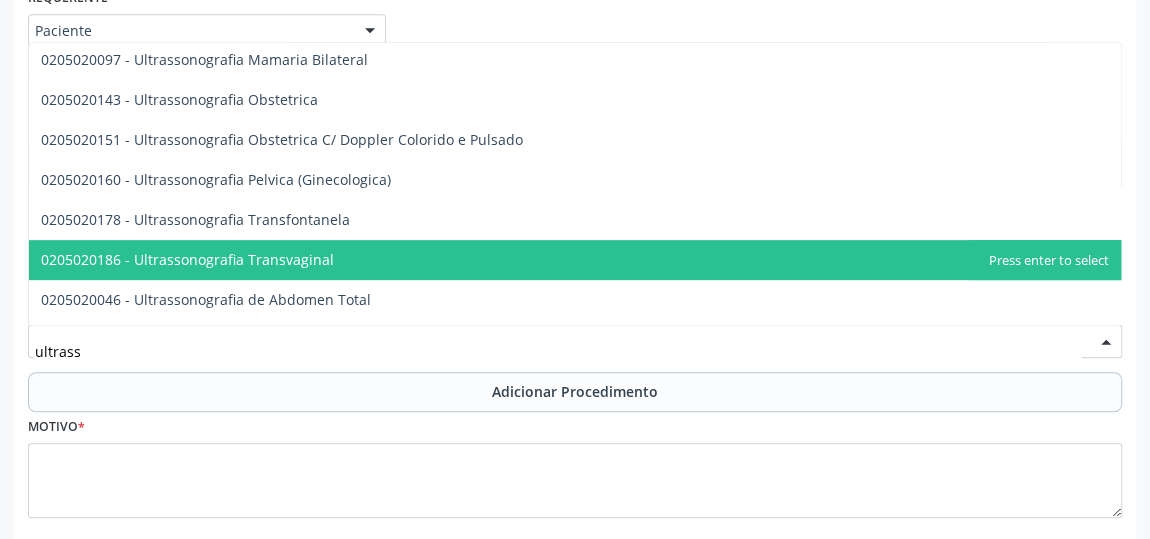 click on "0205020186 - Ultrassonografia Transvaginal" at bounding box center (187, 259) 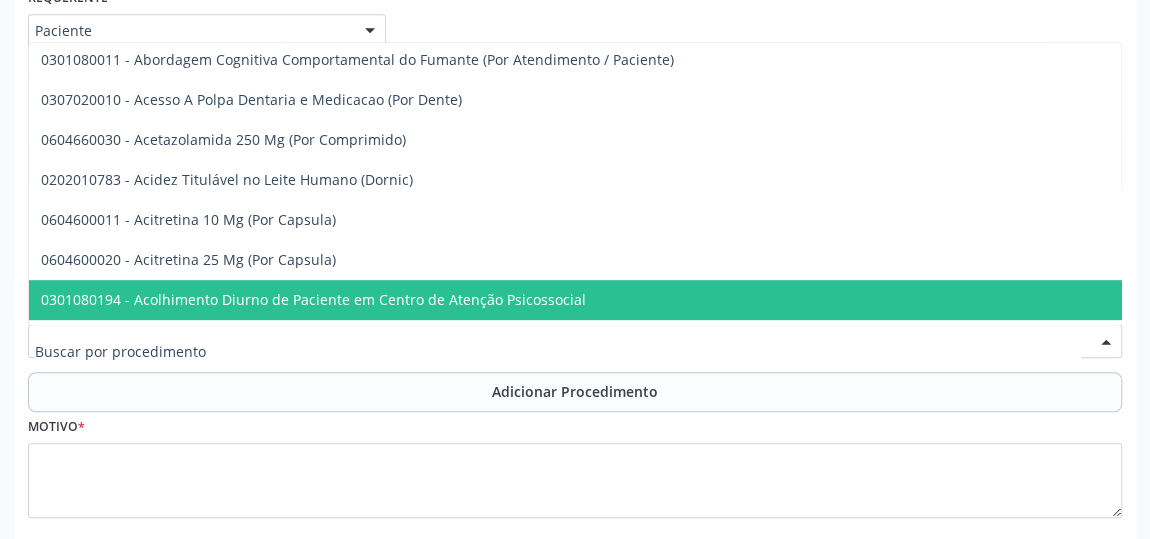 click at bounding box center [558, 351] 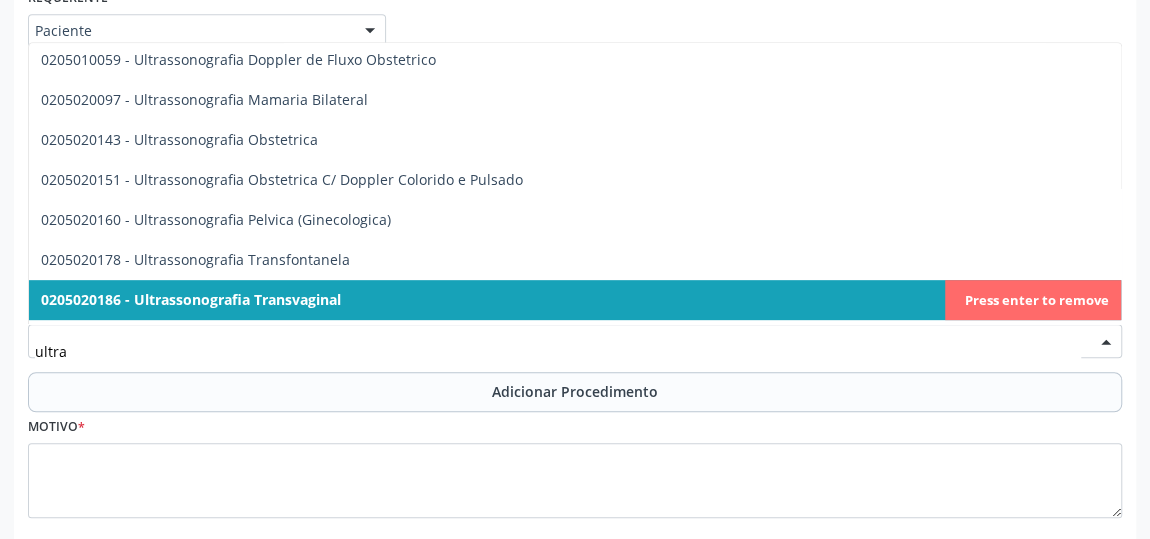 click on "0205020186 - Ultrassonografia Transvaginal" at bounding box center [191, 299] 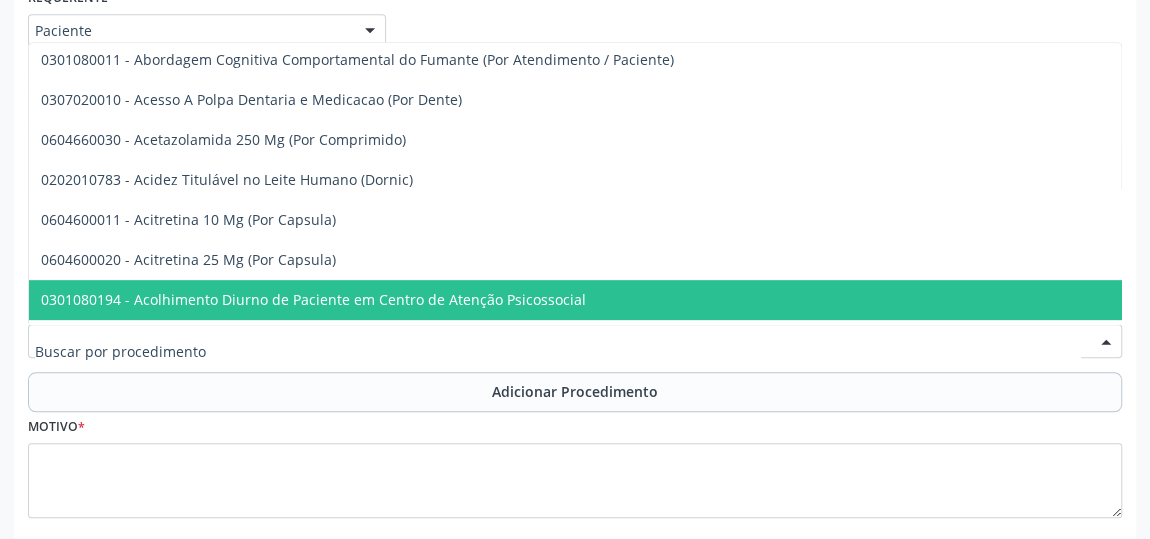 click at bounding box center (575, 341) 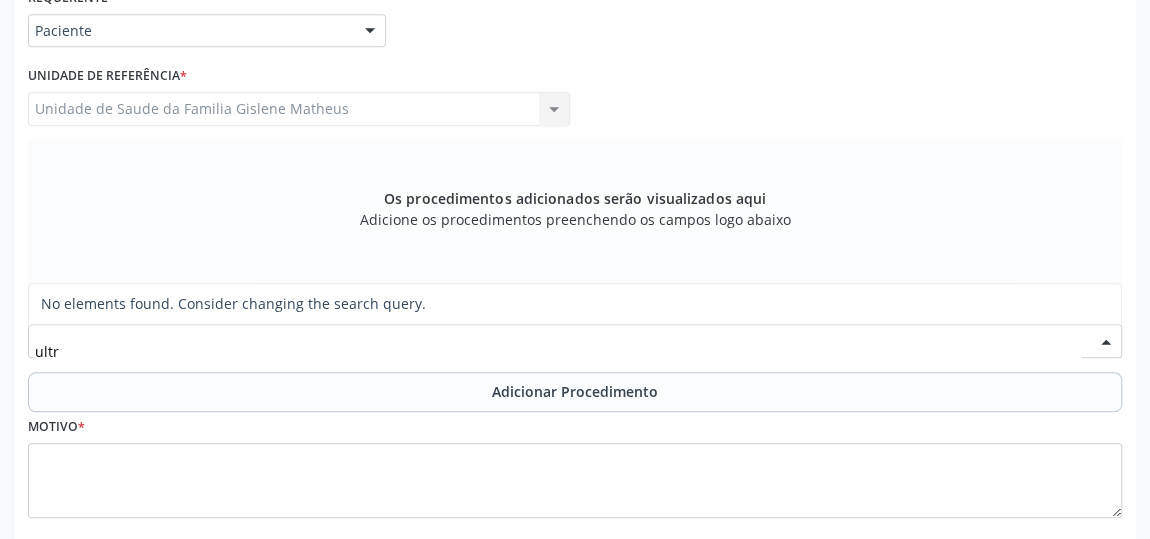 scroll, scrollTop: 0, scrollLeft: 0, axis: both 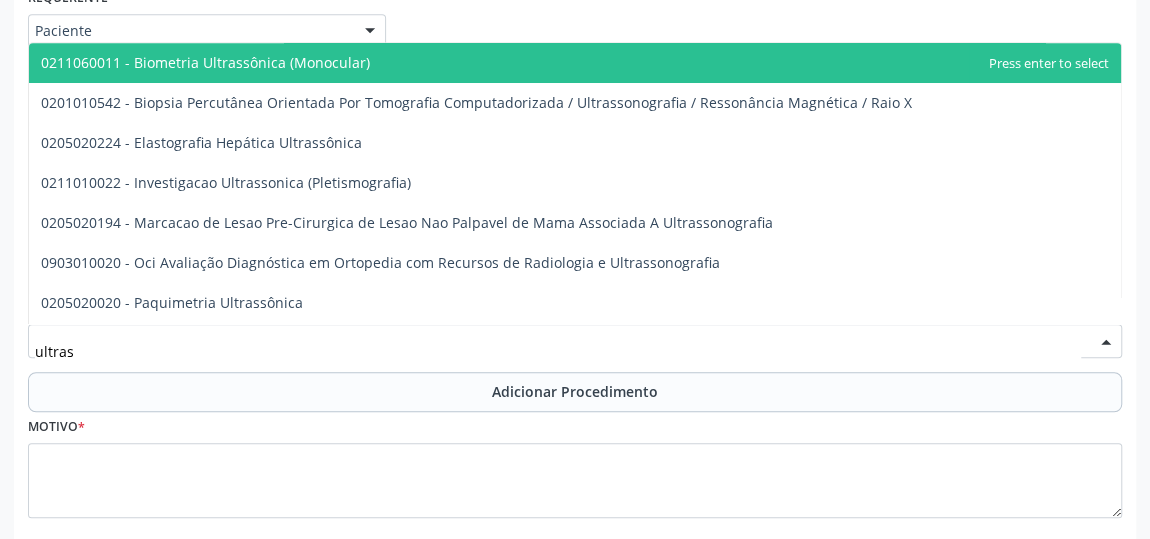 type on "ultrass" 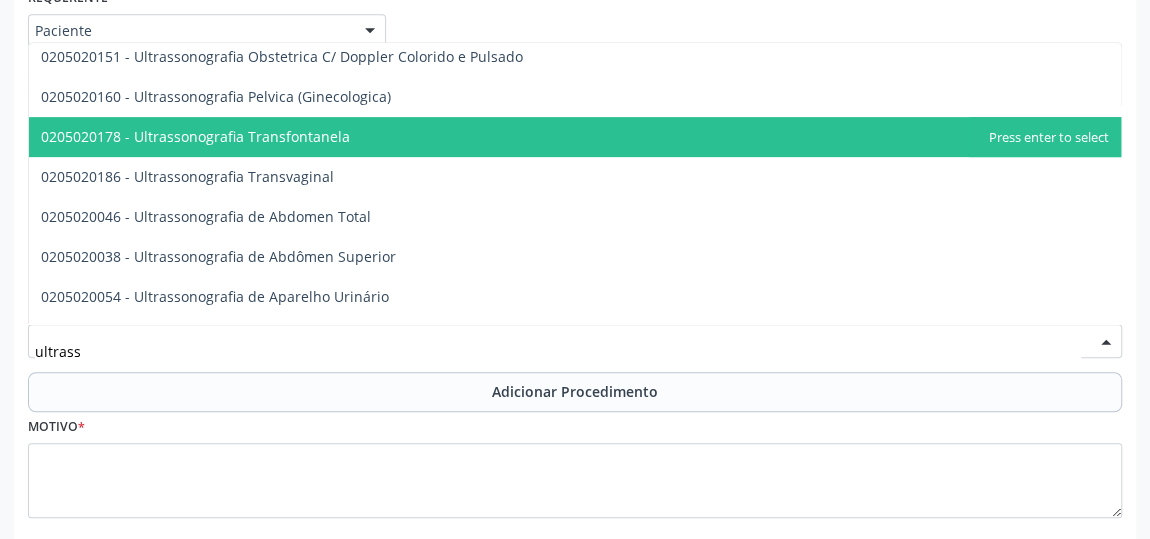 scroll, scrollTop: 454, scrollLeft: 0, axis: vertical 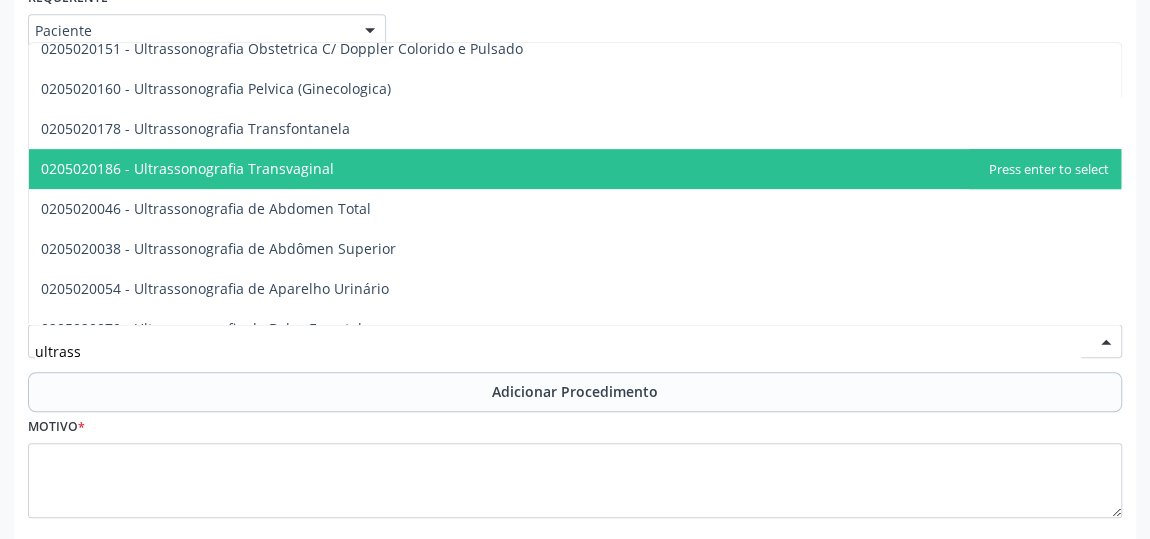 click on "0205020186 - Ultrassonografia Transvaginal" at bounding box center (187, 168) 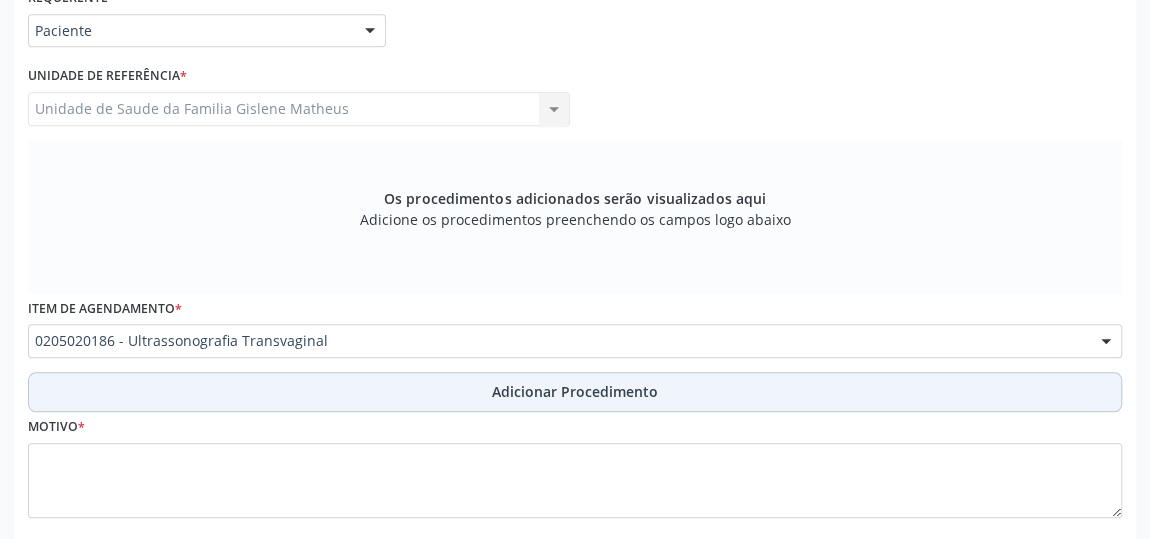 click on "Adicionar Procedimento" at bounding box center (575, 391) 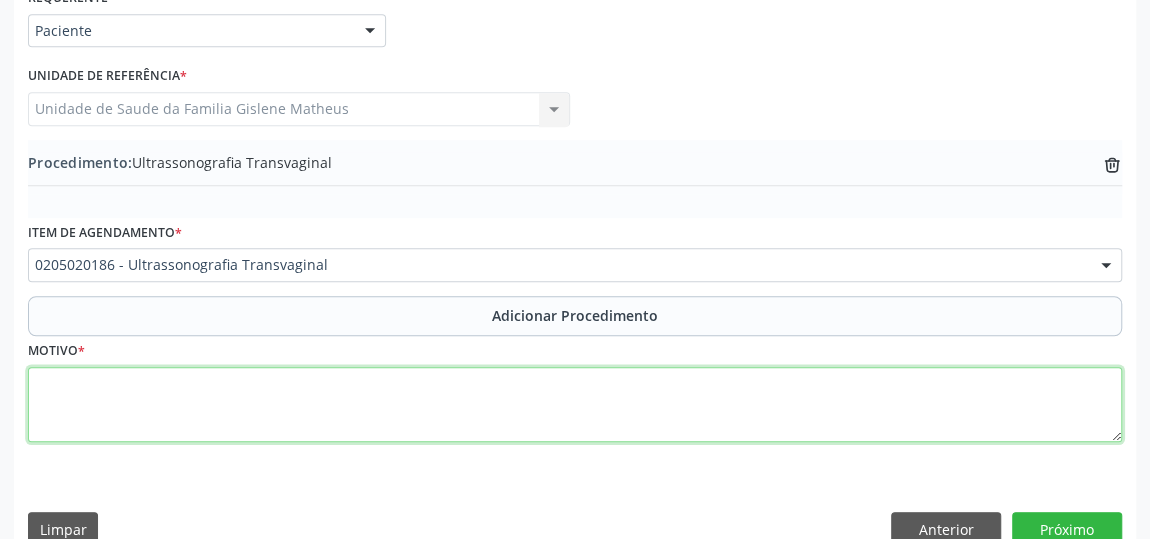 click at bounding box center [575, 405] 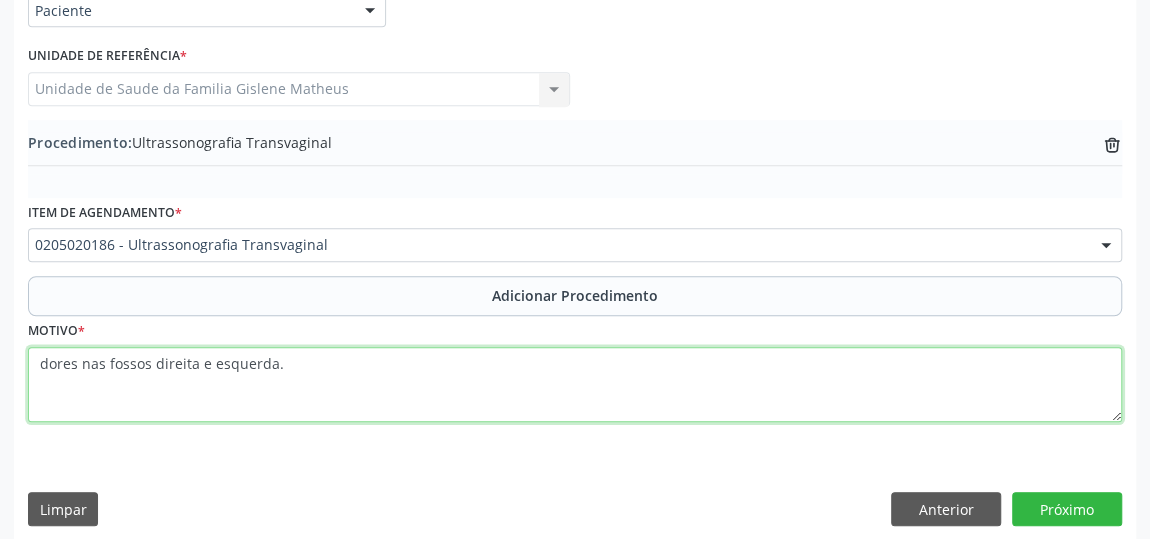 scroll, scrollTop: 544, scrollLeft: 0, axis: vertical 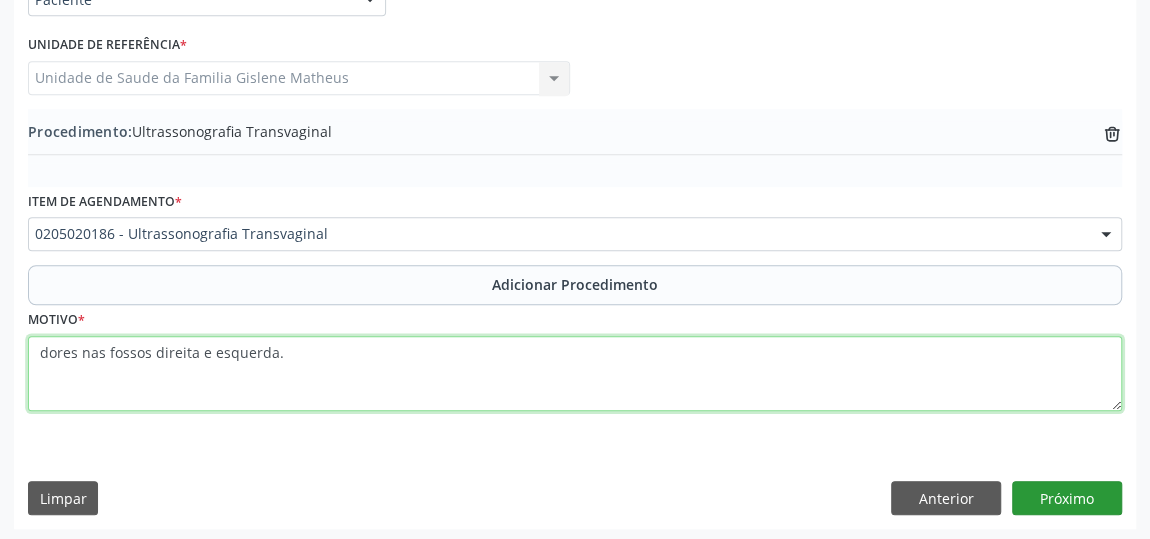 type on "dores nas fossos direita e esquerda." 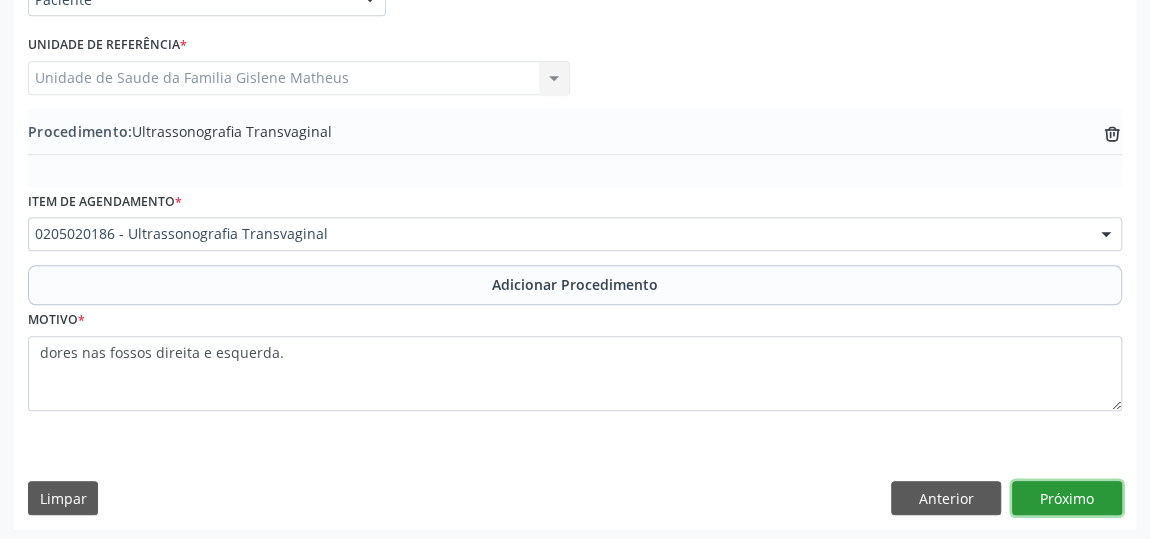 click on "Próximo" at bounding box center [1067, 498] 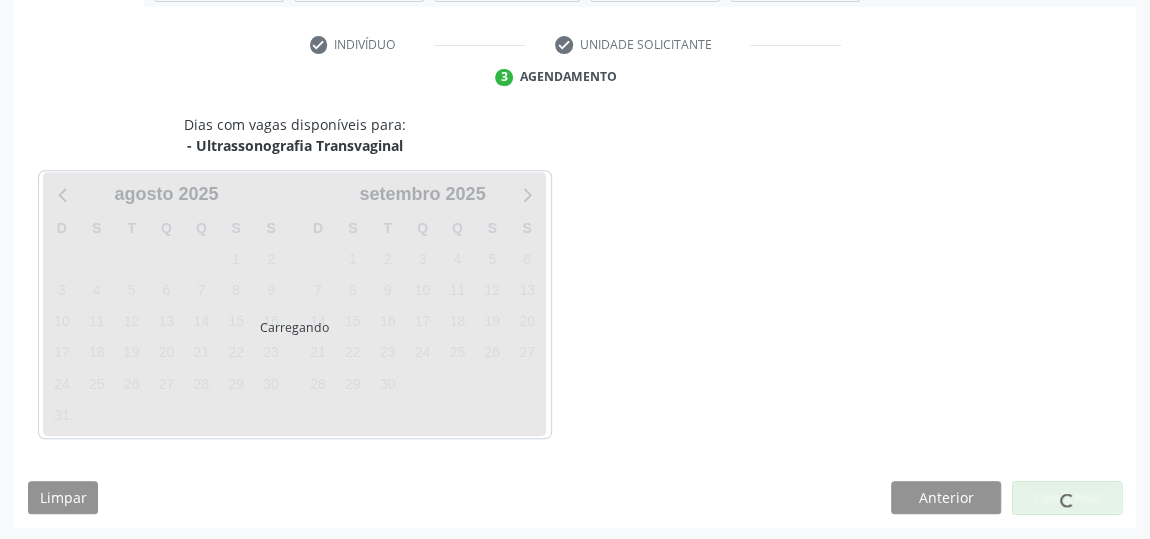 scroll, scrollTop: 446, scrollLeft: 0, axis: vertical 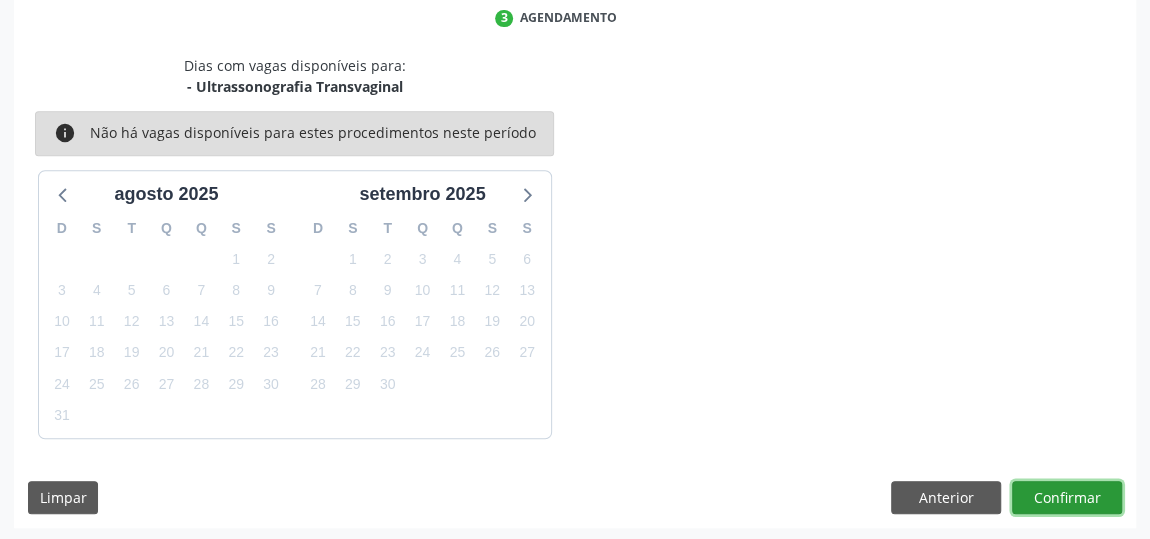 click on "Confirmar" at bounding box center (1067, 498) 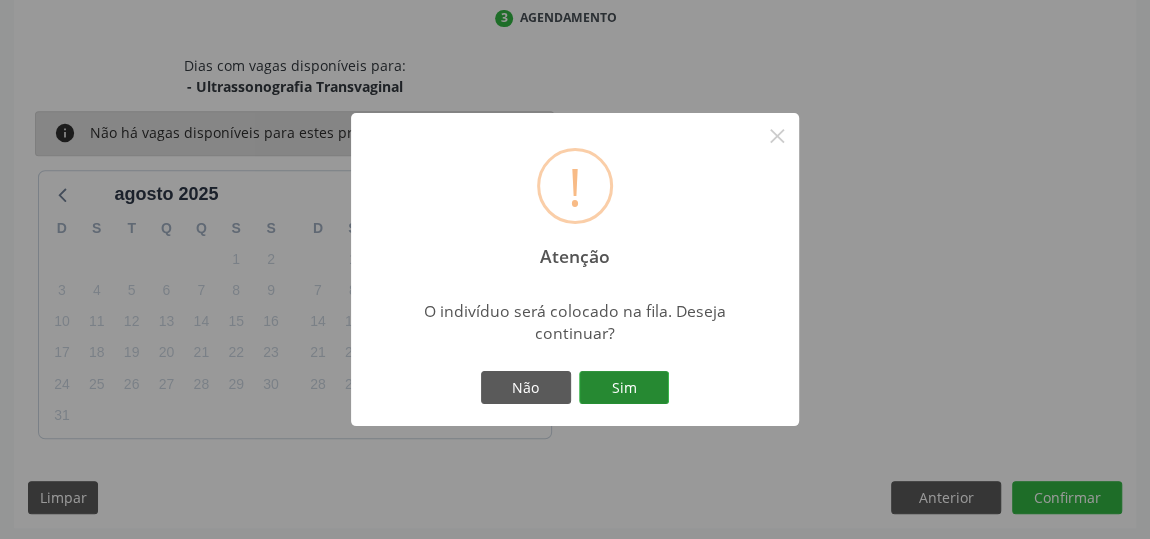click on "Sim" at bounding box center (624, 388) 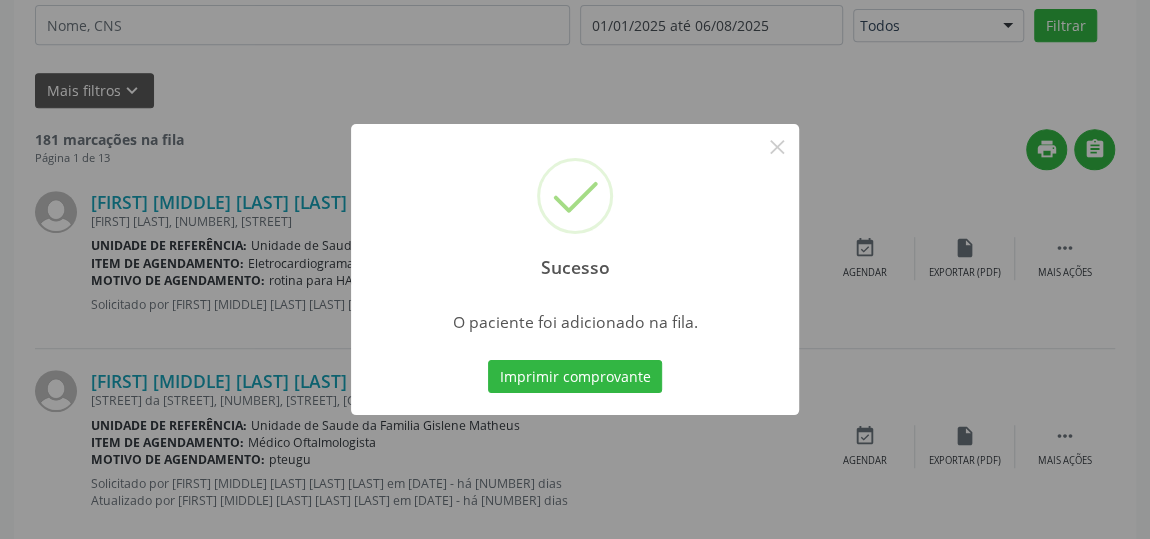 scroll, scrollTop: 153, scrollLeft: 0, axis: vertical 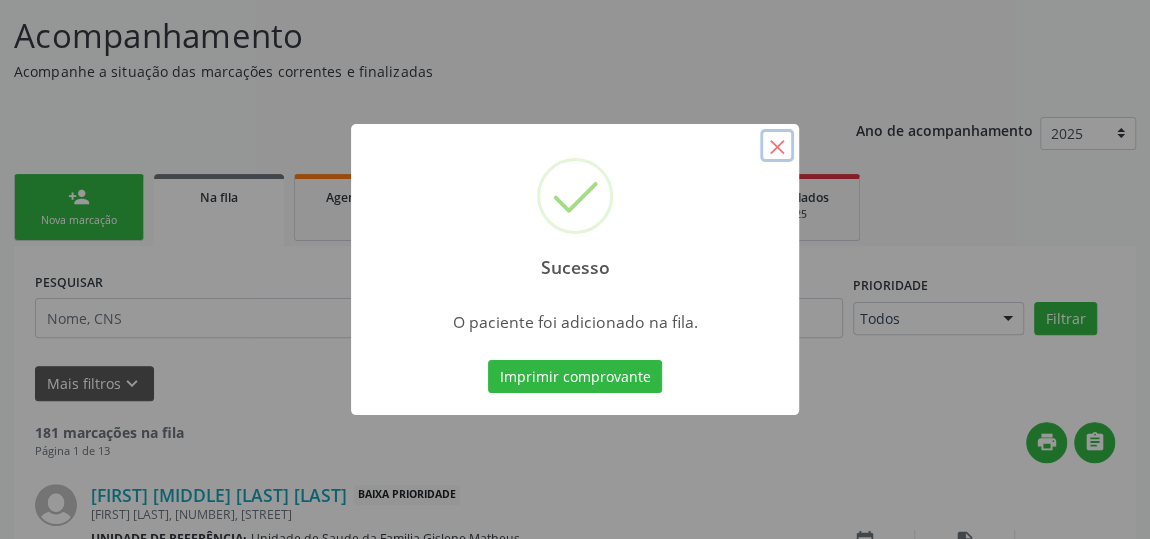 click on "×" at bounding box center (777, 146) 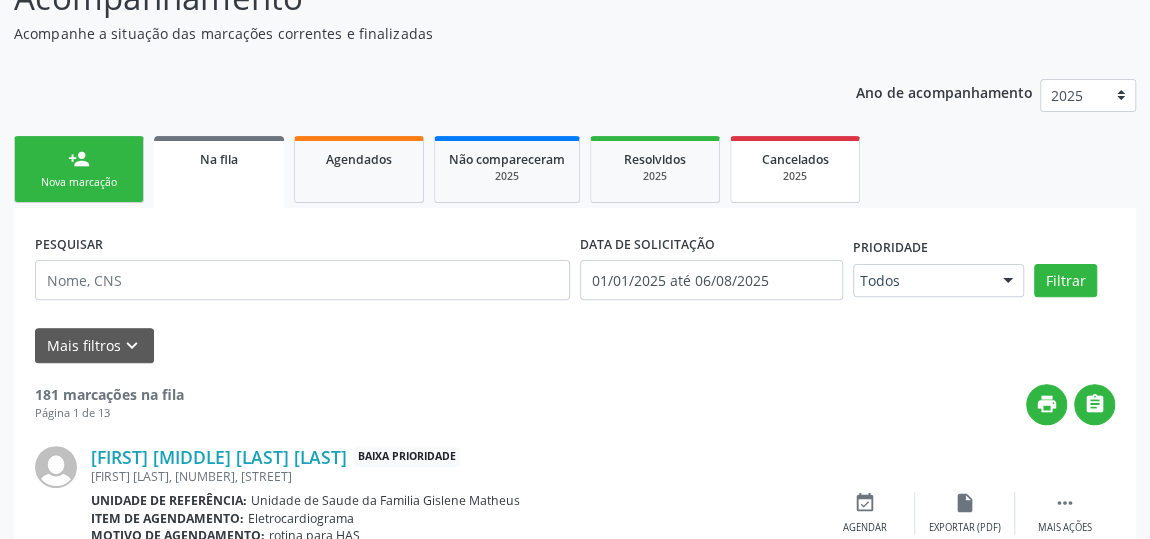 scroll, scrollTop: 0, scrollLeft: 0, axis: both 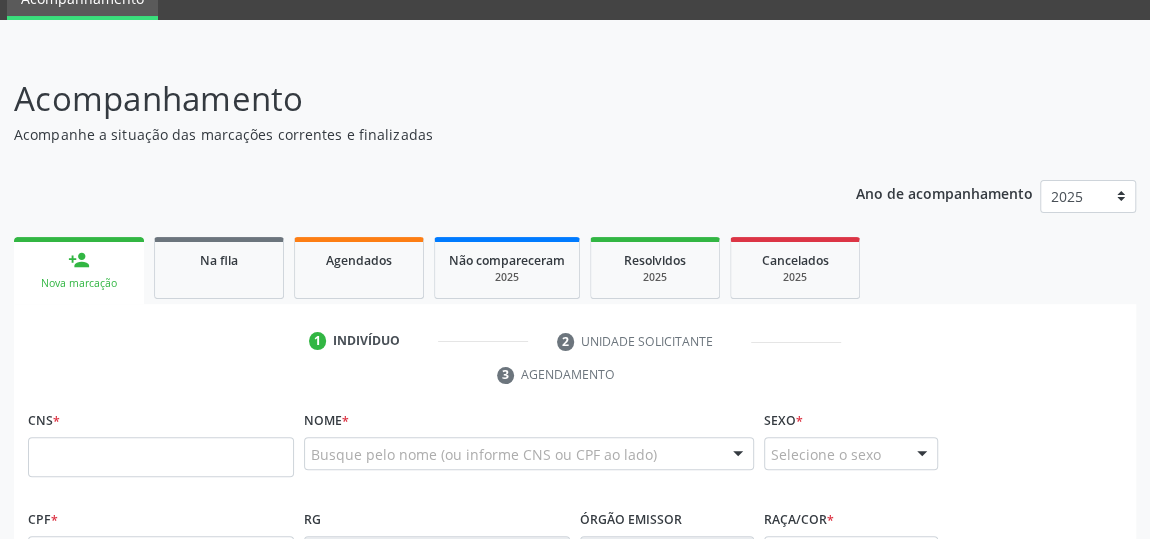click on "CNS
*" at bounding box center (161, 441) 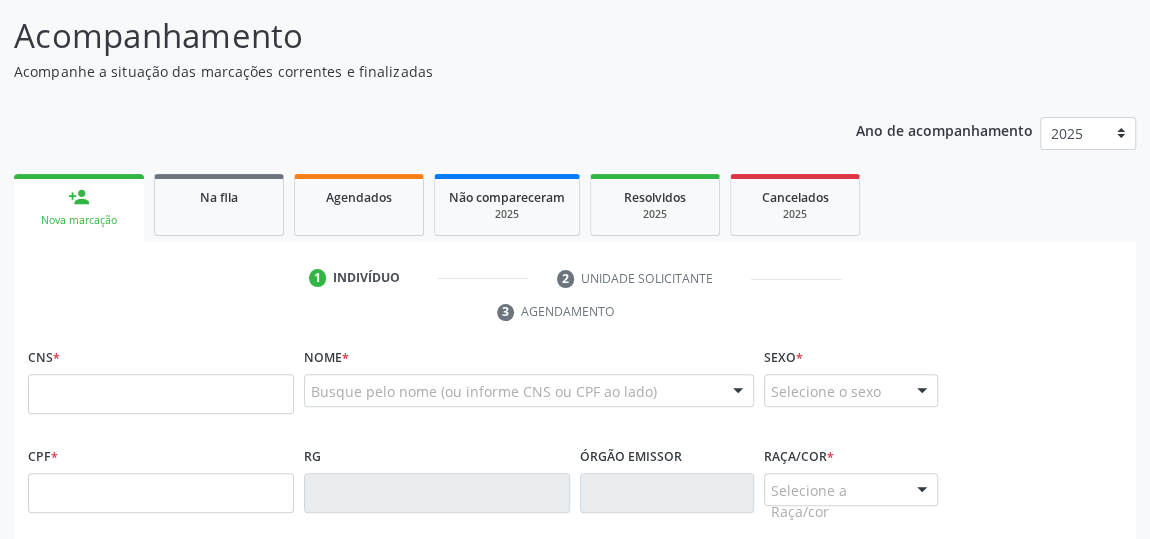 scroll, scrollTop: 181, scrollLeft: 0, axis: vertical 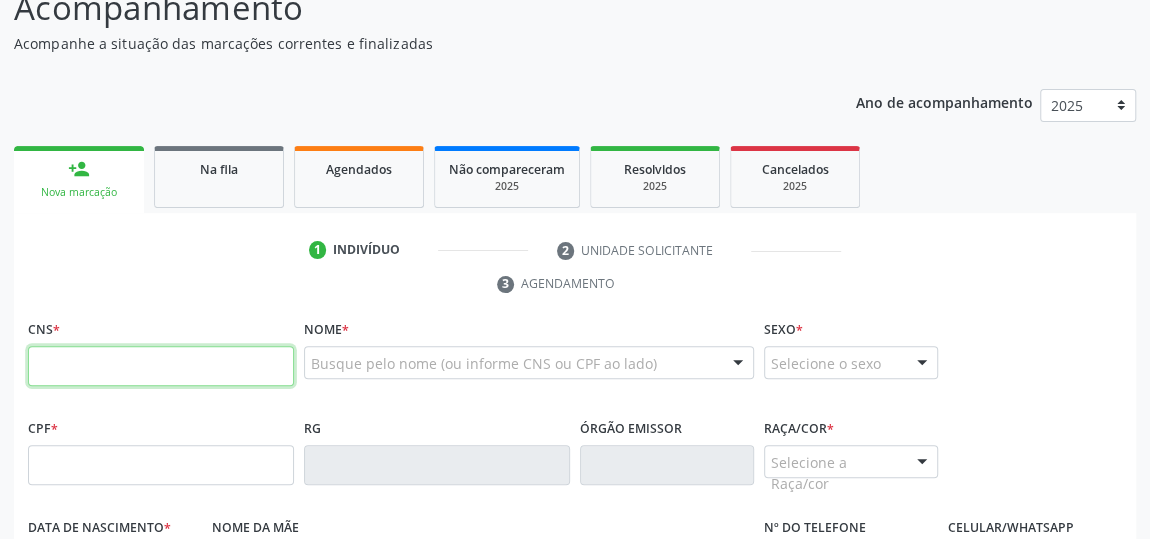 click at bounding box center (161, 366) 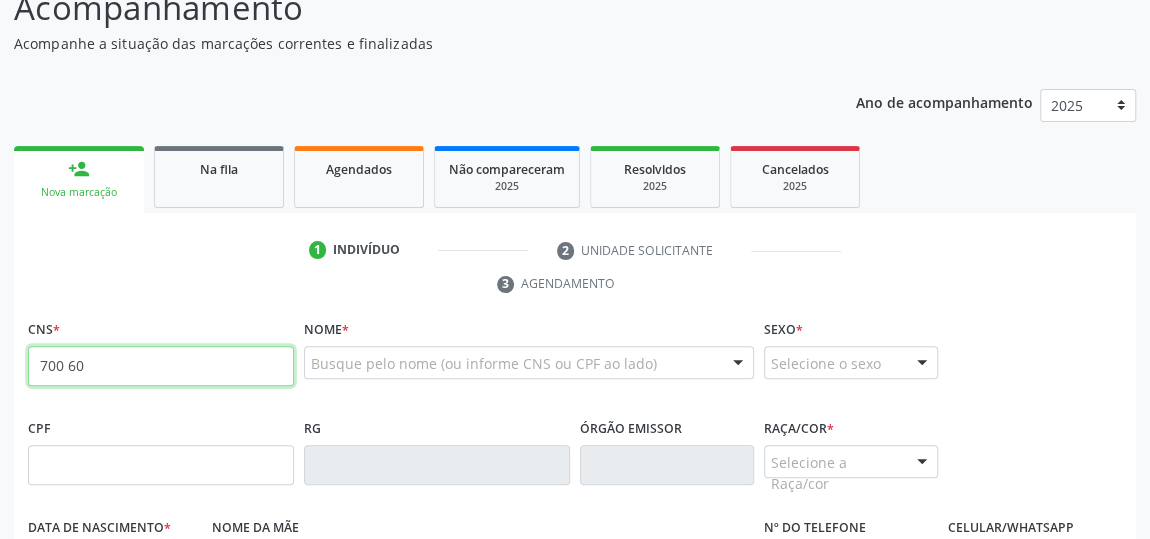 type on "[PHONE]" 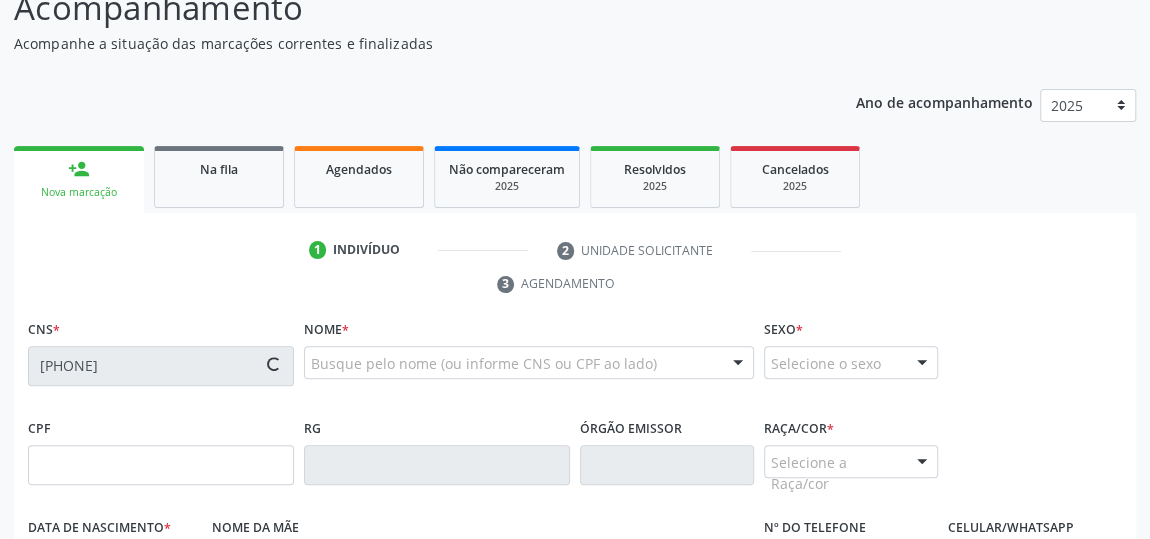 type on "[SSN]" 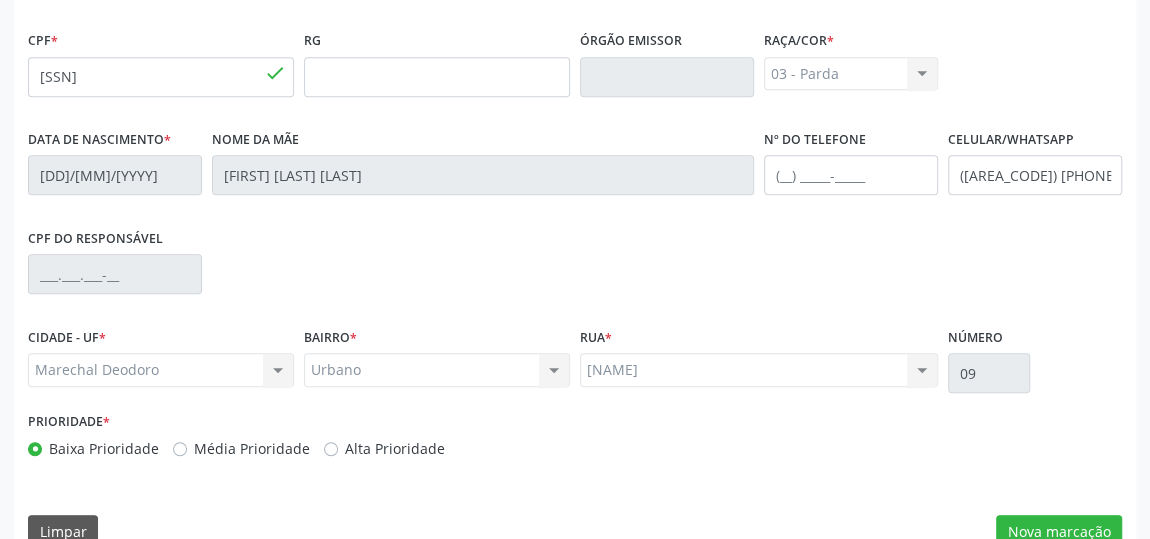 scroll, scrollTop: 604, scrollLeft: 0, axis: vertical 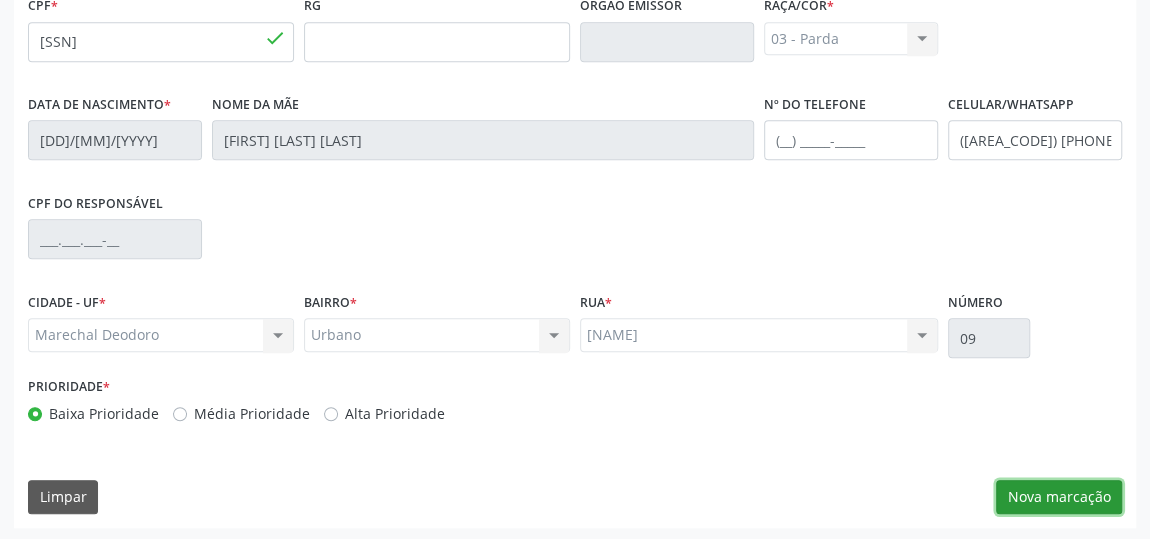 click on "Nova marcação" at bounding box center [1059, 497] 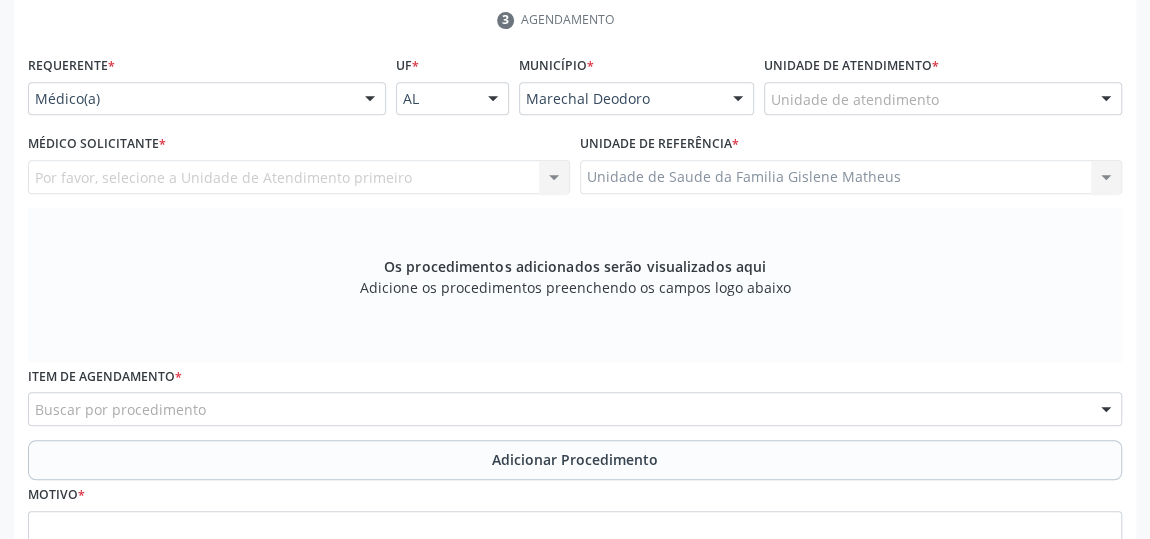 scroll, scrollTop: 331, scrollLeft: 0, axis: vertical 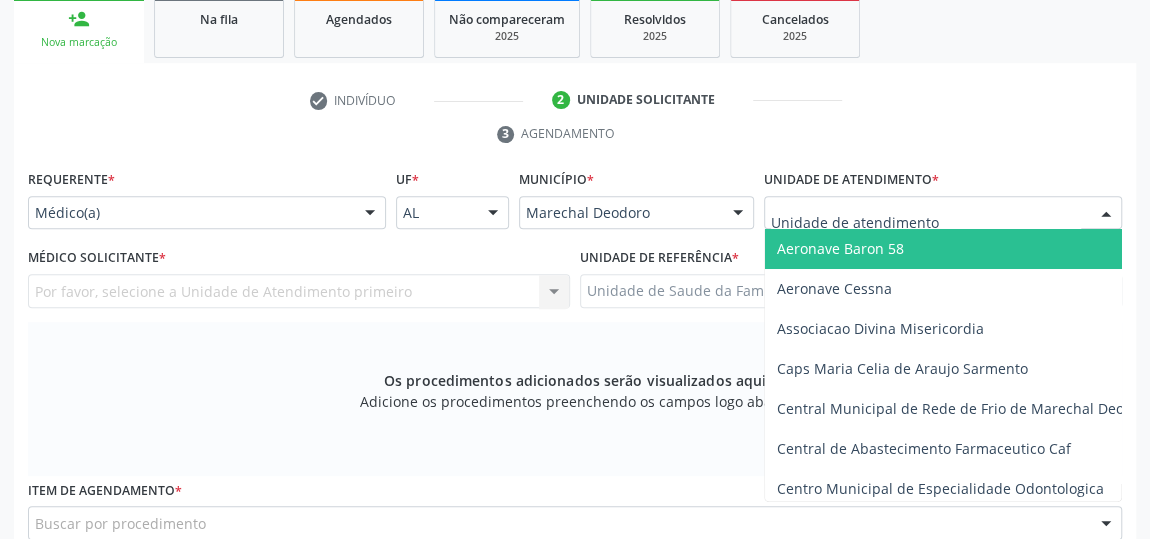 click on "Unidade de atendimento
*
Aeronave Baron 58   Aeronave Cessna   Associacao Divina Misericordia   Caps Maria Celia de Araujo Sarmento   Central Municipal de Rede de Frio de Marechal Deodoro   Central de Abastecimento Farmaceutico Caf   Centro Municipal de Especialidade Odontologico   Centro de Parto Normal Imaculada Conceicao   Centro de Saude Professor Estacio de Lima   Certea Centro Esp de Ref em Transtorno do Espectro Autista   Clinica Escola de Medicina Veterinaria do Cesmac   Clinica de Reestruturacao Renovar Crer   Consultorio Odontologico Livia Alana Silva Lopes   Crescer Espaco Terapeutico   Espaco Klecia Ribeiro   Fazenda da Esperanca Santa Terezinha   Helicoptero Falcao 5   Labmar   Laboratorio Marechal   Laboratorio Marechal Deodoro   Laboratorio de Protese Dentaria Marechal Deodoro   Melhor em Casa   Posto de Apoio Mucuri   Posto de Saude Saco   Posto de Saude do Riacho Velho   Secretaria Municipal de Saude   Unidade Municipal de Fisioterapia" at bounding box center [943, 197] 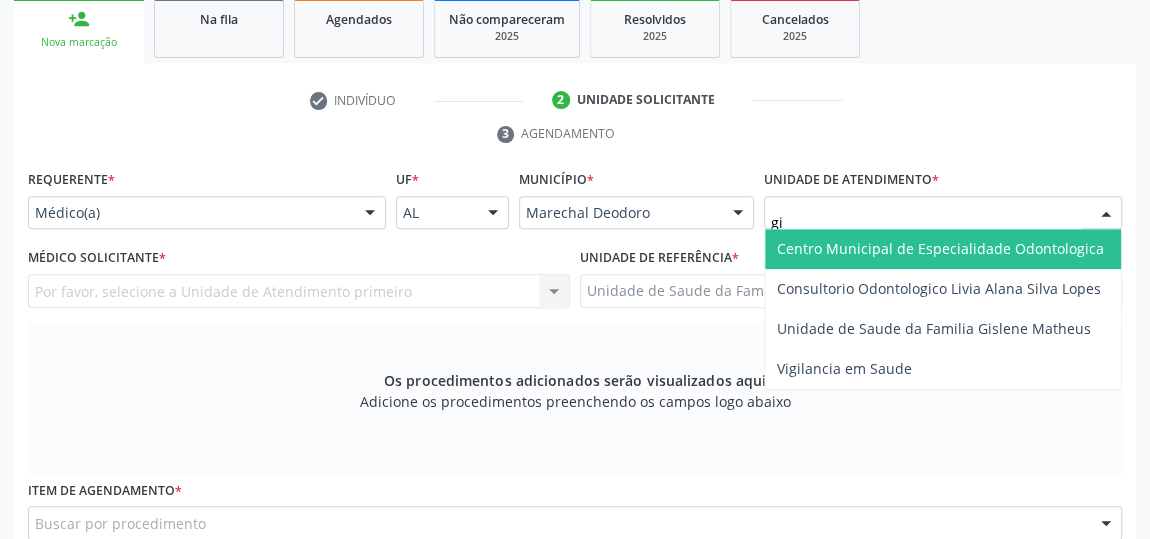 type on "gis" 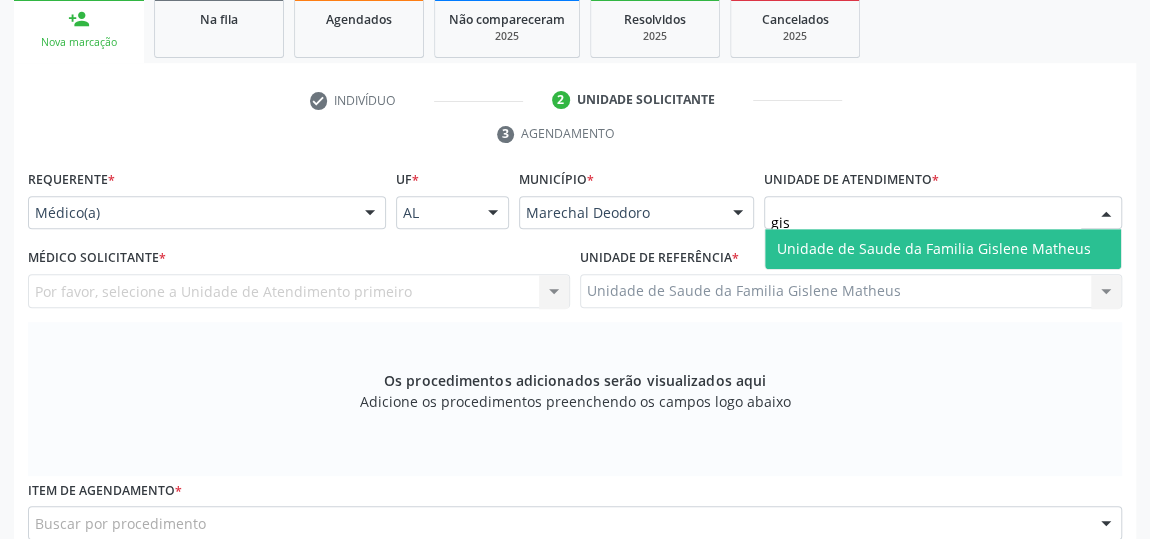 click on "Unidade de Saude da Familia Gislene Matheus" at bounding box center (934, 248) 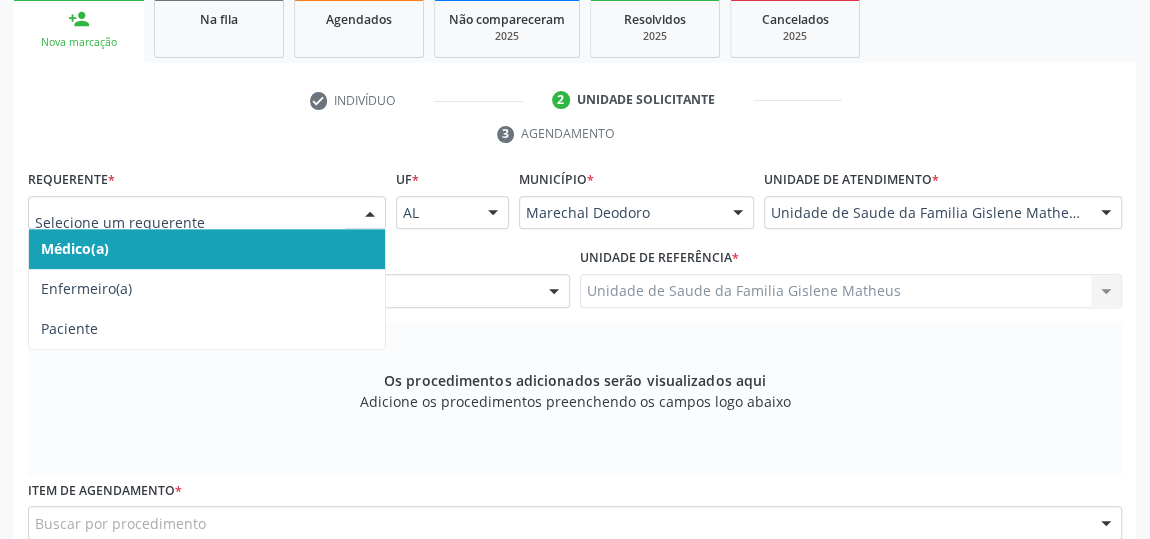 click at bounding box center [370, 214] 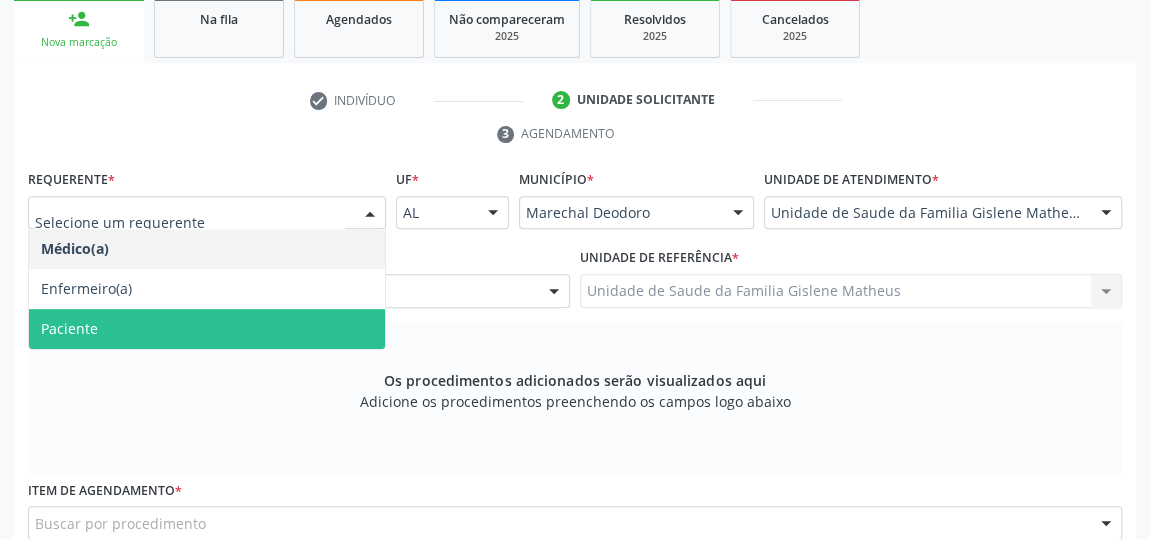 click on "Paciente" at bounding box center (207, 329) 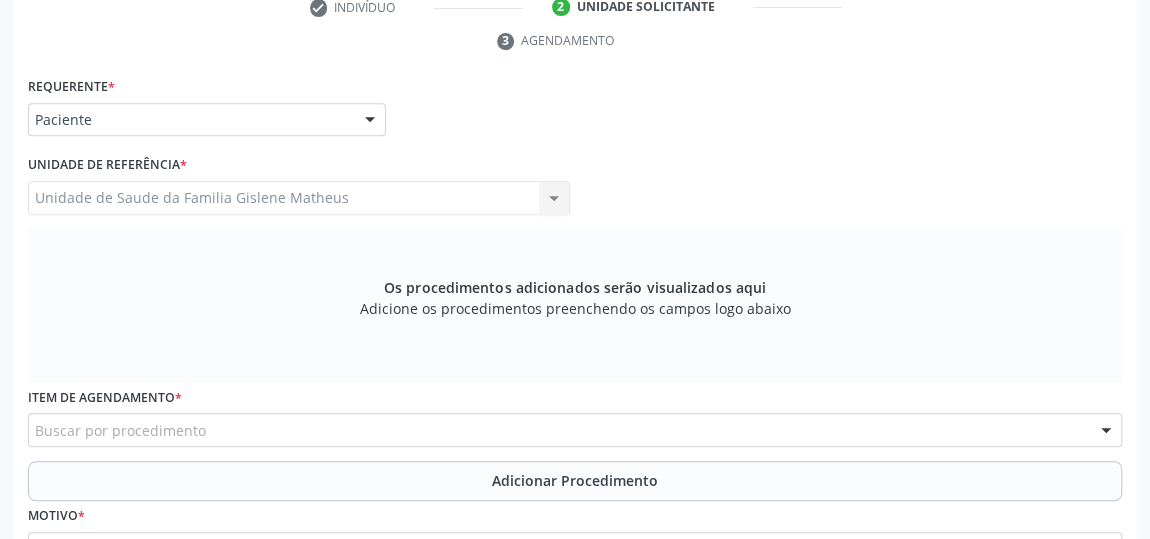 scroll, scrollTop: 513, scrollLeft: 0, axis: vertical 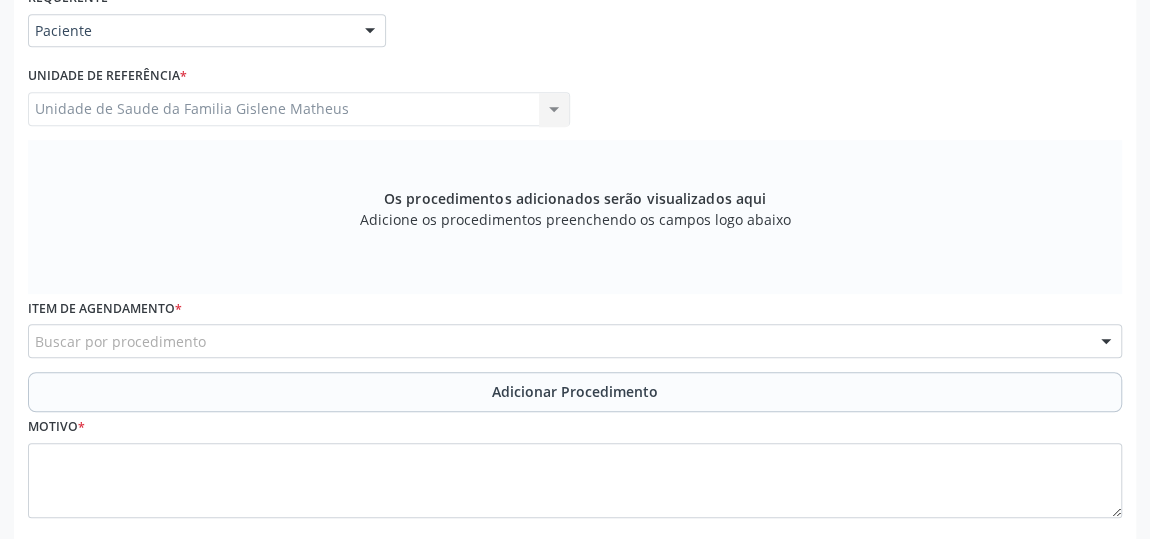 click on "Buscar por procedimento" at bounding box center (575, 341) 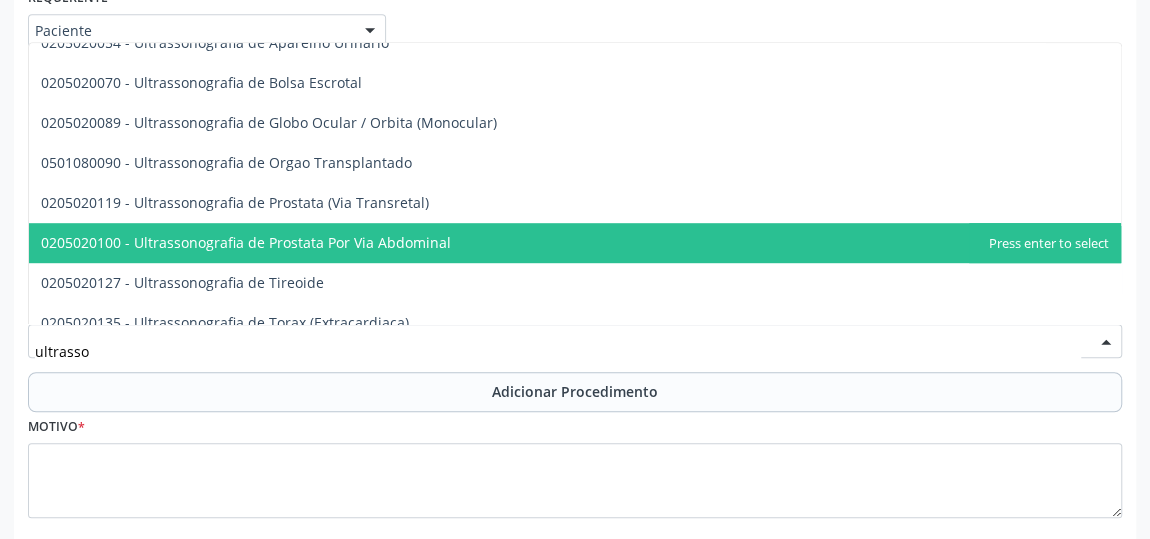 scroll, scrollTop: 598, scrollLeft: 0, axis: vertical 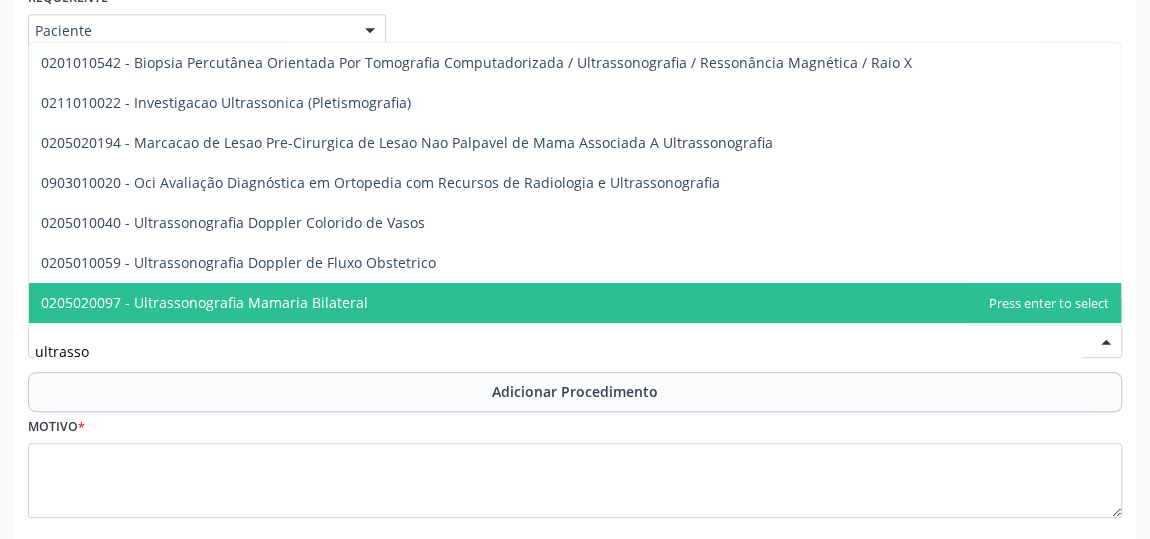 click on "ultrasso" at bounding box center (558, 351) 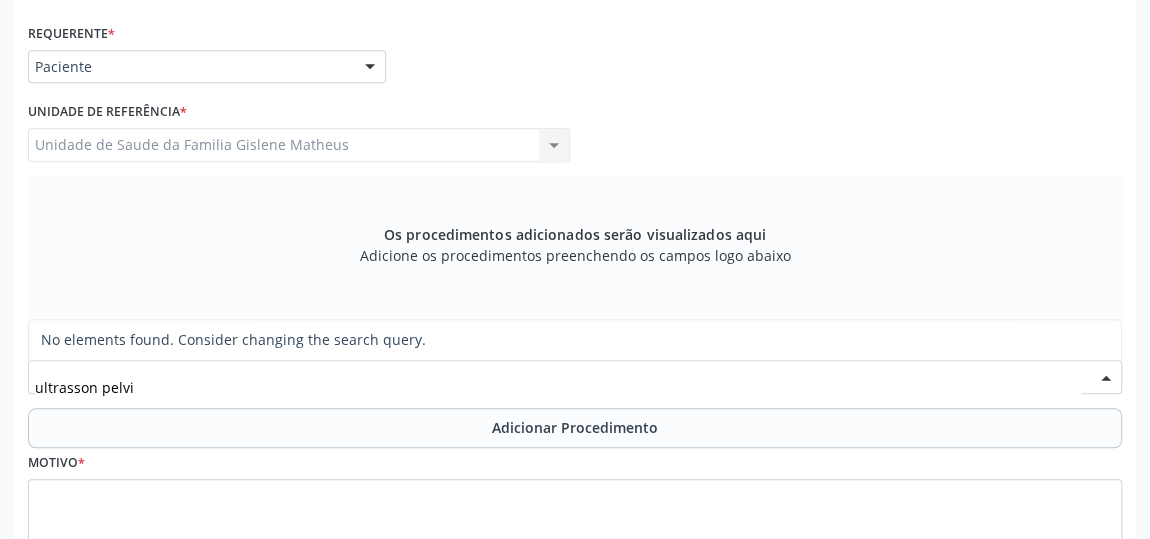 scroll, scrollTop: 422, scrollLeft: 0, axis: vertical 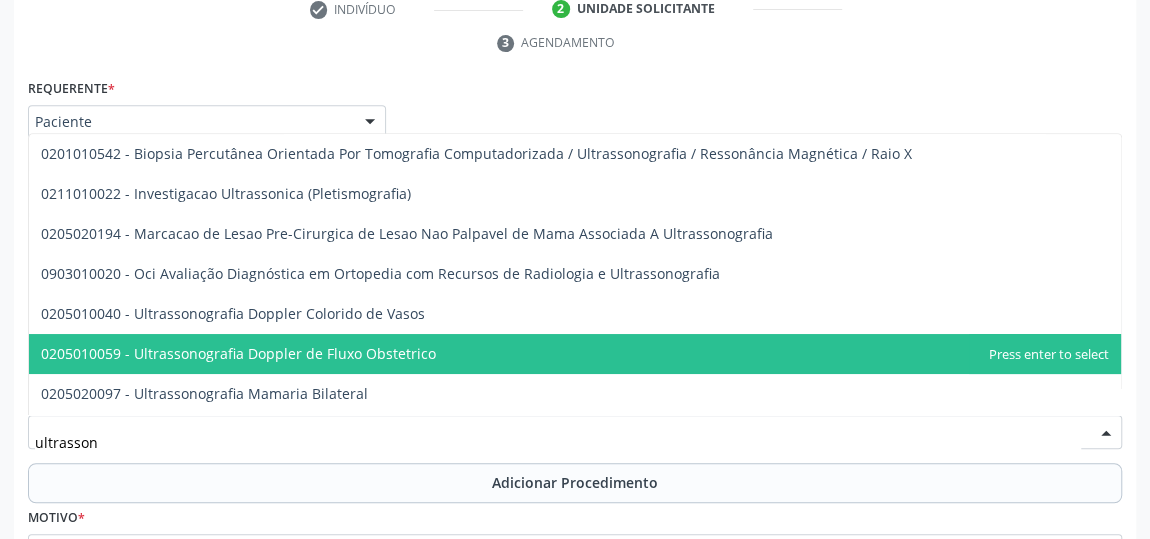 type on "ultrasso" 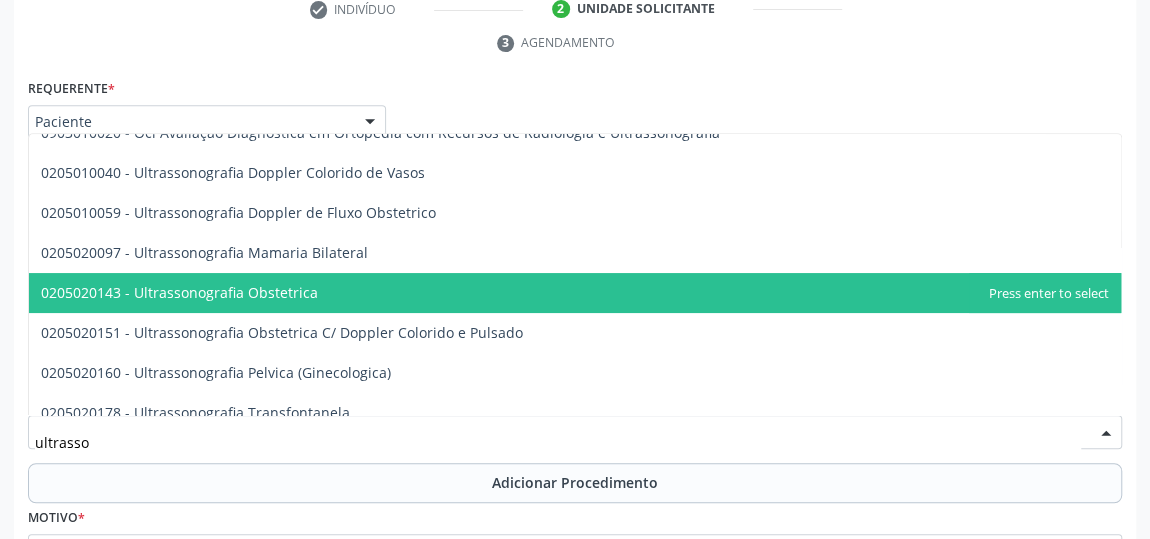 scroll, scrollTop: 181, scrollLeft: 0, axis: vertical 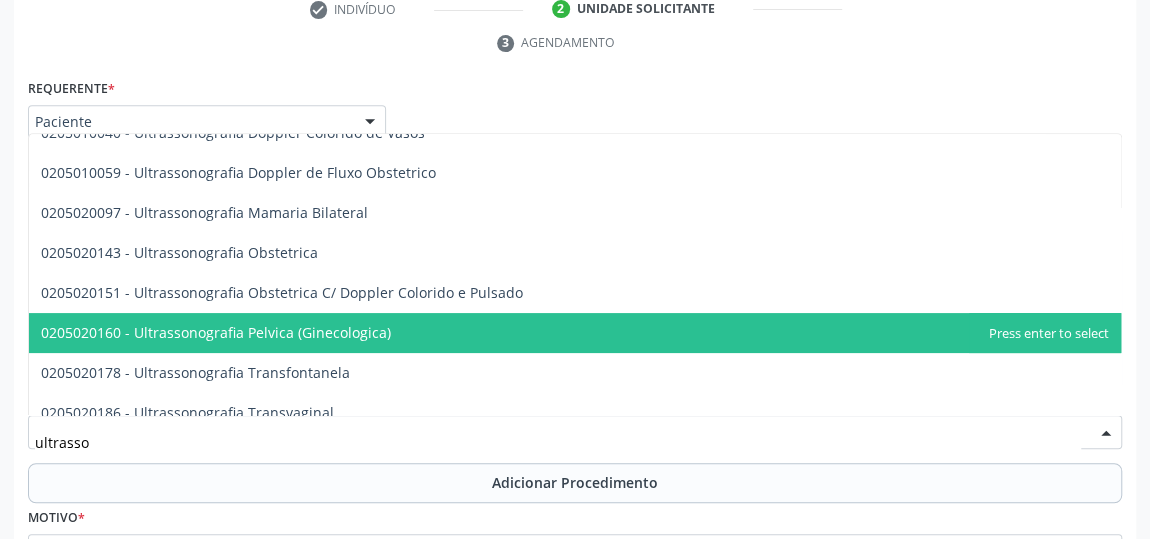 click on "0205020160 - Ultrassonografia Pelvica (Ginecologica)" at bounding box center (216, 332) 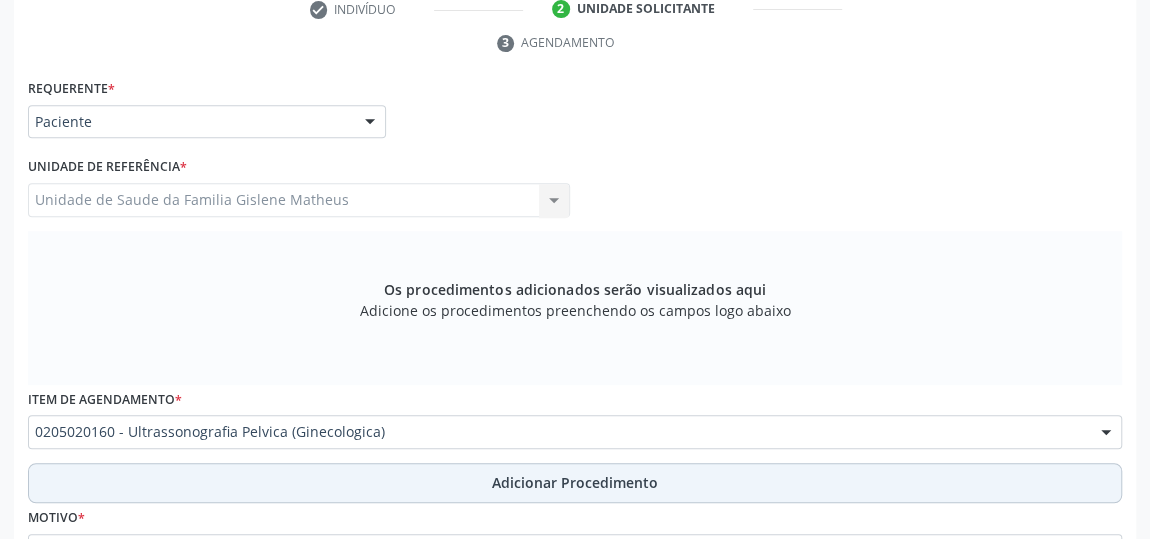 click on "Adicionar Procedimento" at bounding box center [575, 482] 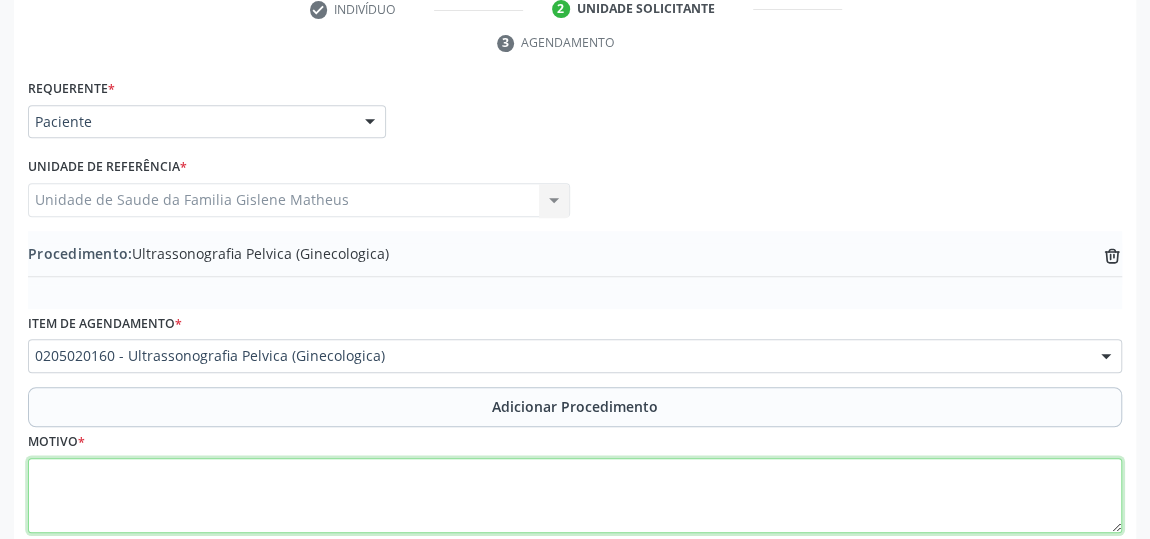 click at bounding box center (575, 496) 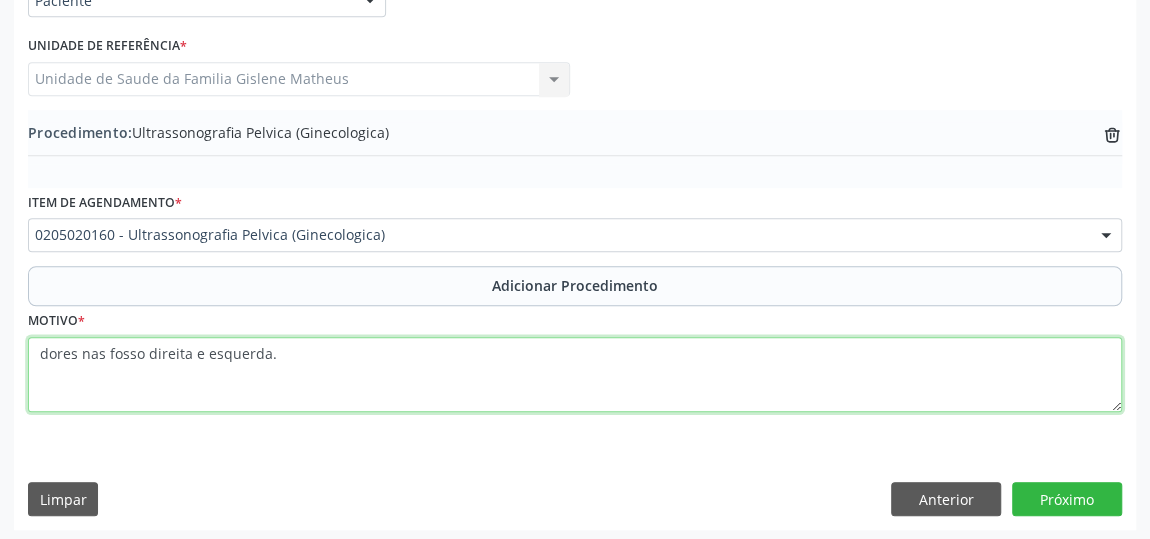 scroll, scrollTop: 544, scrollLeft: 0, axis: vertical 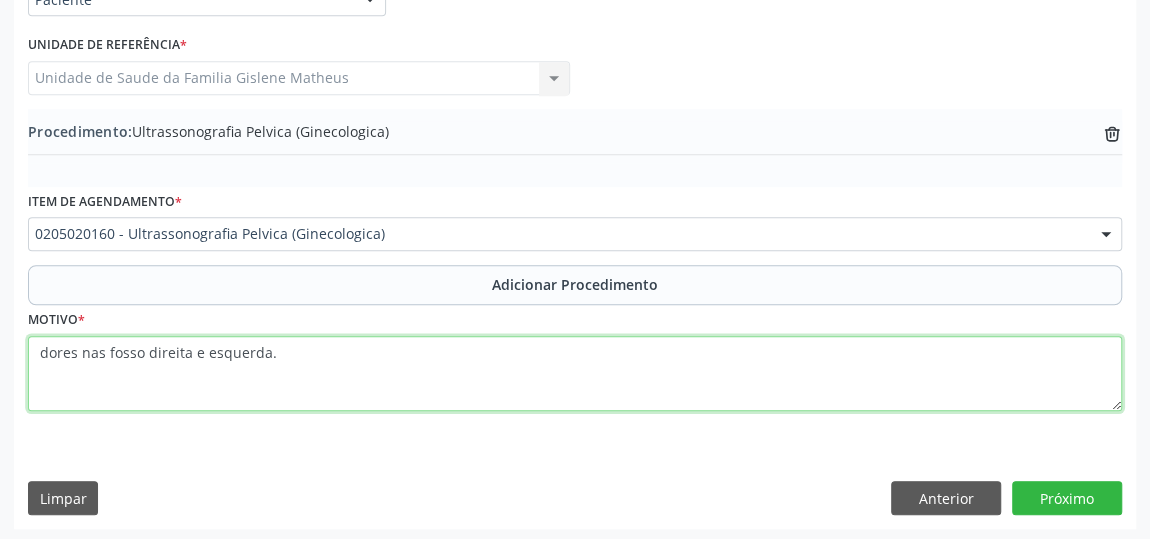 click on "dores nas fosso direita e esquerda." at bounding box center [575, 374] 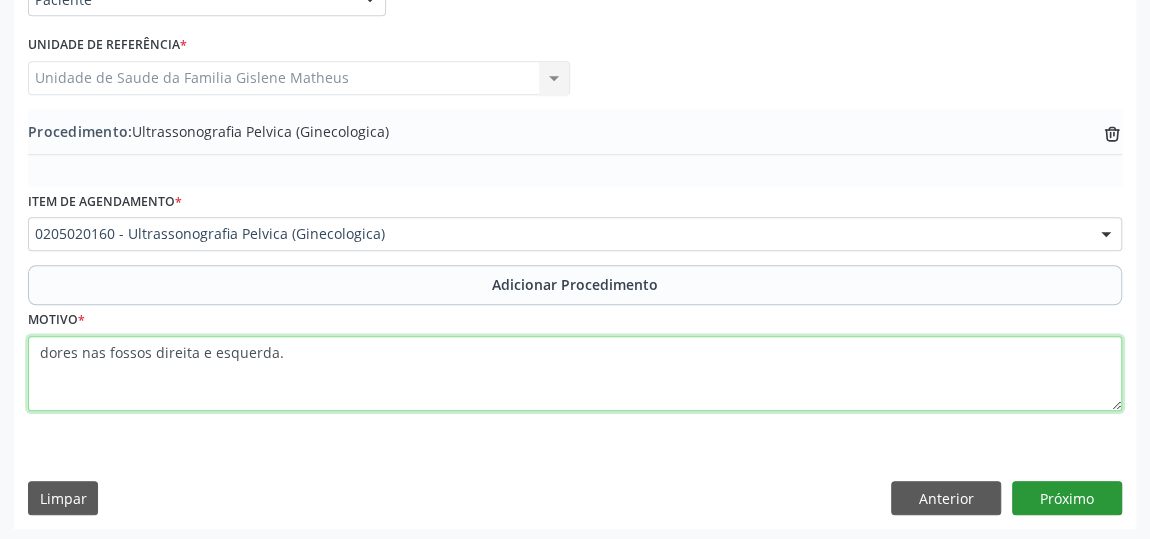 type on "dores nas fossos direita e esquerda." 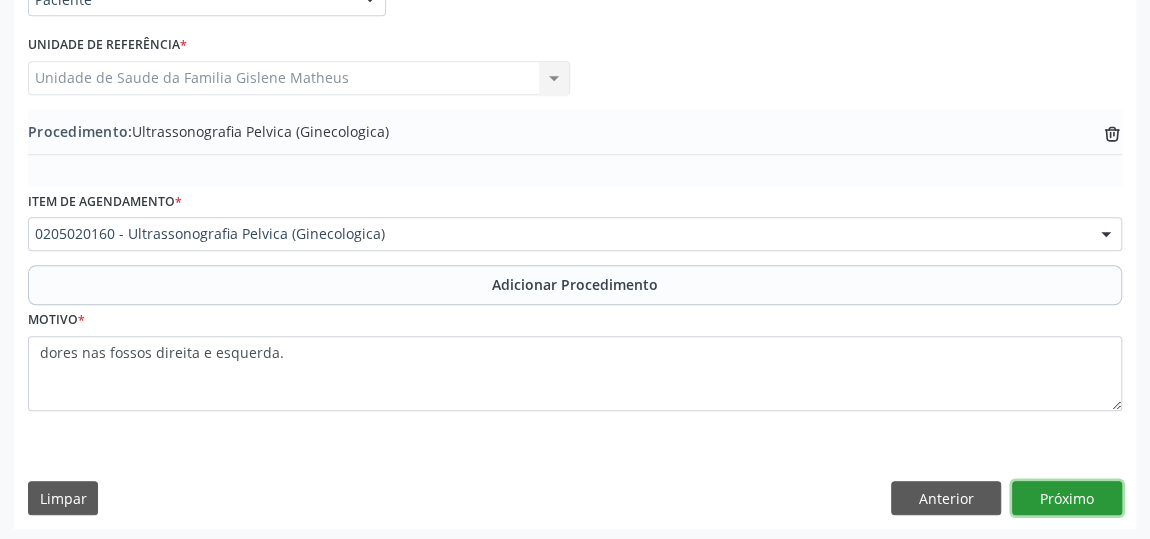 click on "Próximo" at bounding box center (1067, 498) 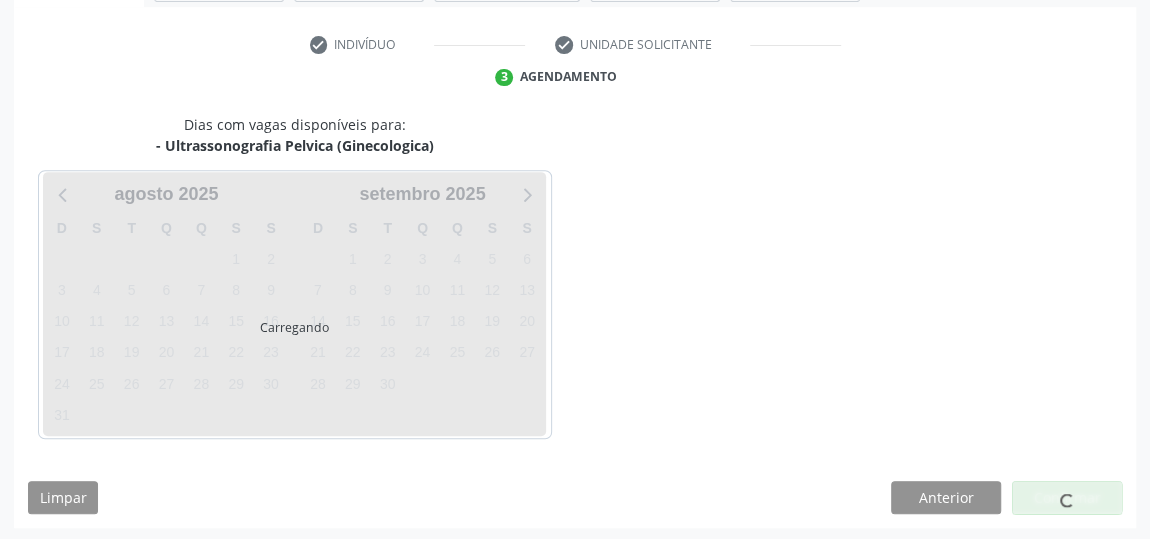 scroll, scrollTop: 446, scrollLeft: 0, axis: vertical 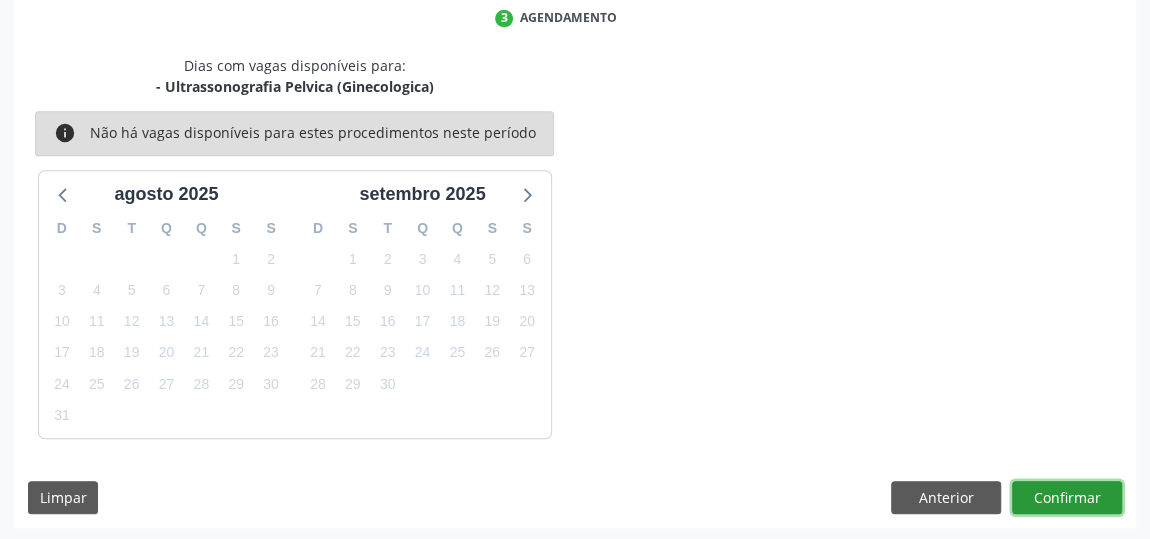 click on "Confirmar" at bounding box center (1067, 498) 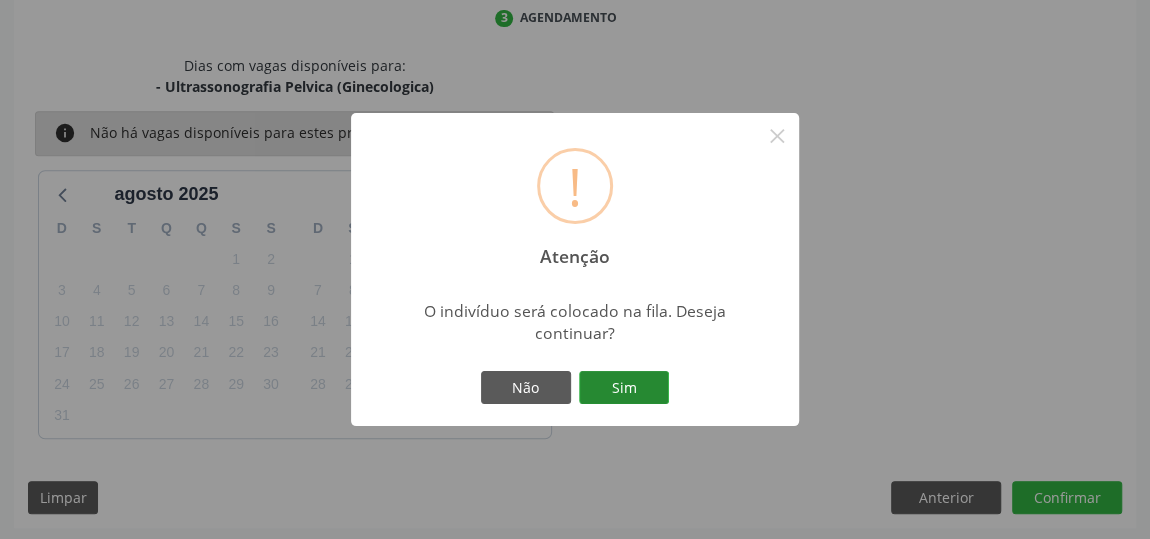 click on "Sim" at bounding box center [624, 388] 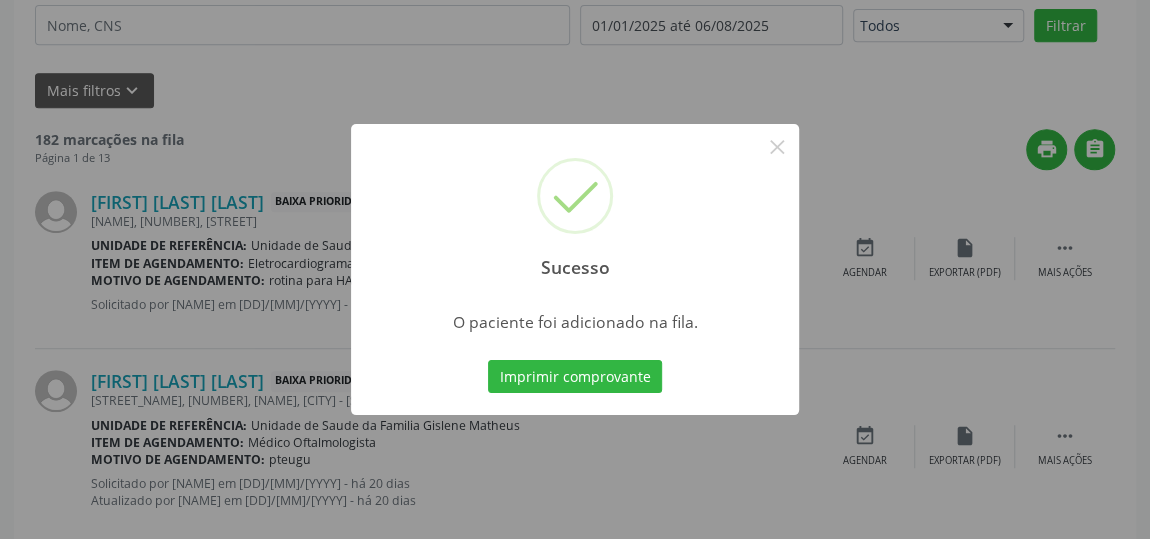 scroll, scrollTop: 153, scrollLeft: 0, axis: vertical 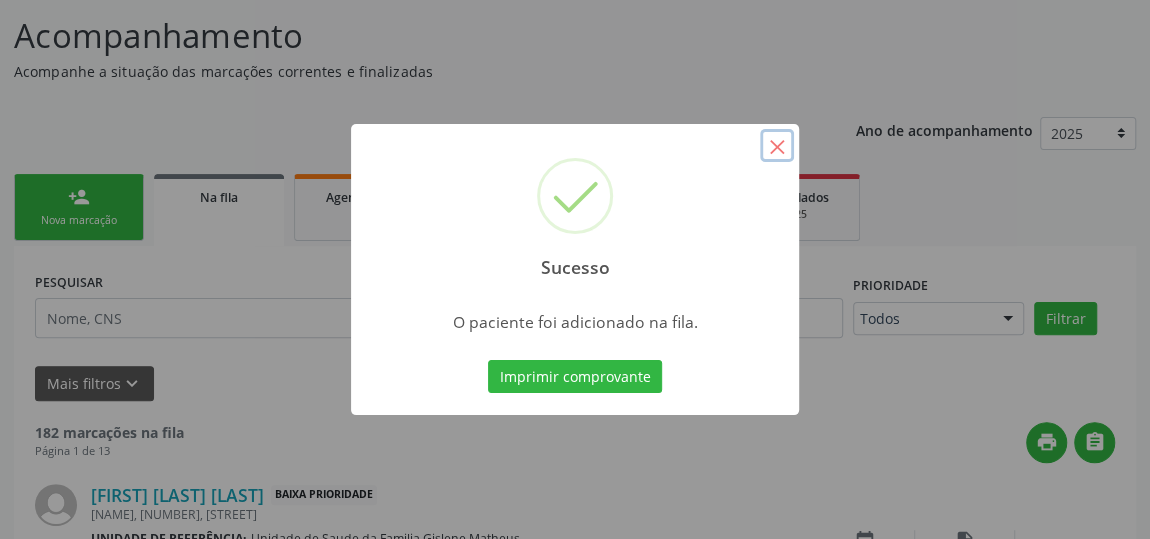 click on "×" at bounding box center (777, 146) 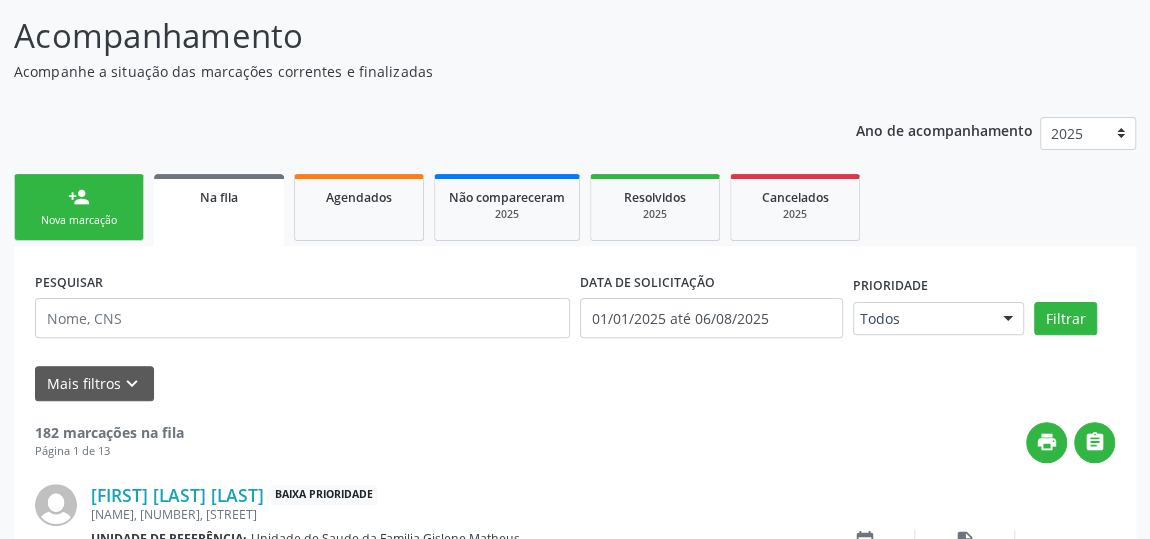 click on "person_add
Nova marcação" at bounding box center [79, 207] 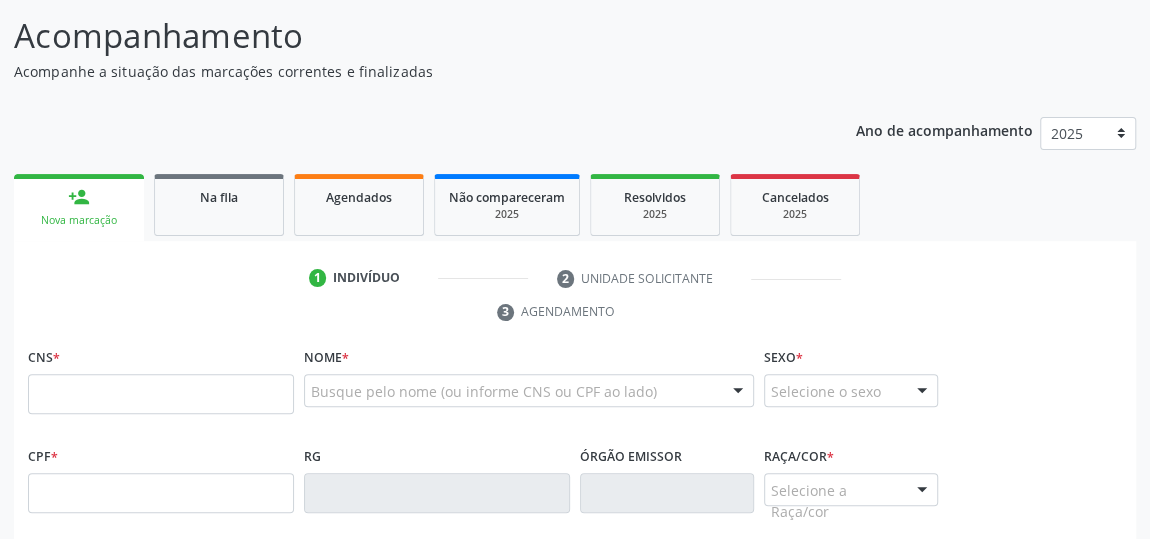 click on "person_add
Nova marcação" at bounding box center (79, 207) 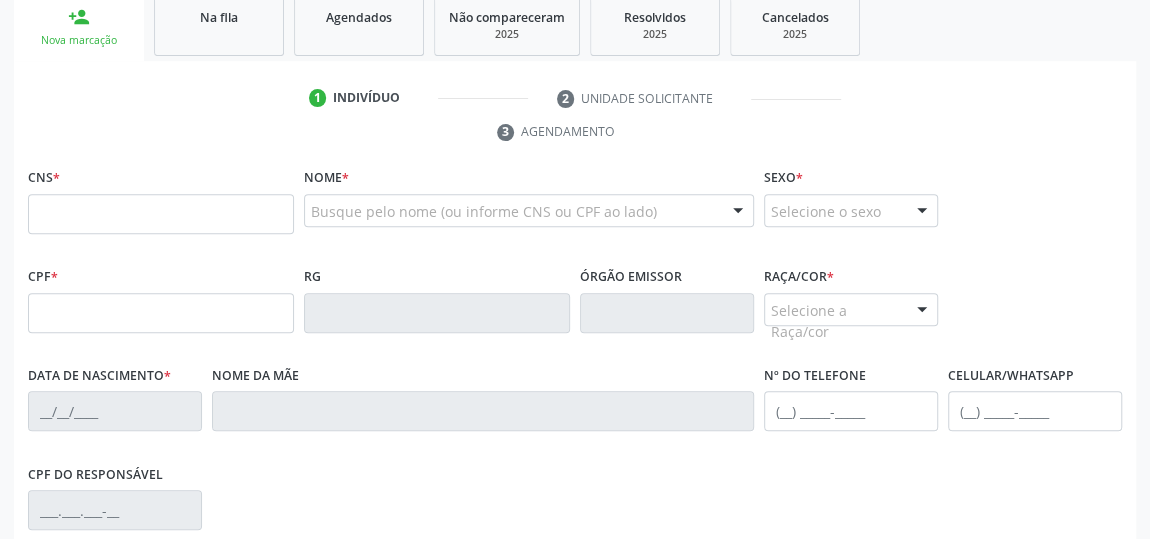 scroll, scrollTop: 335, scrollLeft: 0, axis: vertical 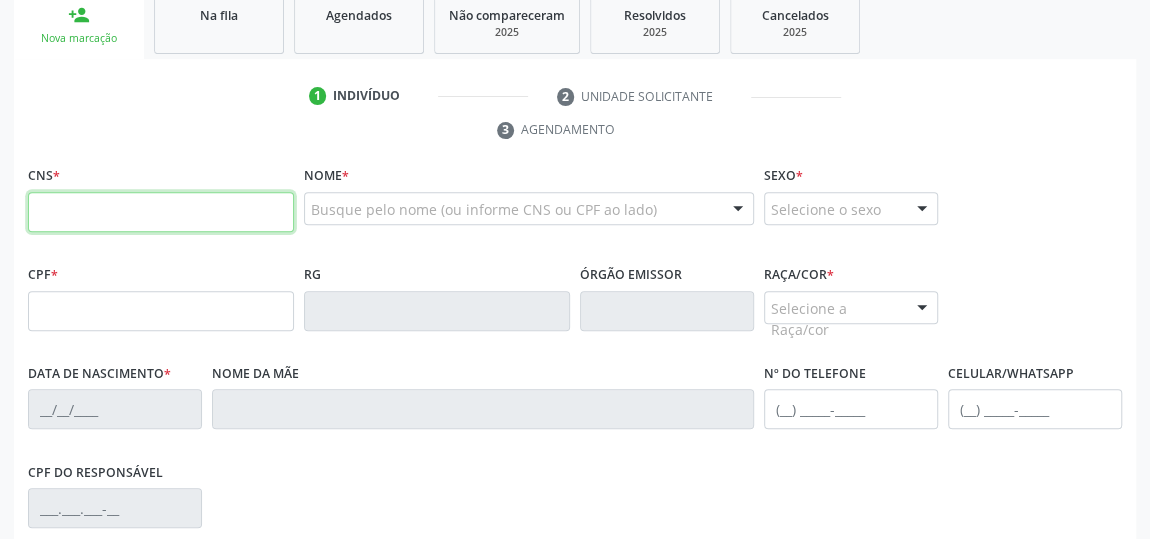 click at bounding box center [161, 212] 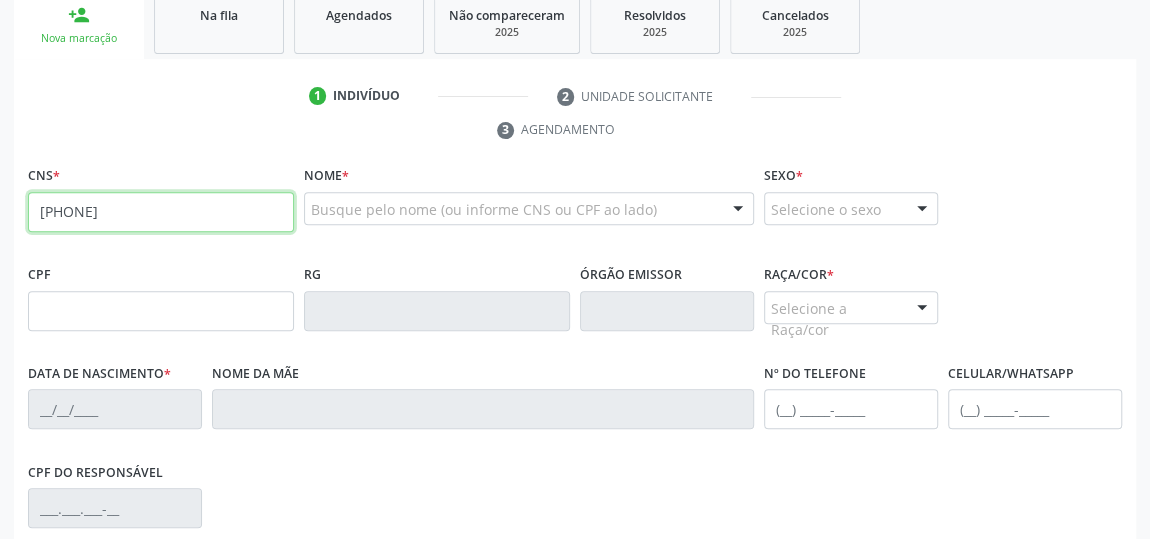 type on "[PHONE]" 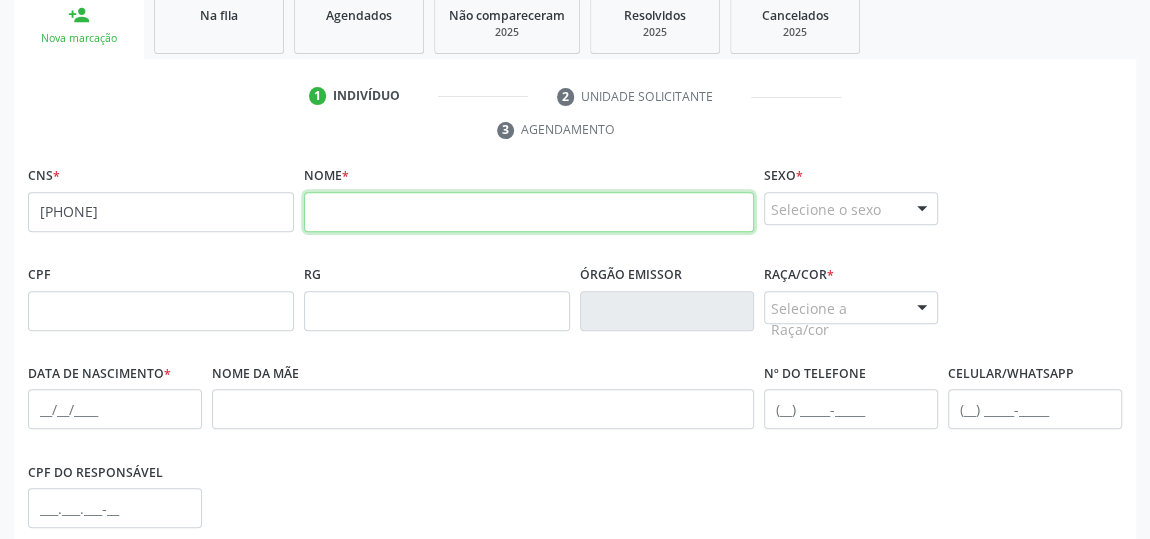click at bounding box center [529, 212] 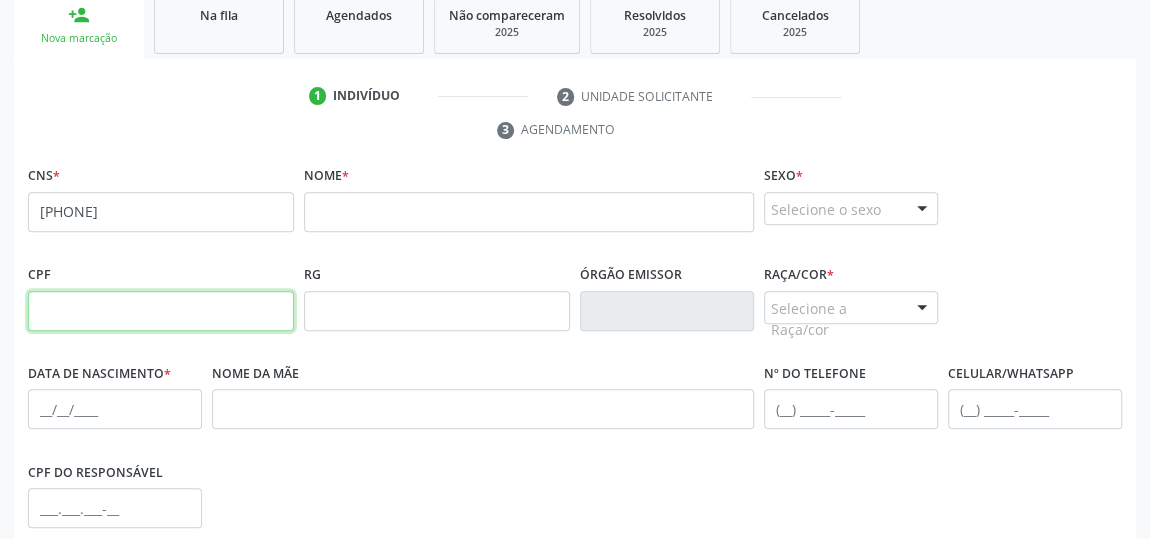 click at bounding box center [161, 311] 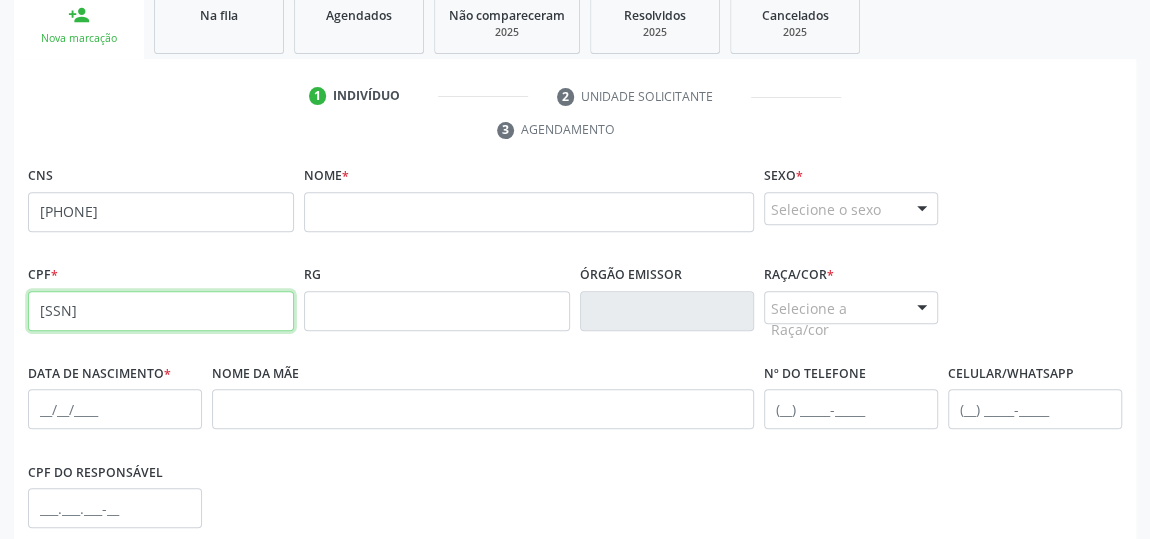 type on "[SSN]" 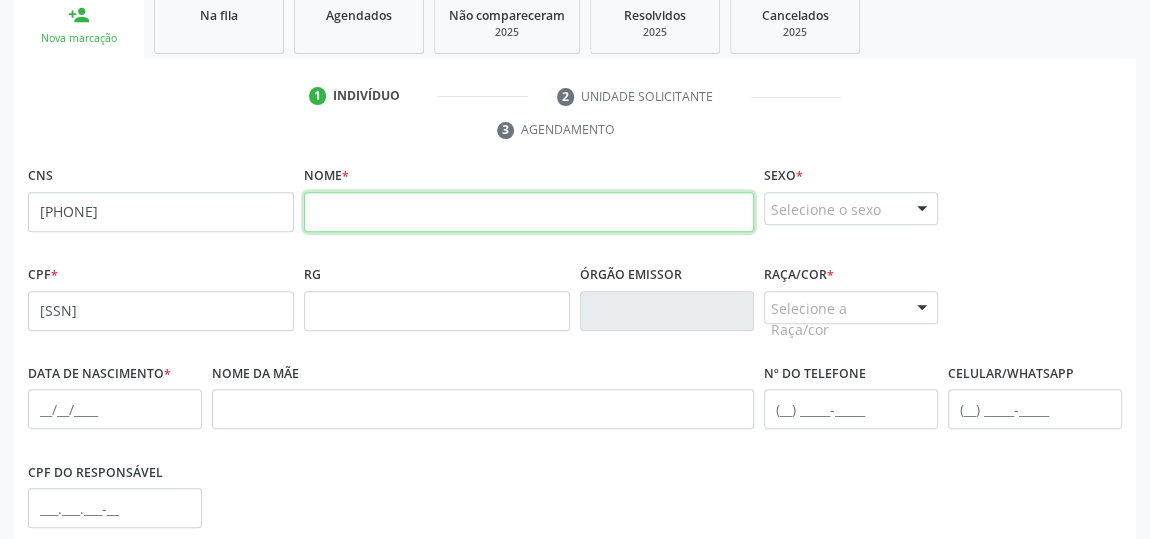 click at bounding box center (529, 212) 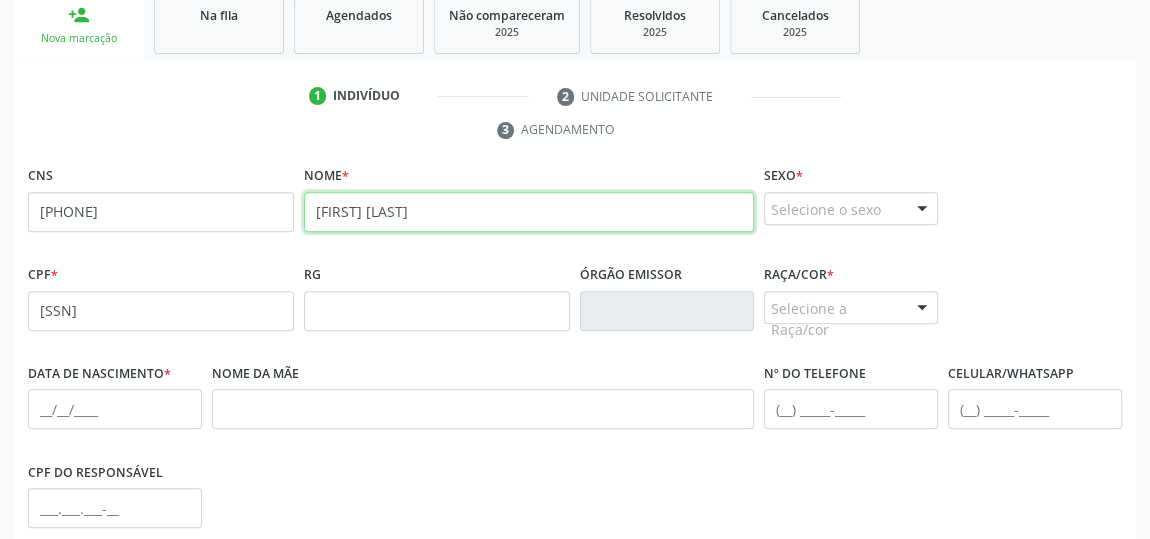 click on "[FIRST] [LAST]" at bounding box center [529, 212] 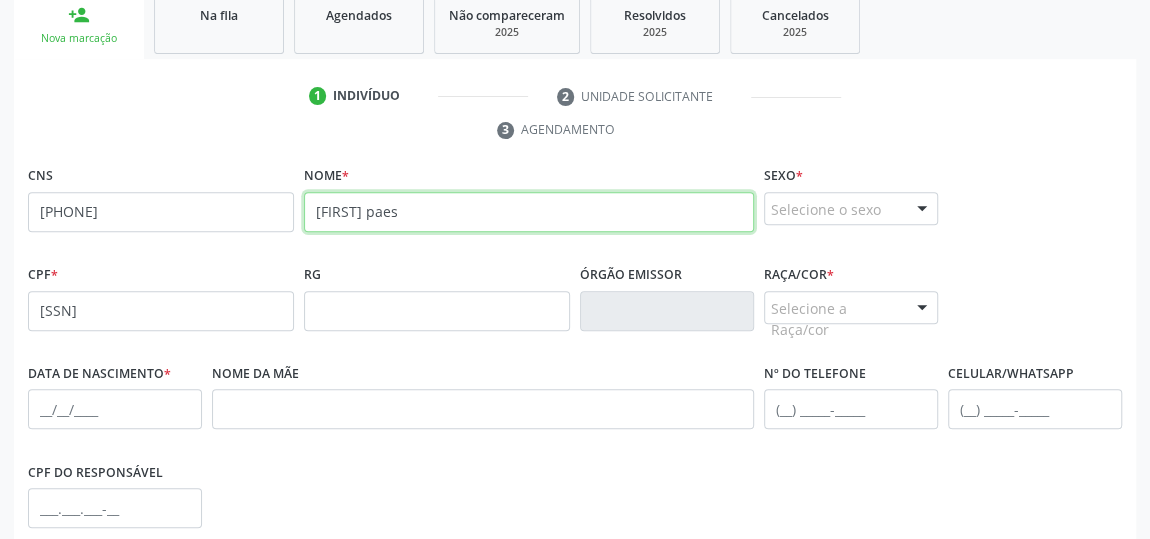 click on "[FIRST] paes" at bounding box center (529, 212) 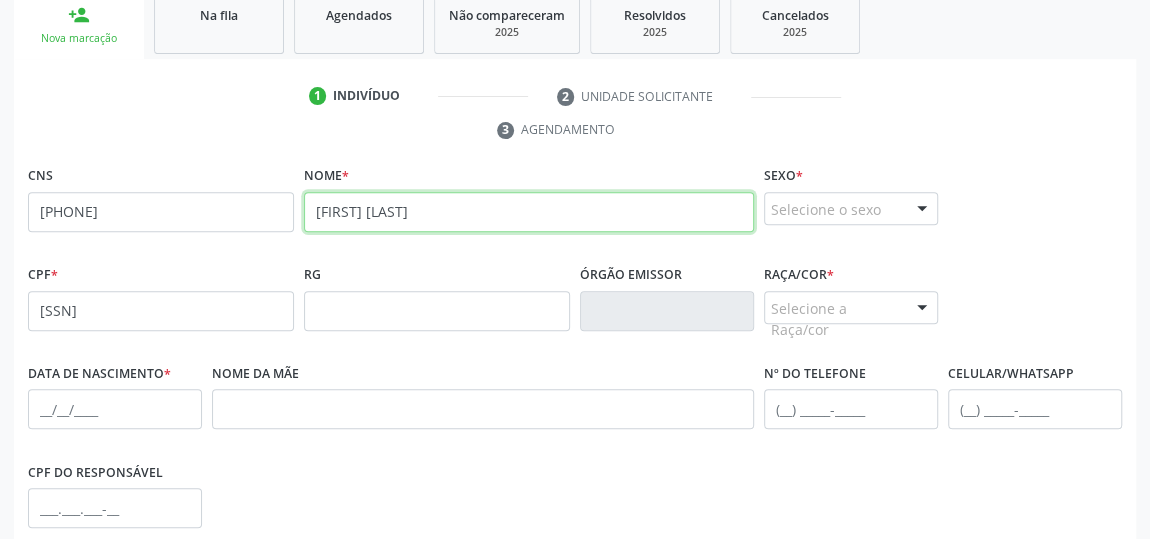 click on "[FIRST] [LAST]" at bounding box center (529, 212) 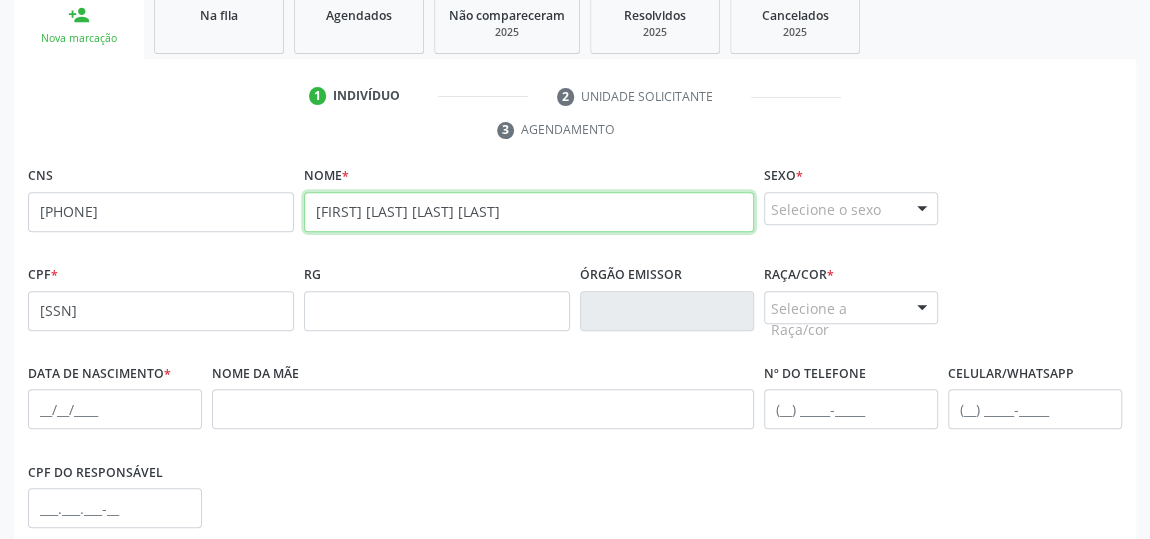 type on "[FIRST] [LAST] [LAST] [LAST]" 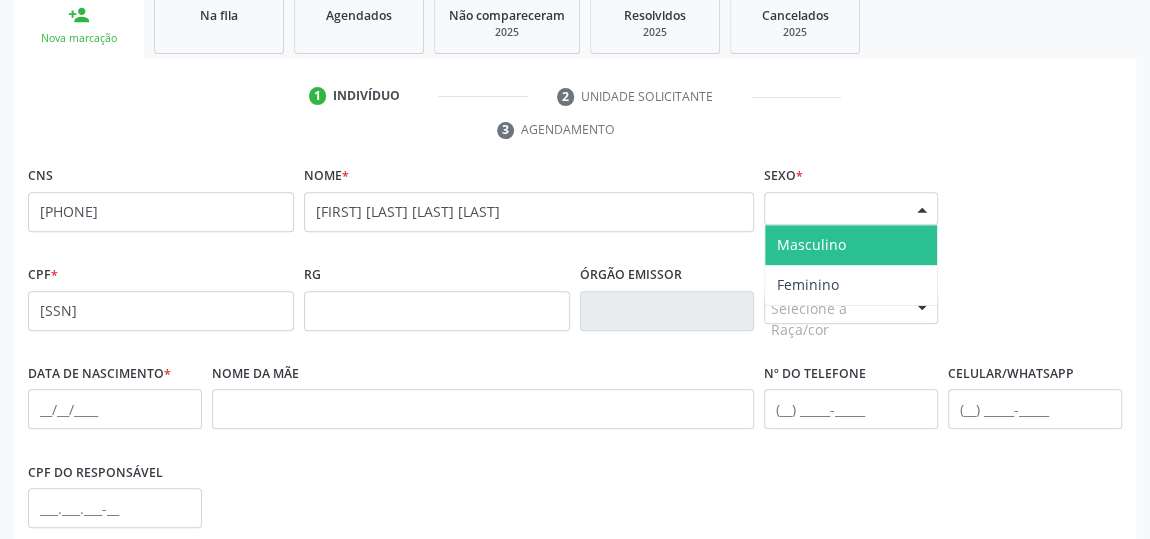 click at bounding box center [922, 210] 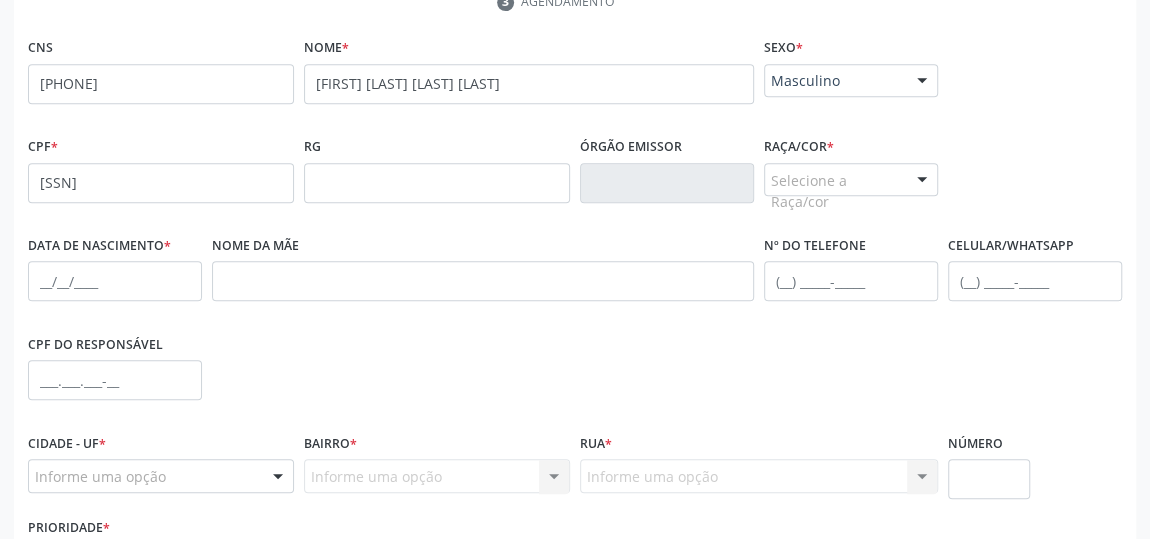 scroll, scrollTop: 517, scrollLeft: 0, axis: vertical 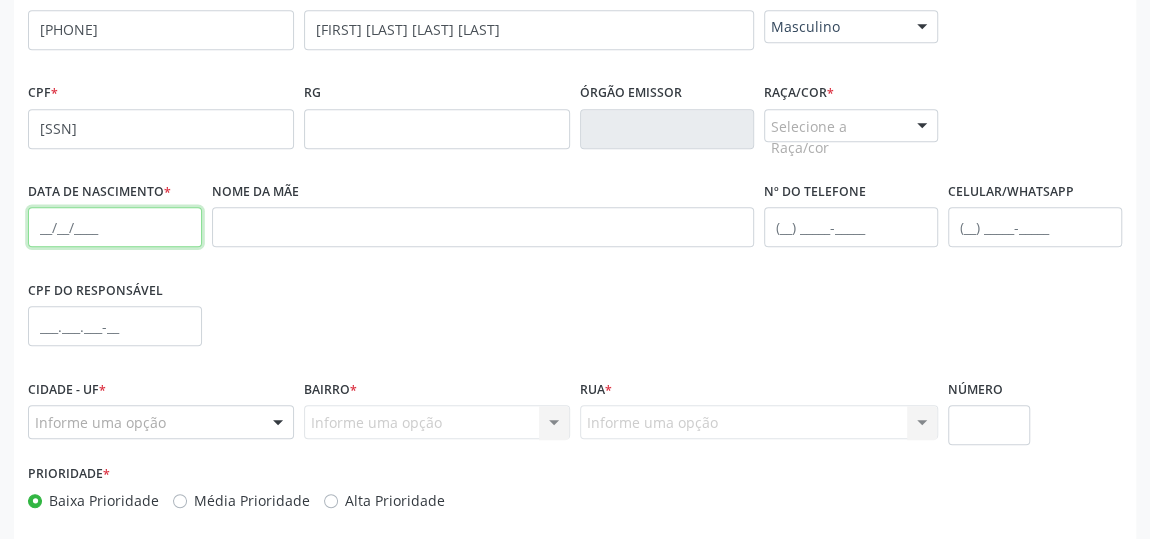 click at bounding box center [115, 227] 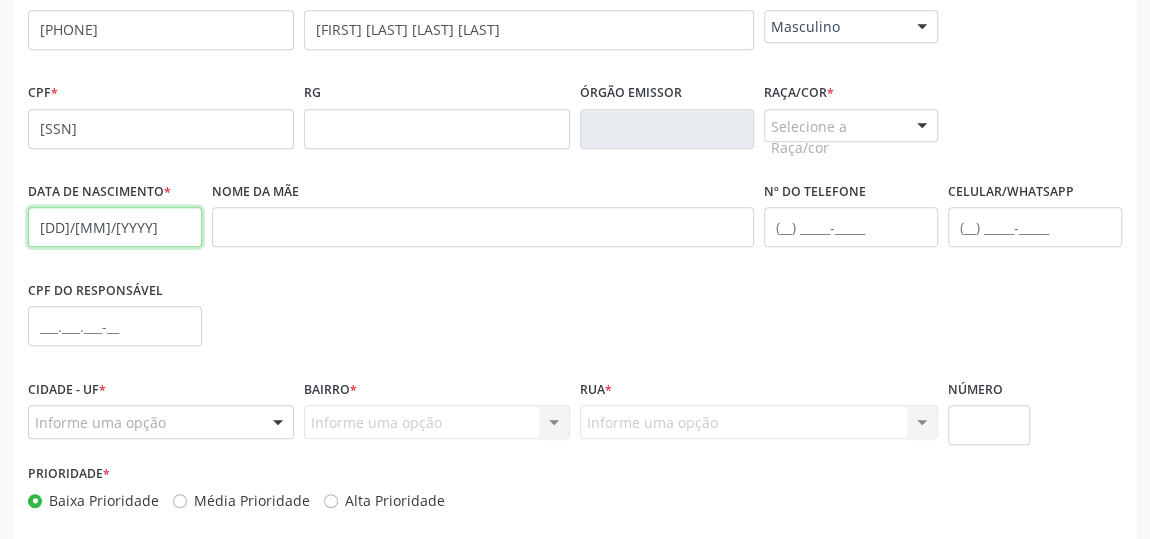 type on "[DD]/[MM]/[YYYY]" 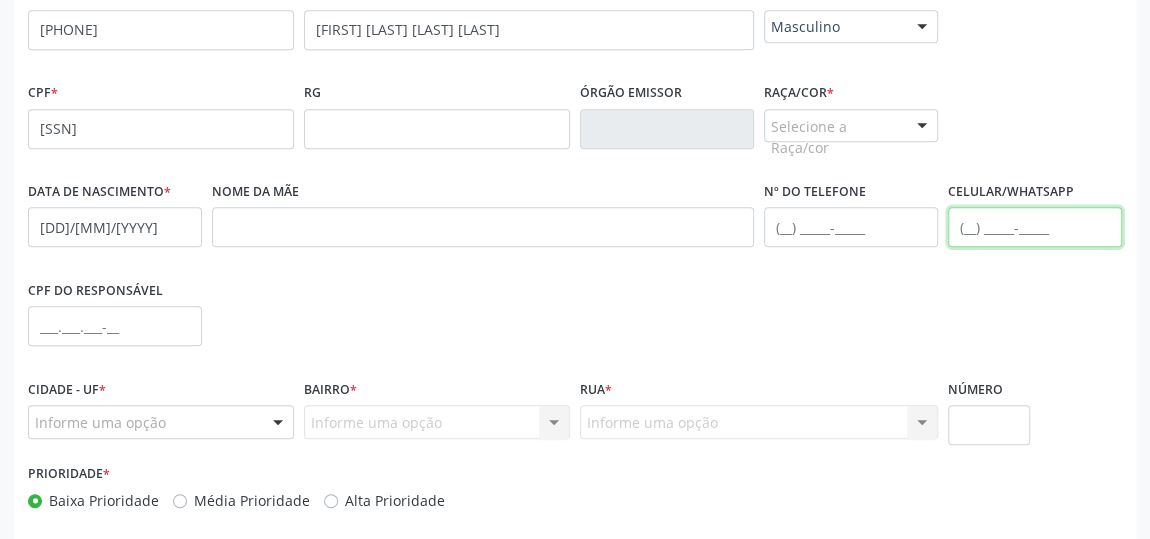 click at bounding box center (1035, 227) 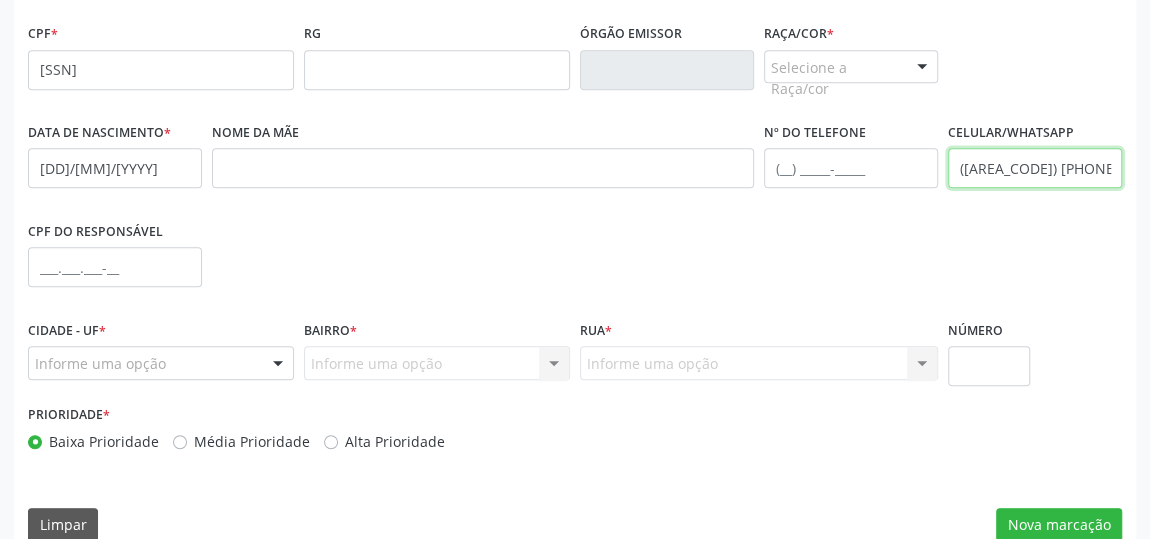 scroll, scrollTop: 604, scrollLeft: 0, axis: vertical 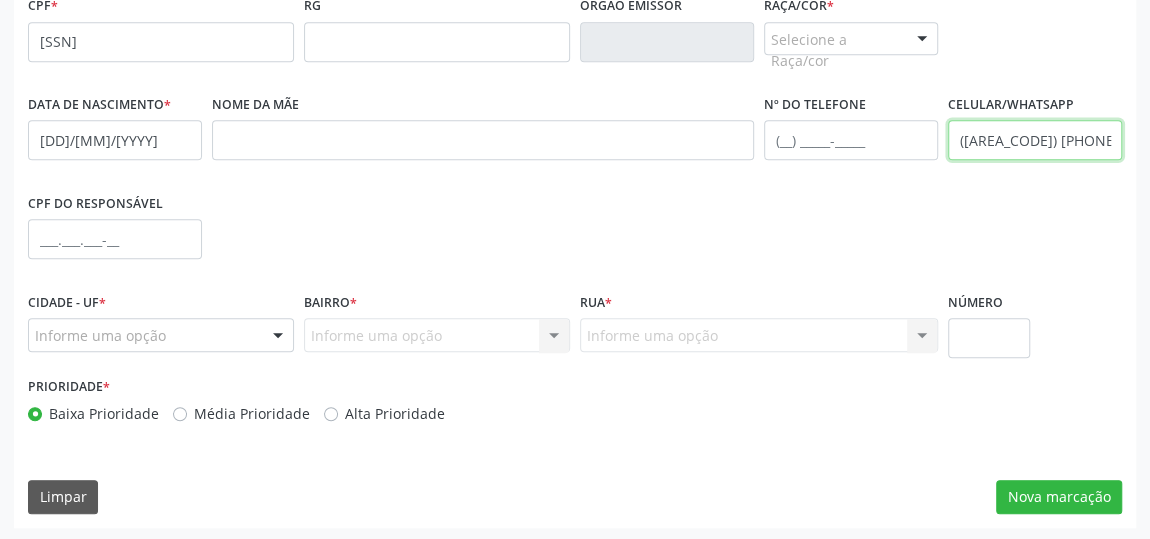 type on "([AREA_CODE]) [PHONE]" 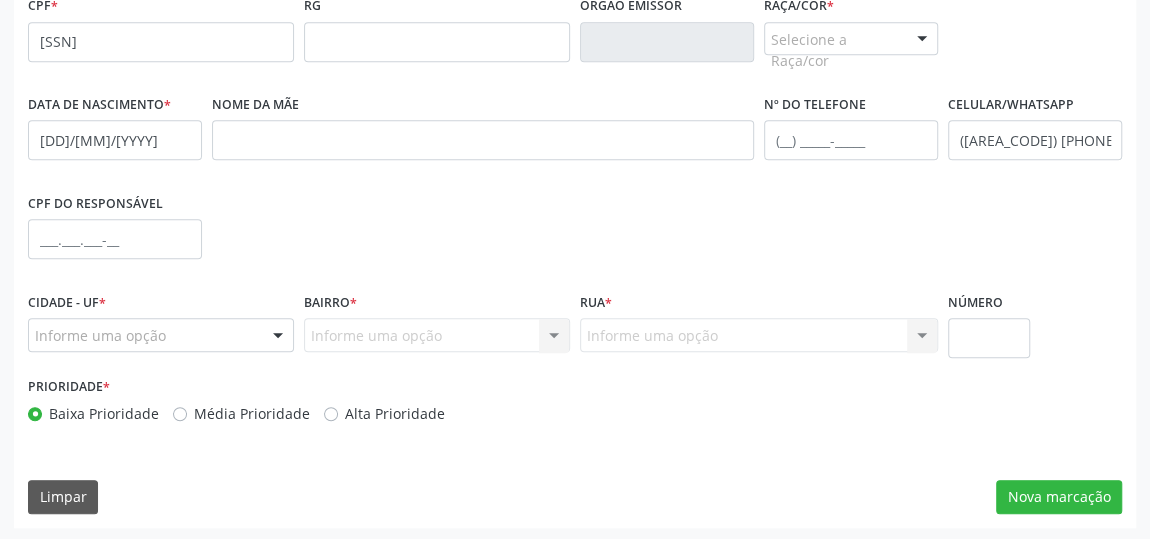 click at bounding box center [278, 336] 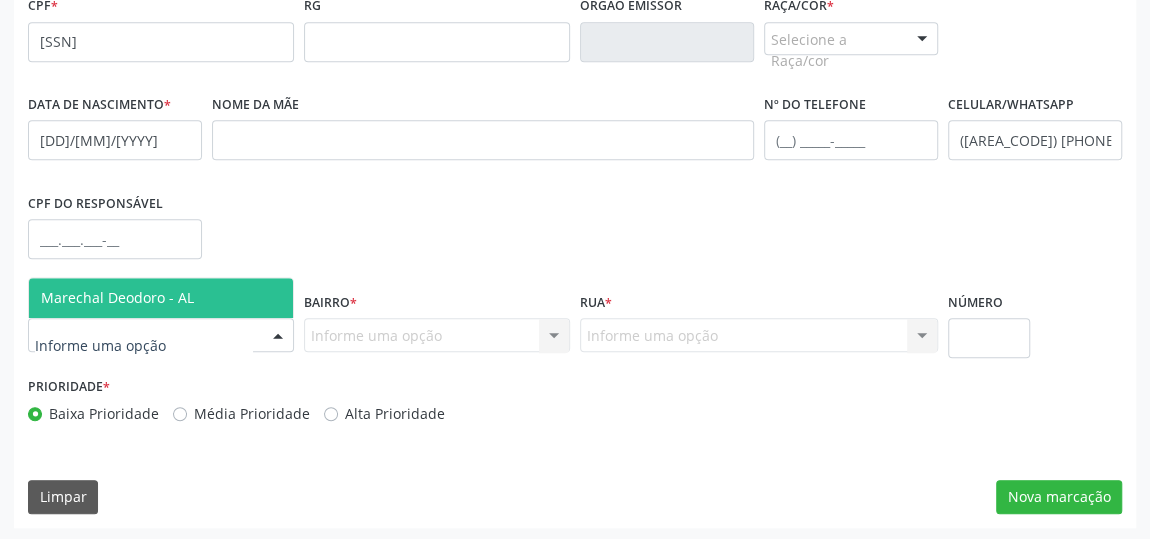 click on "Marechal Deodoro - AL" at bounding box center [161, 298] 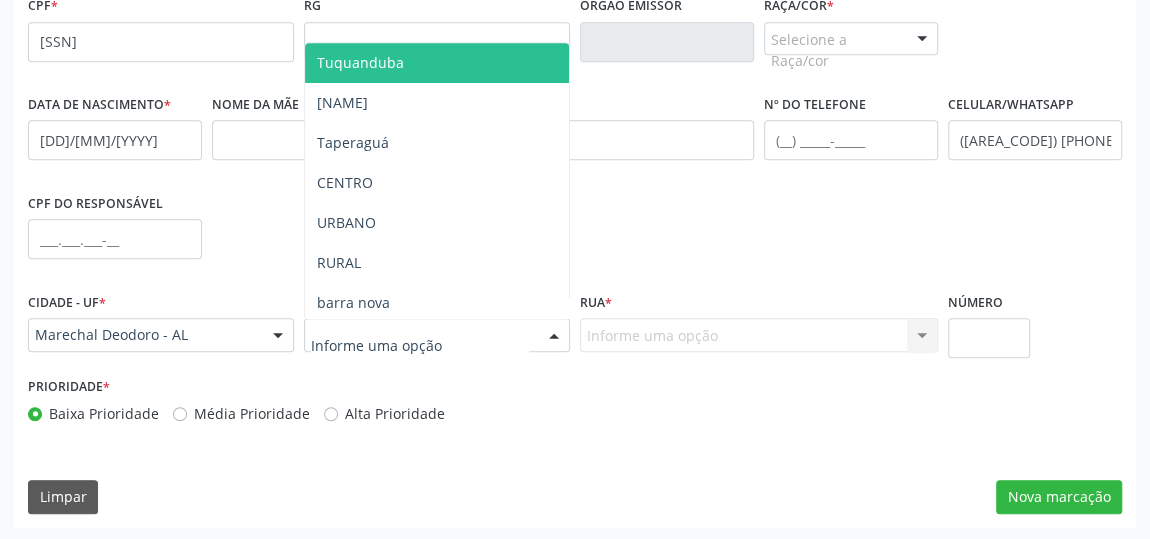 click at bounding box center (554, 336) 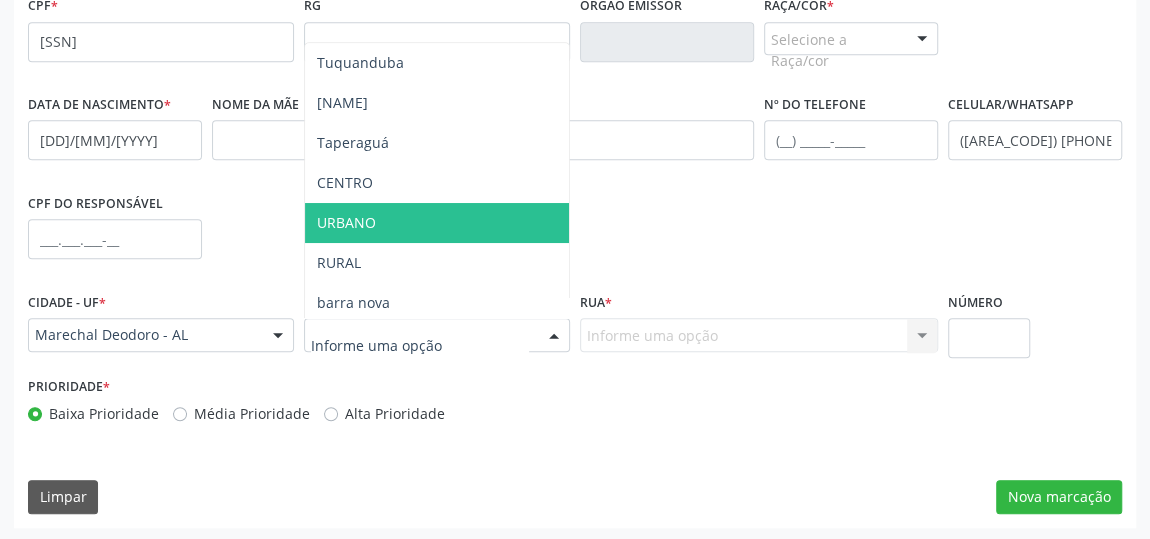 click on "URBANO" at bounding box center (437, 223) 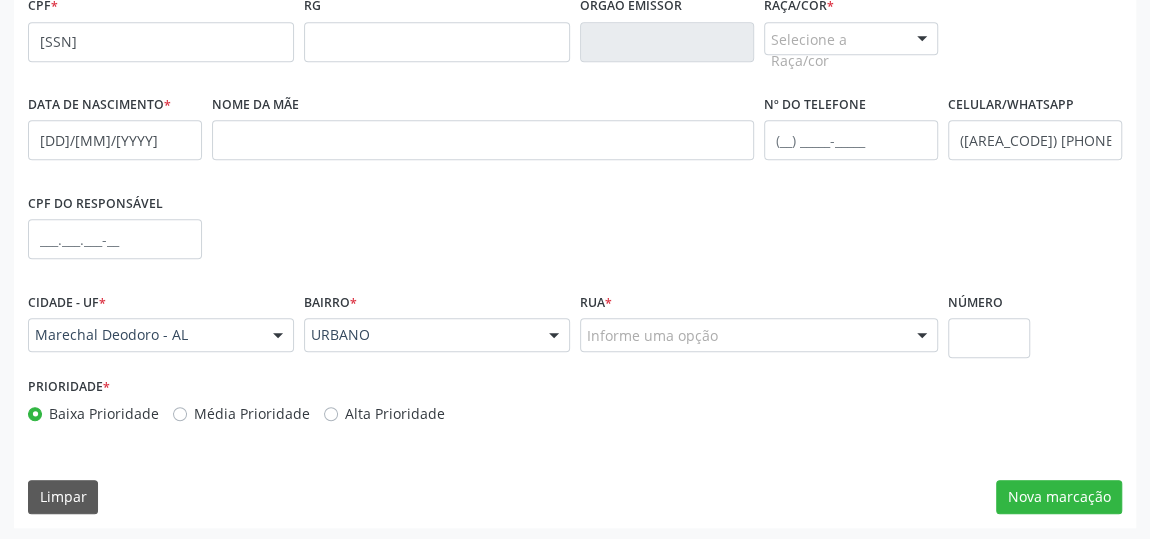 click at bounding box center (922, 336) 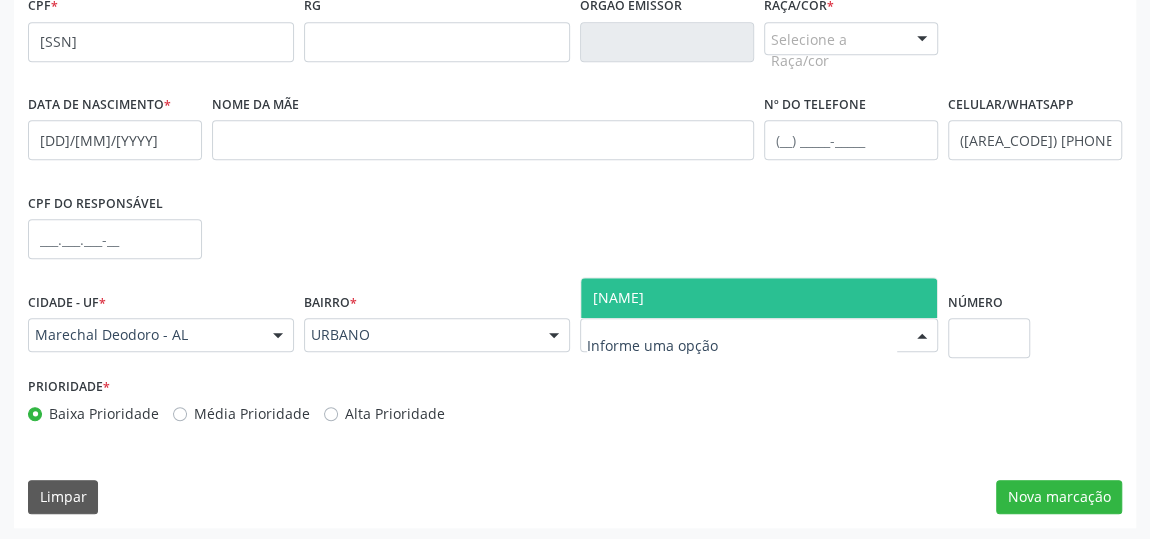 click on "[NAME]" at bounding box center (759, 298) 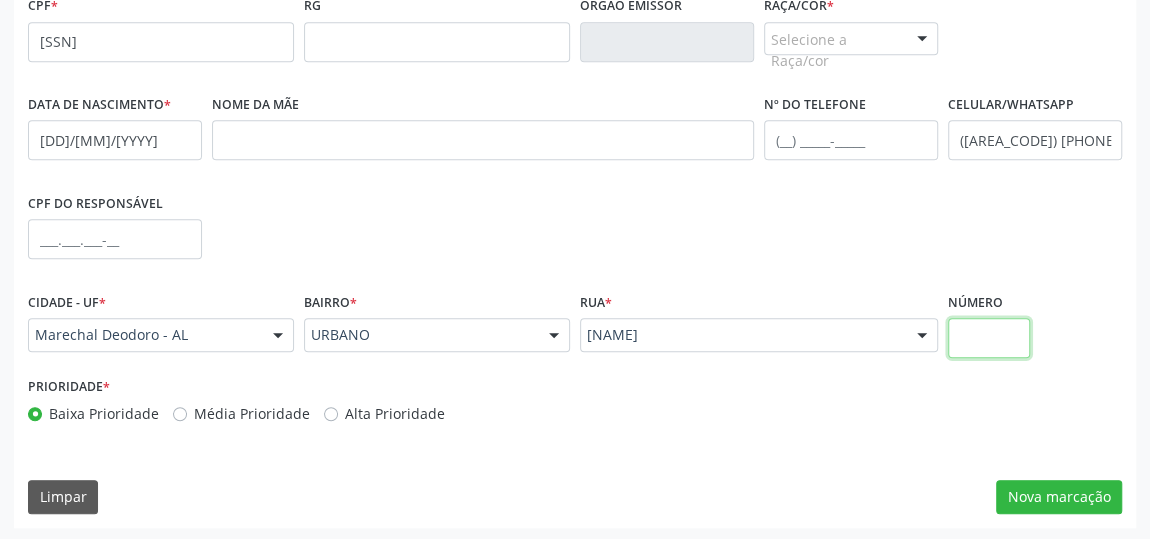 click at bounding box center [989, 338] 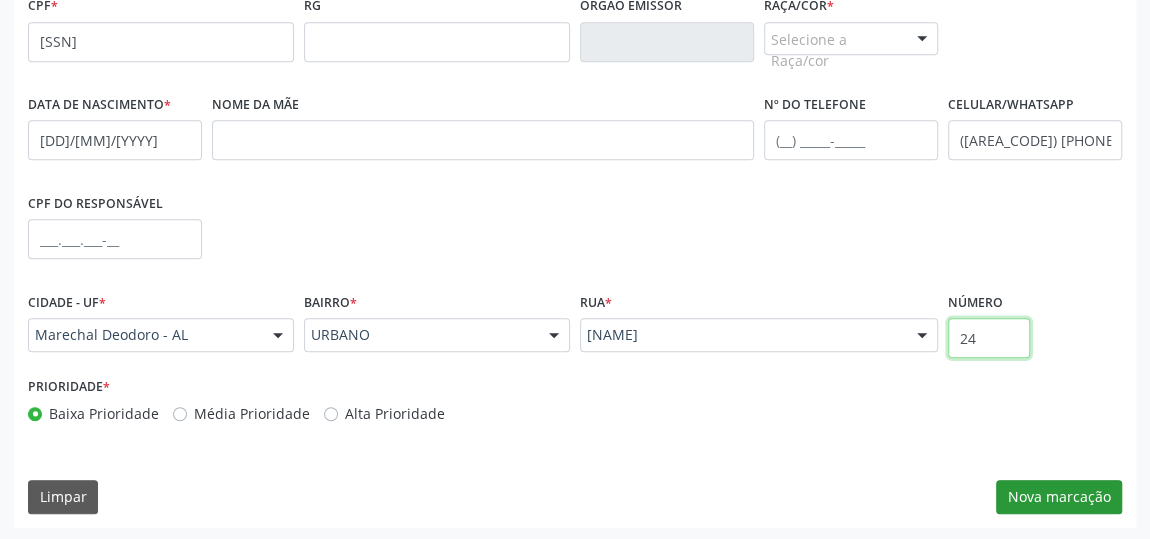 type on "24" 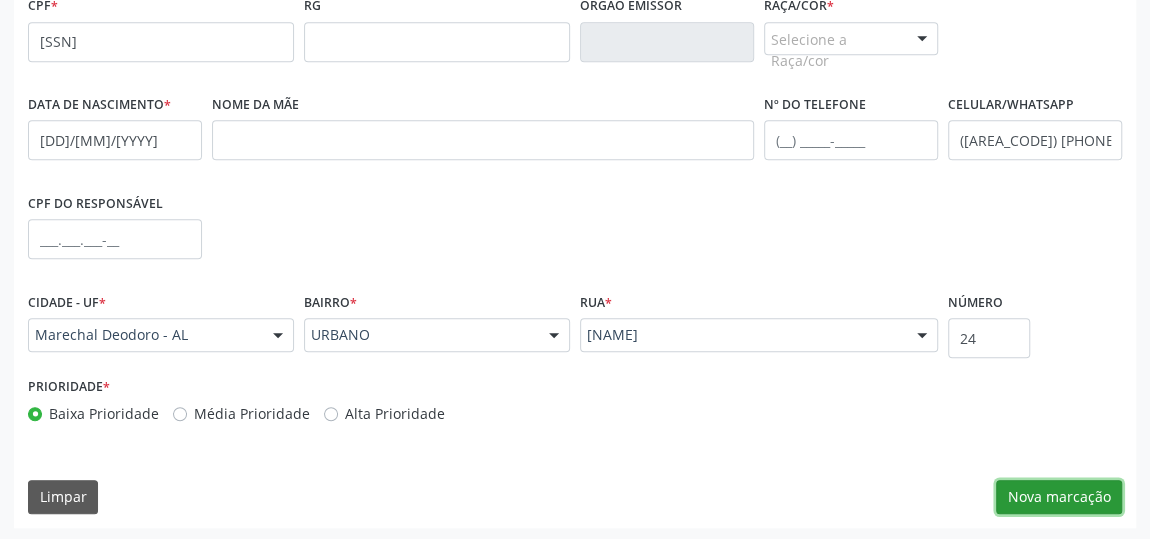 click on "Nova marcação" at bounding box center [1059, 497] 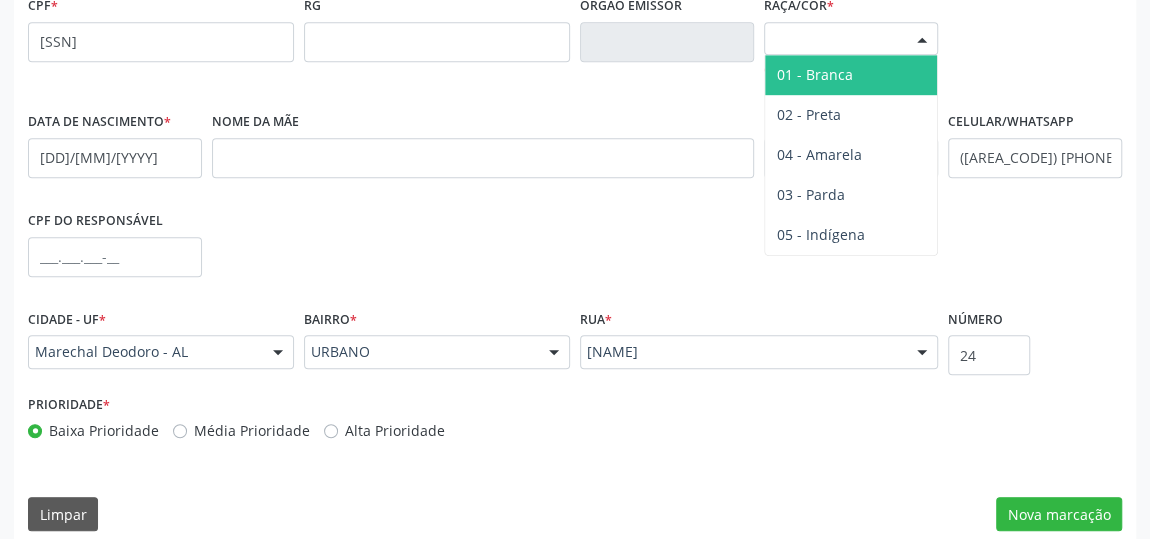 click at bounding box center [922, 40] 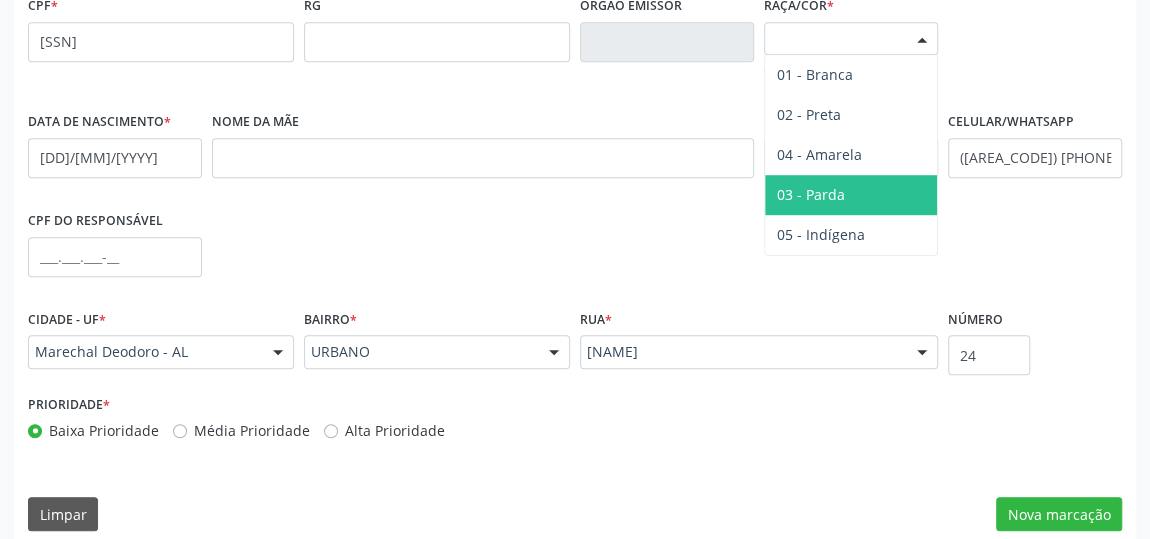 click on "03 - Parda" at bounding box center (811, 194) 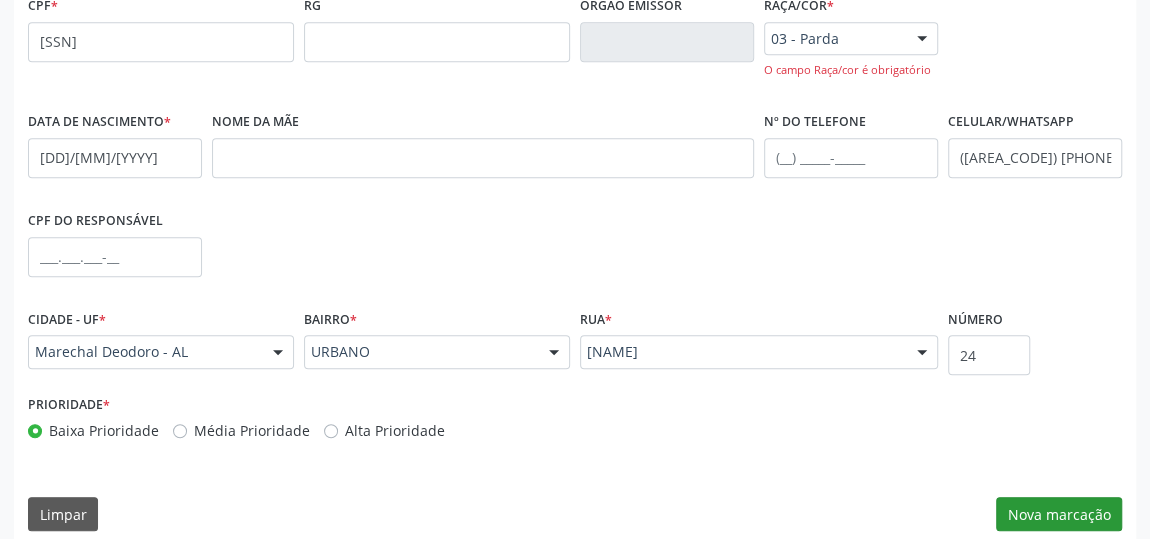 drag, startPoint x: 1079, startPoint y: 493, endPoint x: 1082, endPoint y: 508, distance: 15.297058 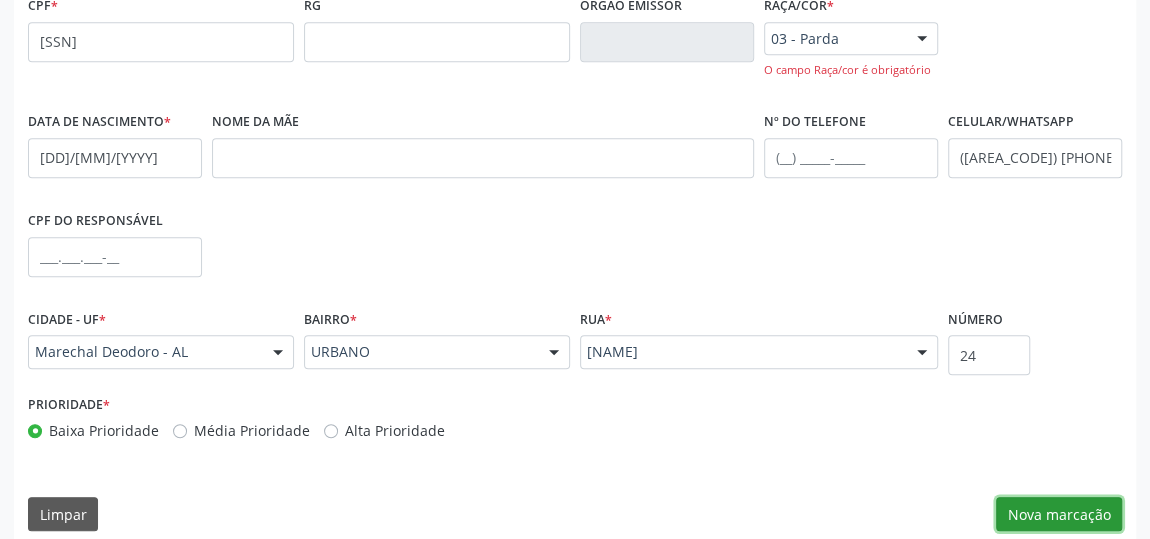 click on "Nova marcação" at bounding box center [1059, 514] 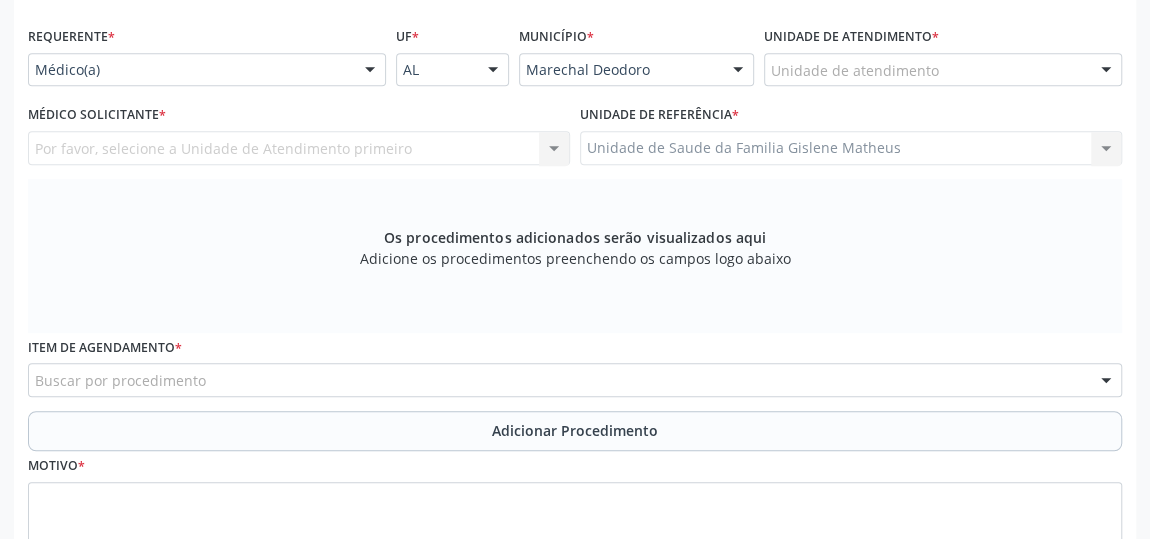 scroll, scrollTop: 331, scrollLeft: 0, axis: vertical 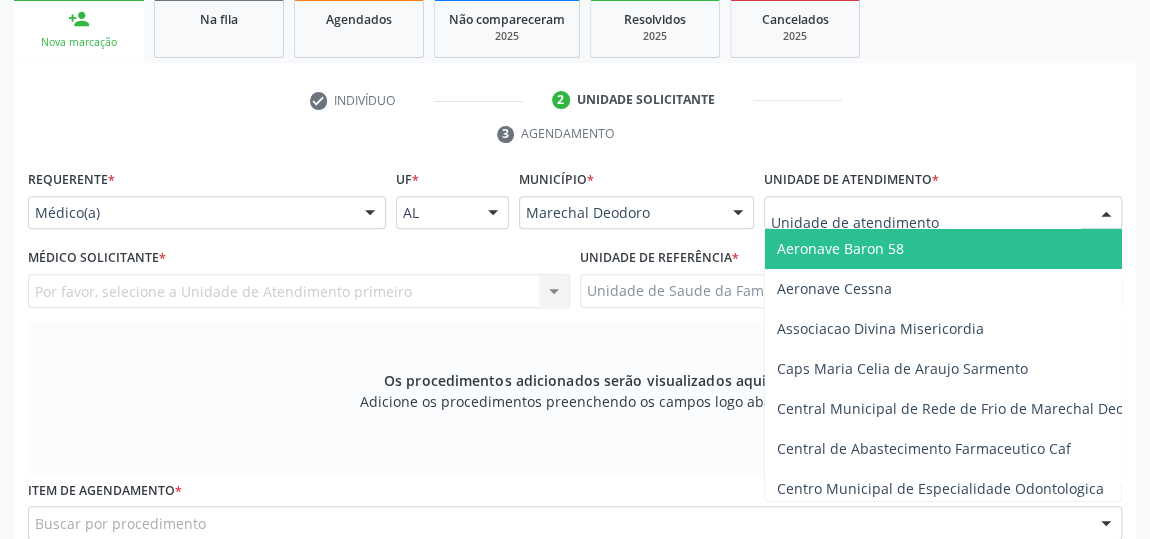 click at bounding box center [1106, 214] 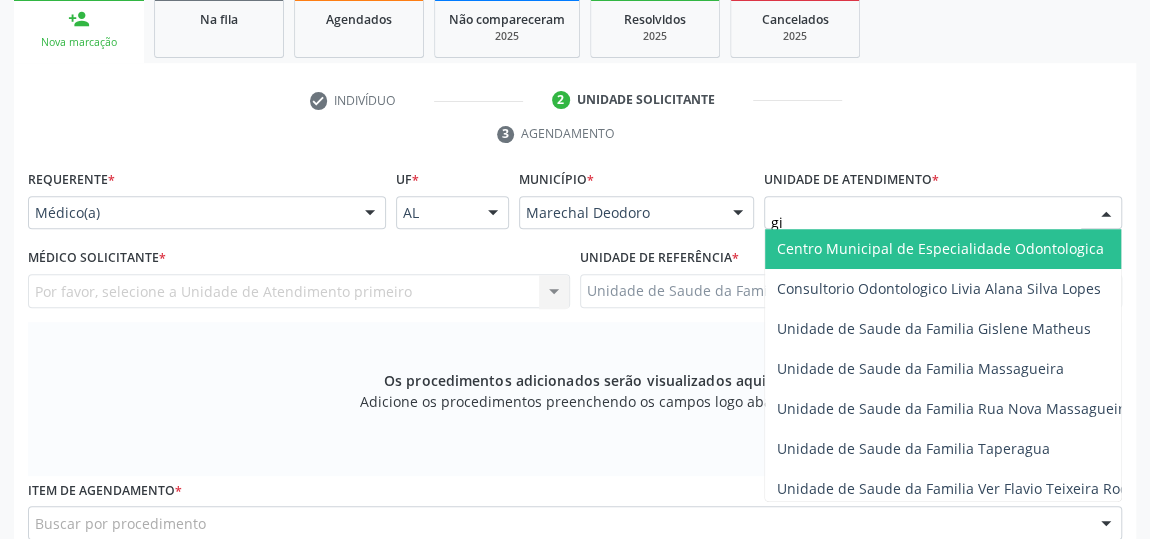 type on "gis" 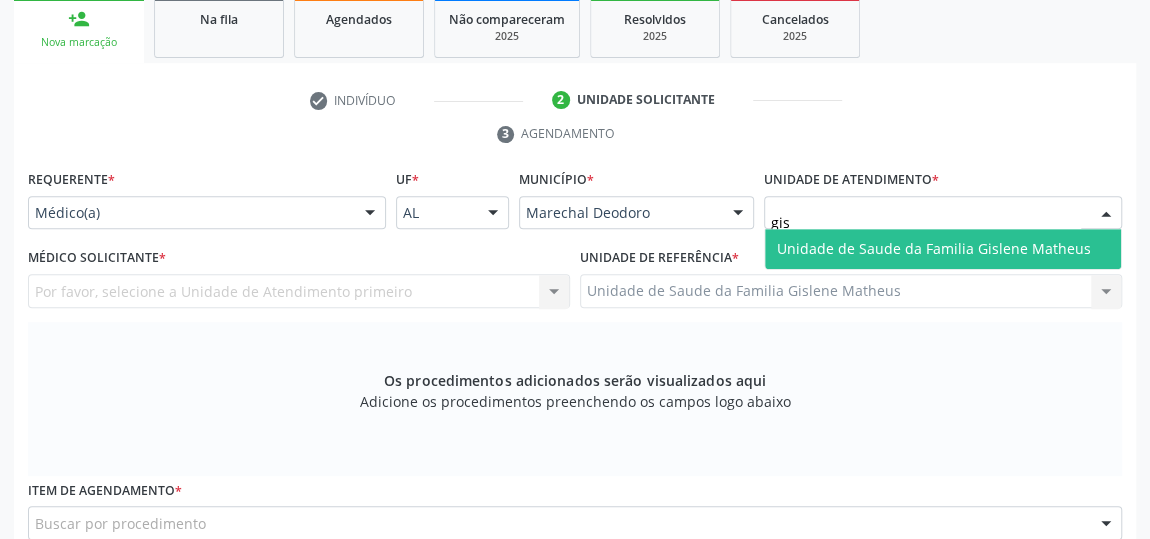 click on "Unidade de Saude da Familia Gislene Matheus" at bounding box center (934, 248) 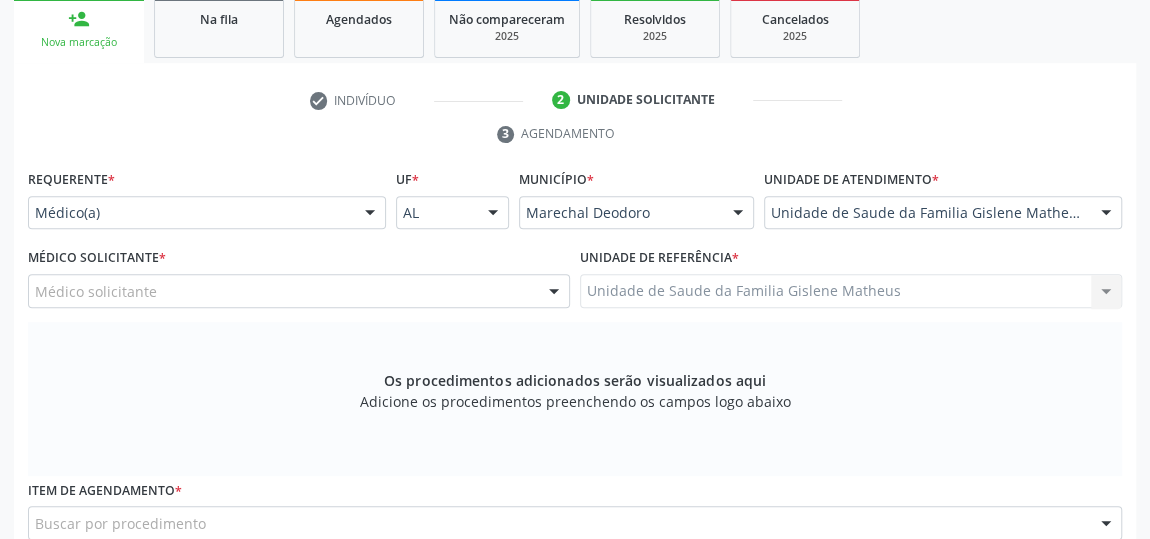 click at bounding box center [554, 292] 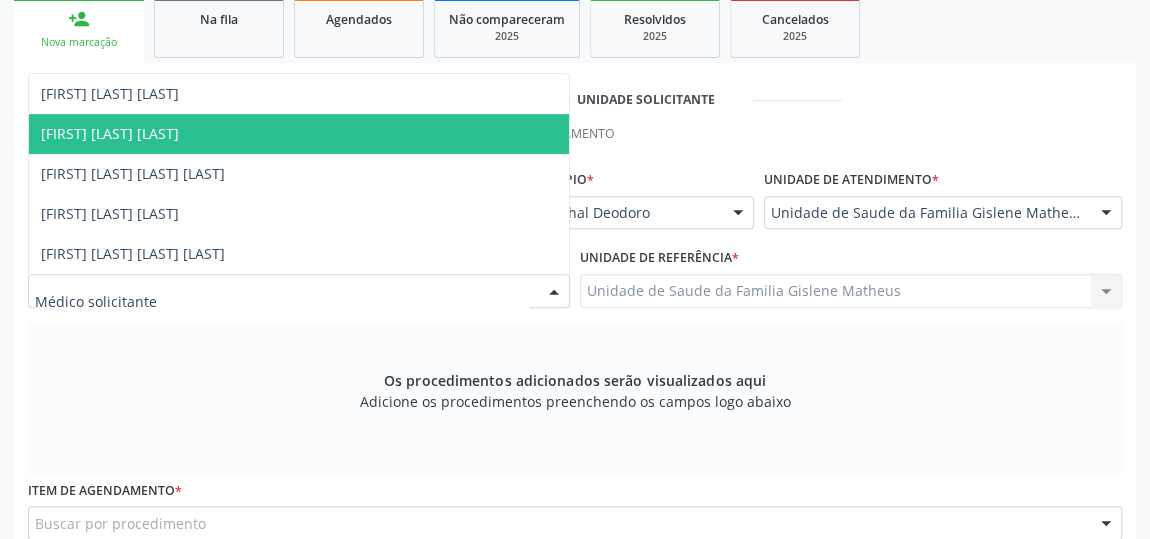 click on "[FIRST] [LAST] [LAST]" at bounding box center (110, 133) 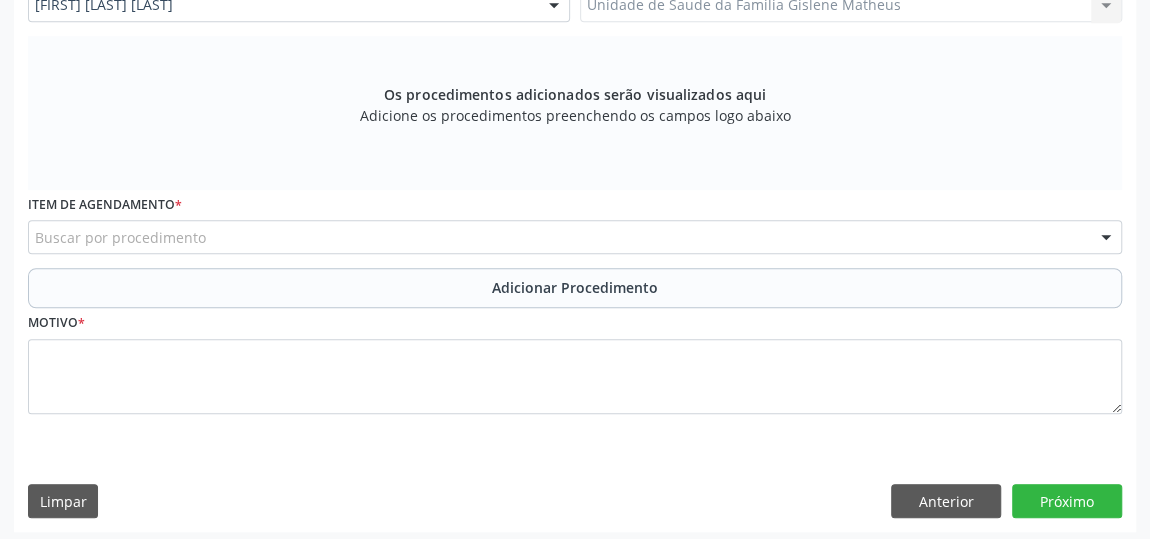 scroll, scrollTop: 620, scrollLeft: 0, axis: vertical 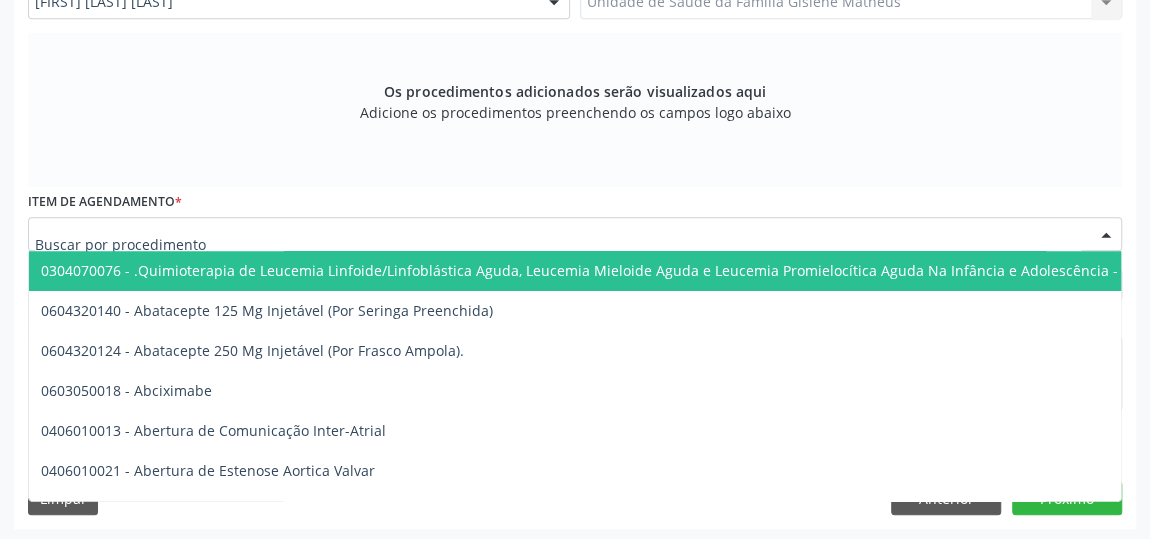 click at bounding box center (575, 234) 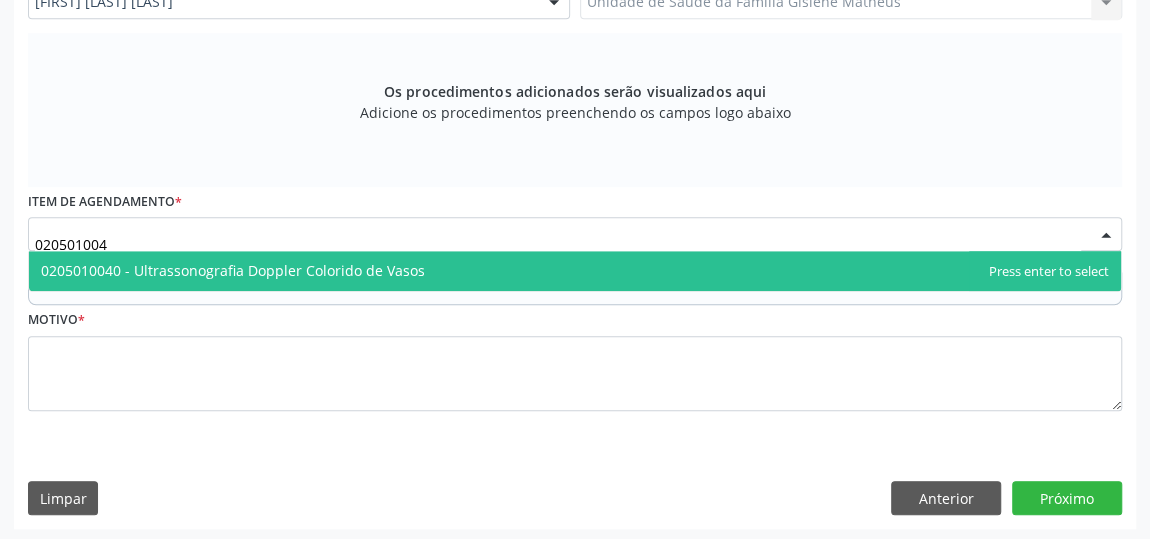 type on "0205010040" 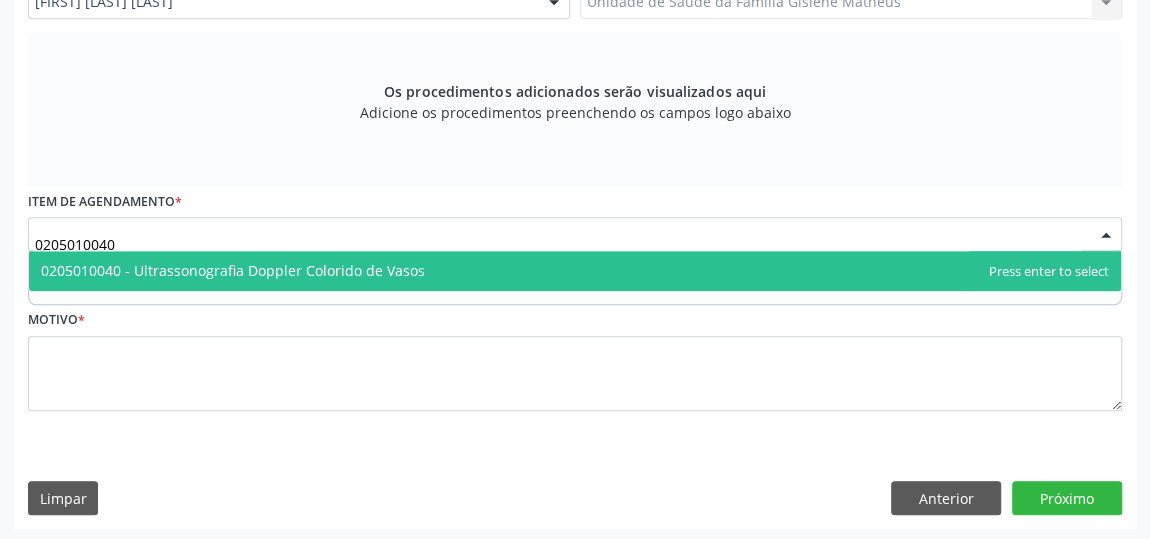click on "0205010040 - Ultrassonografia Doppler Colorido de Vasos" at bounding box center [575, 271] 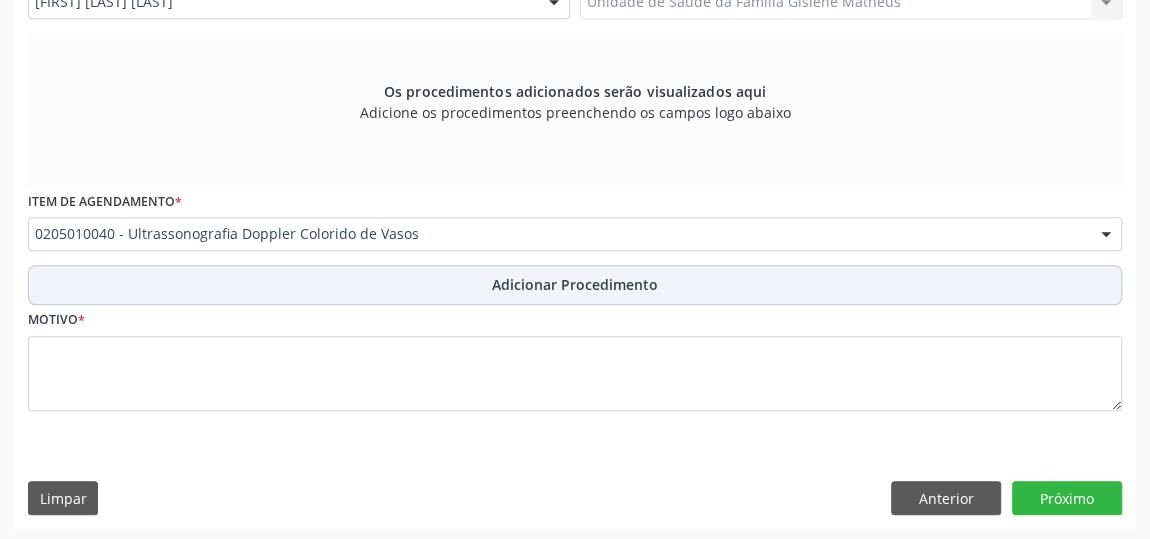 click on "Adicionar Procedimento" at bounding box center (575, 284) 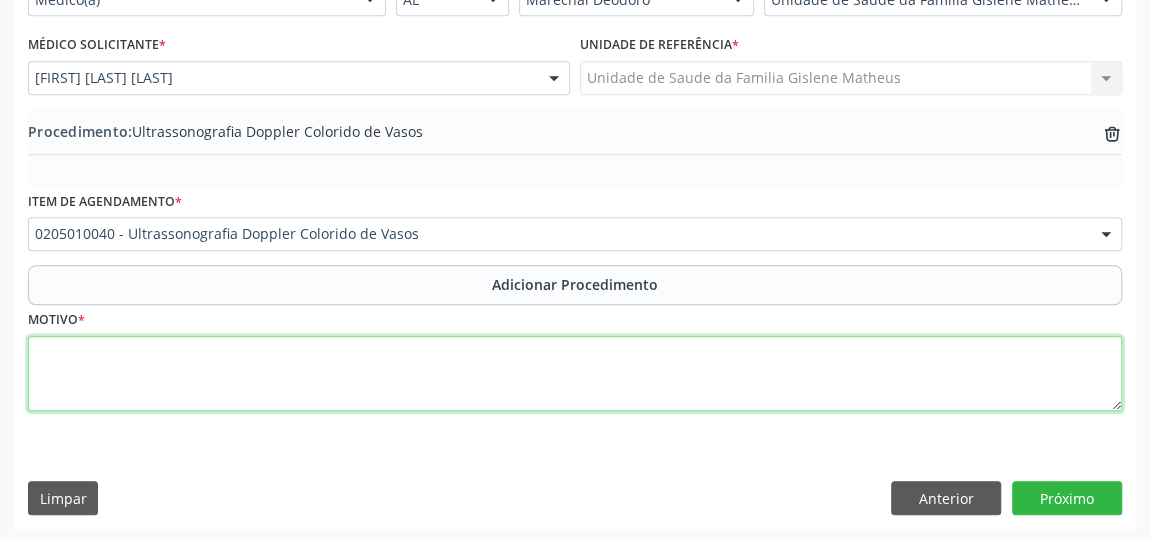 click at bounding box center [575, 374] 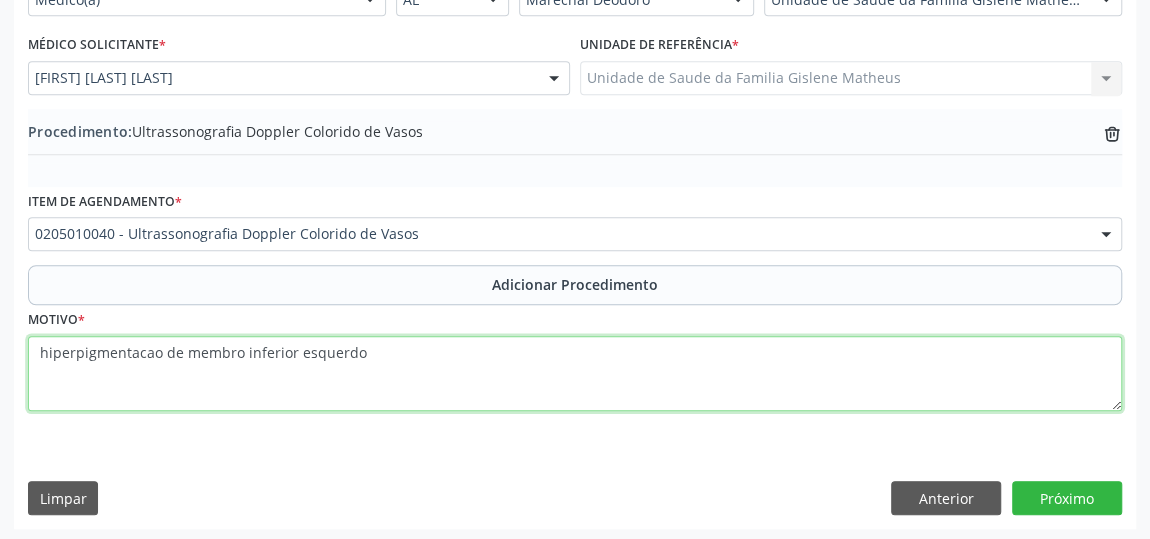 click on "hiperpigmentacao de membro inferior esquerdo" at bounding box center (575, 374) 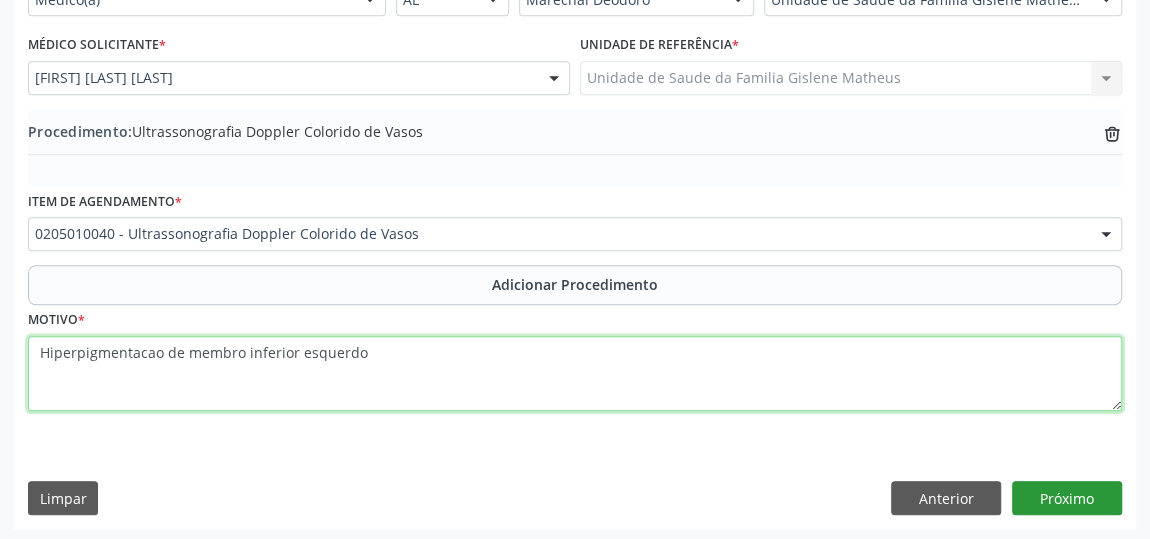 type on "Hiperpigmentacao de membro inferior esquerdo" 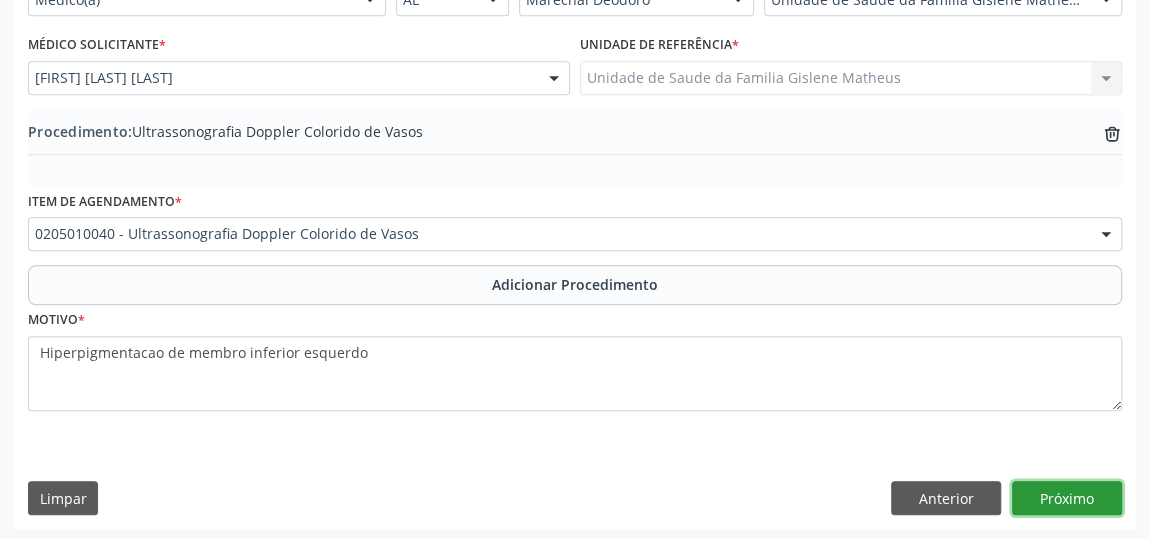click on "Próximo" at bounding box center (1067, 498) 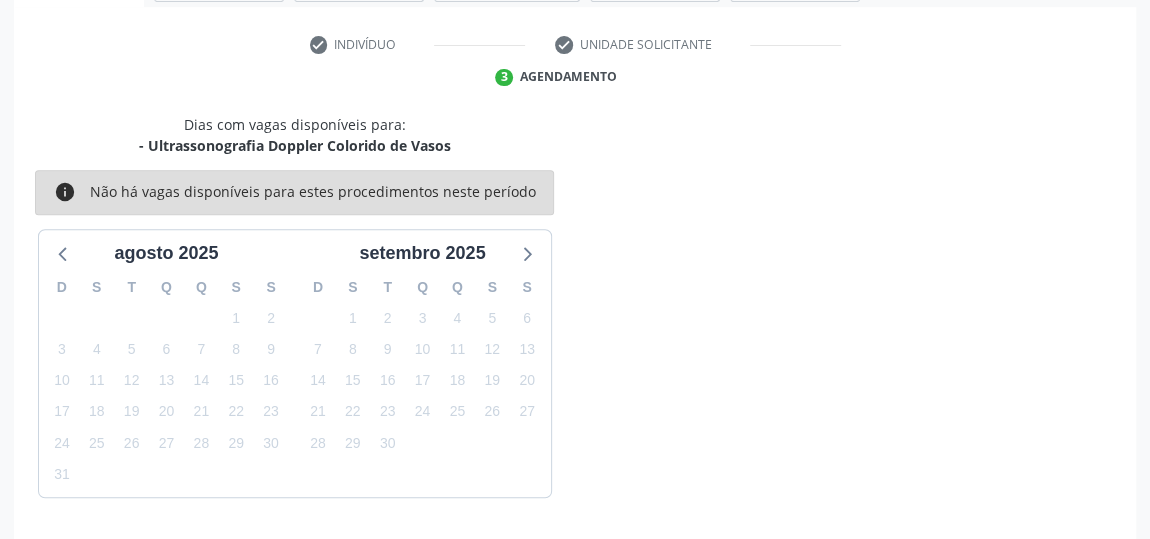 scroll, scrollTop: 446, scrollLeft: 0, axis: vertical 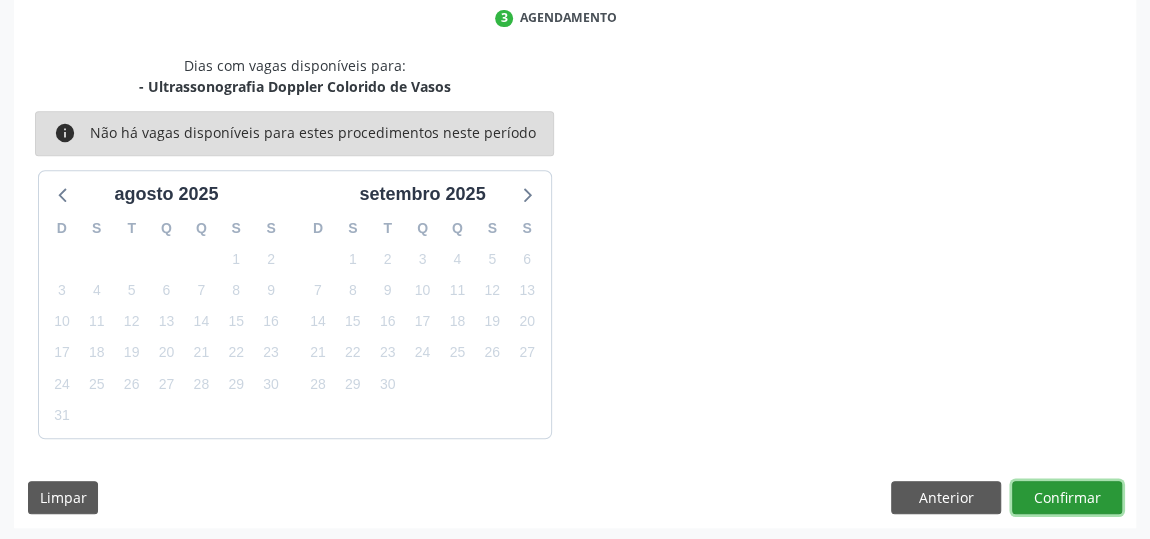 click on "Confirmar" at bounding box center [1067, 498] 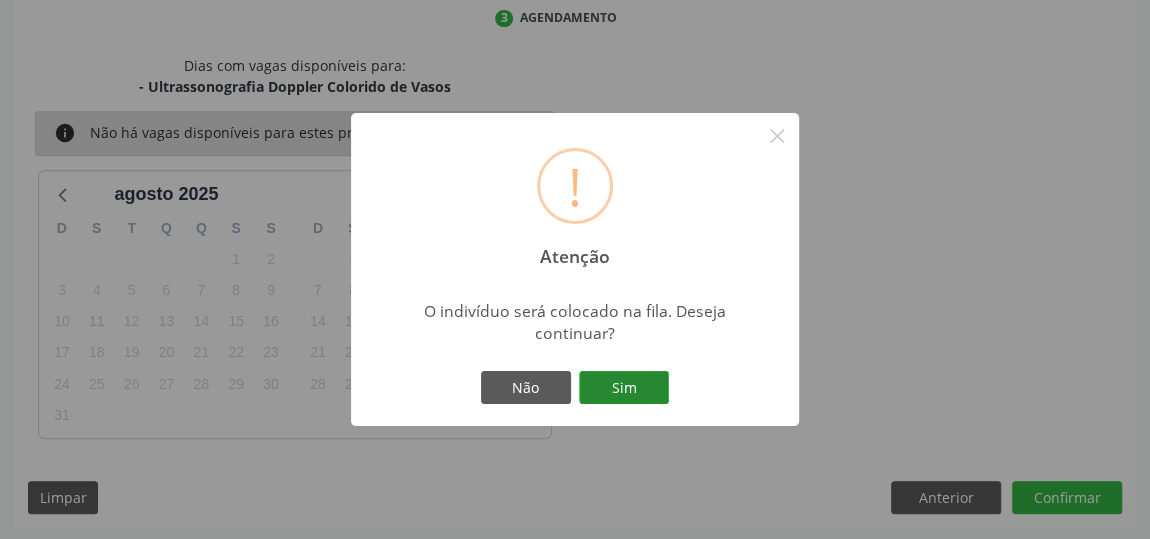click on "Sim" at bounding box center [624, 388] 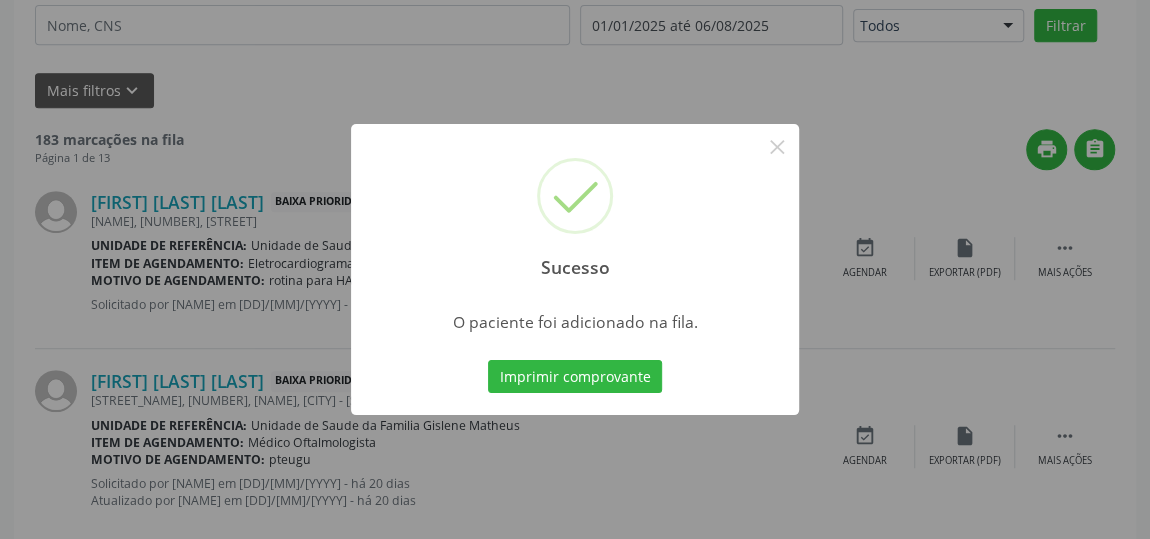 scroll, scrollTop: 153, scrollLeft: 0, axis: vertical 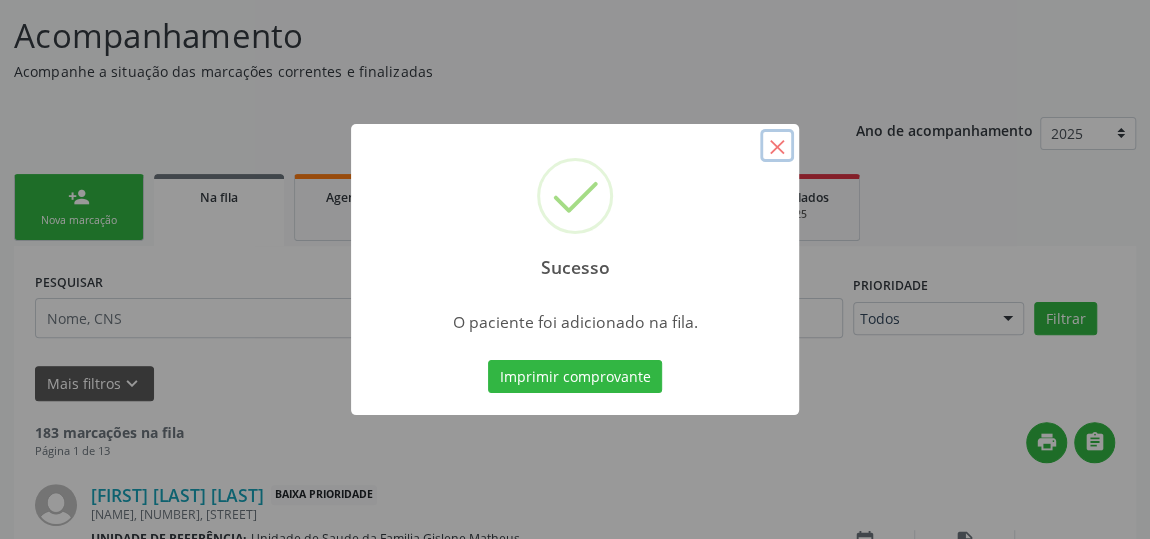 click on "×" at bounding box center [777, 146] 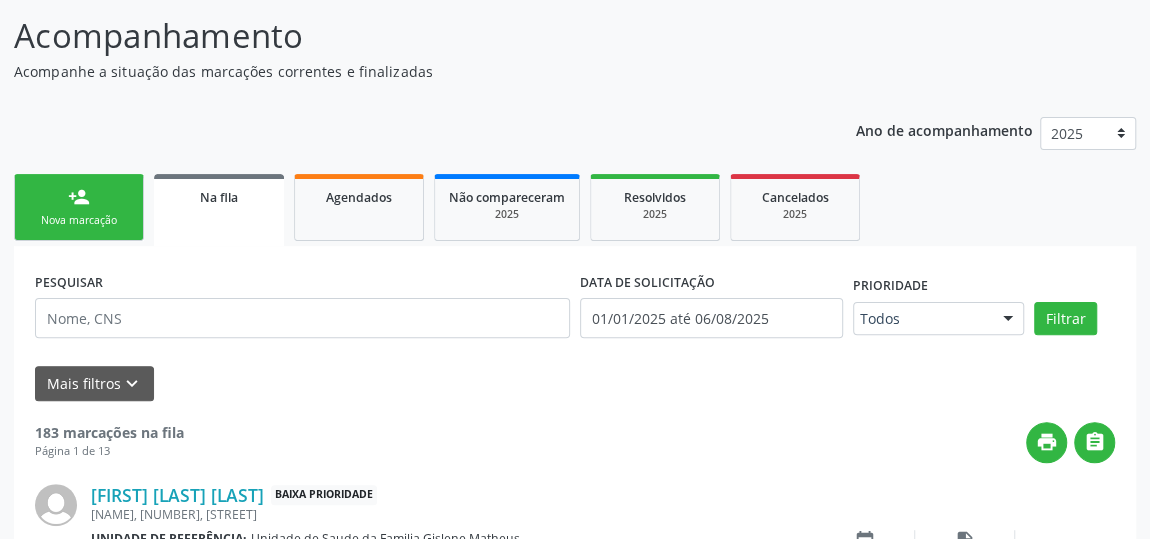 click on "Nova marcação" at bounding box center [79, 220] 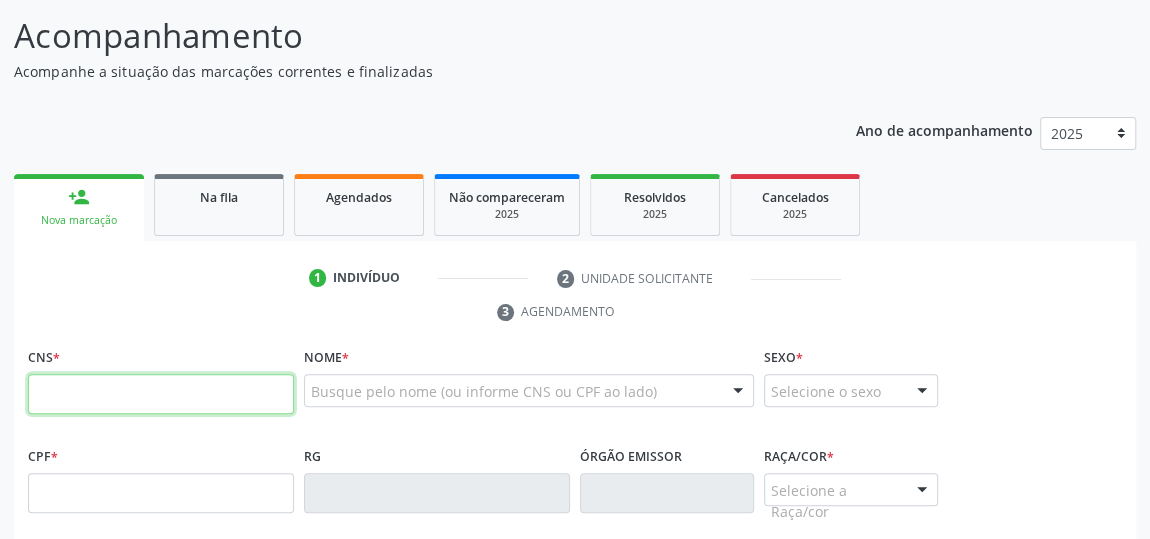 click at bounding box center [161, 394] 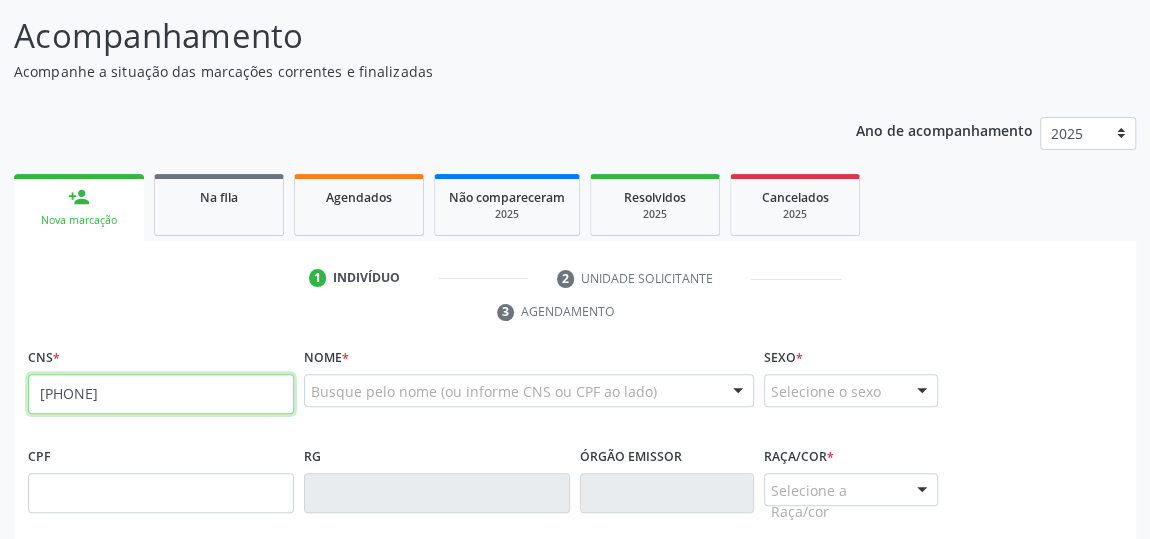 type on "[PHONE]" 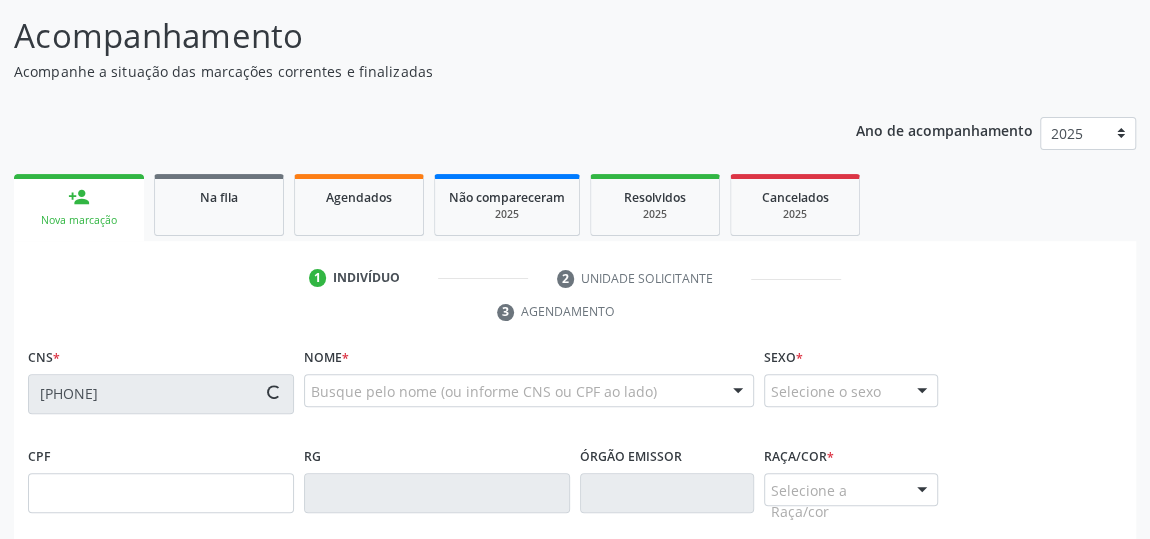 type on "[SSN]" 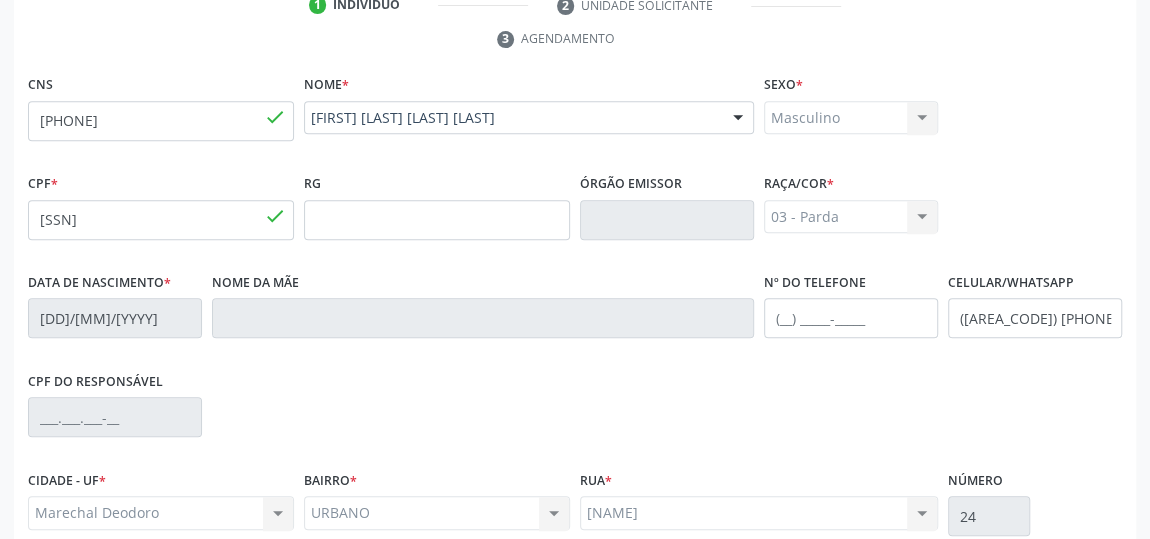scroll, scrollTop: 604, scrollLeft: 0, axis: vertical 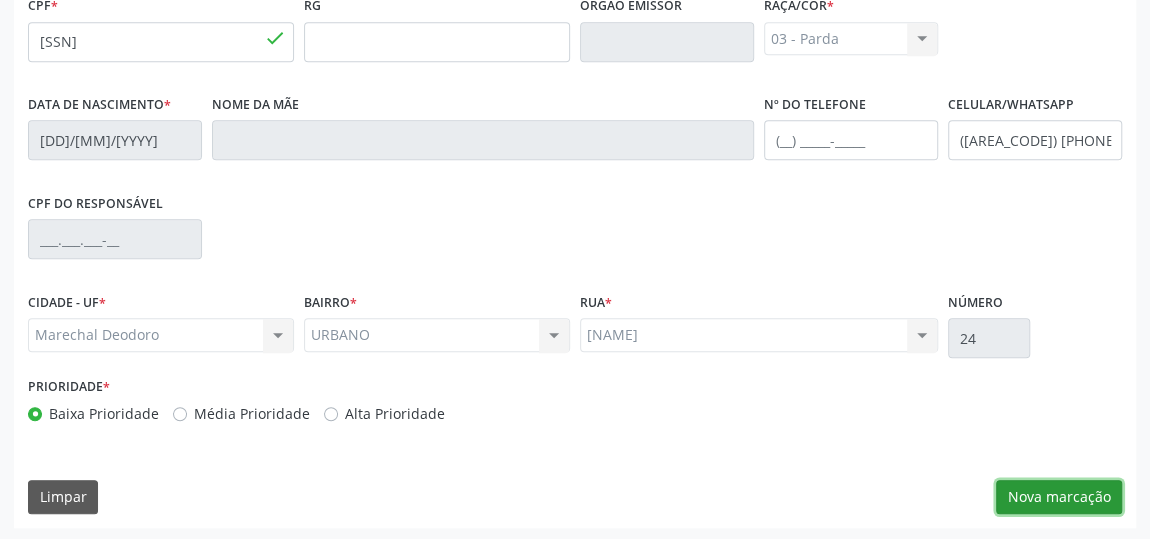 click on "Nova marcação" at bounding box center (1059, 497) 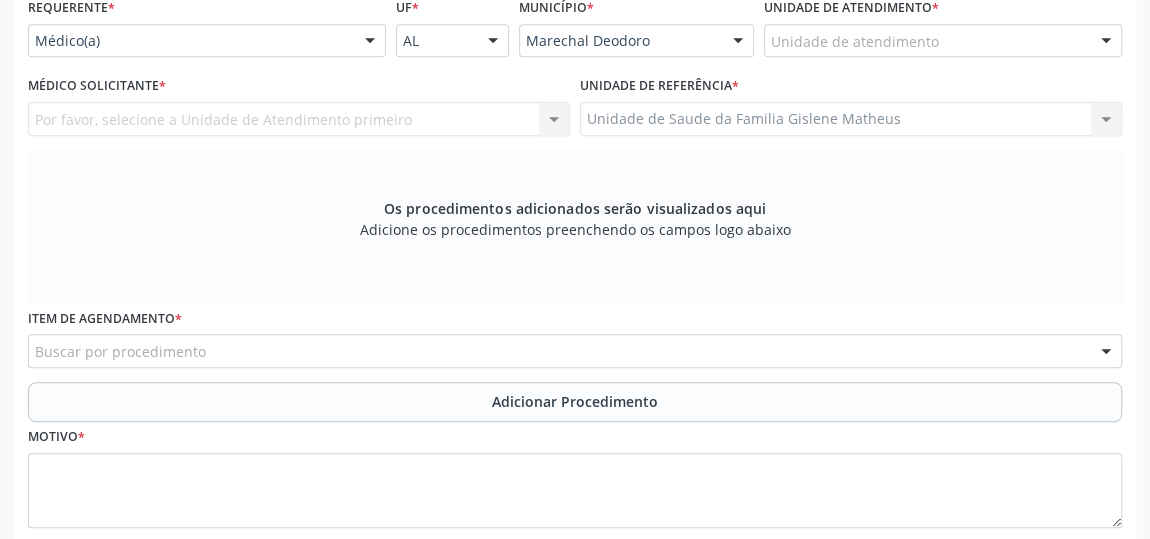 scroll, scrollTop: 422, scrollLeft: 0, axis: vertical 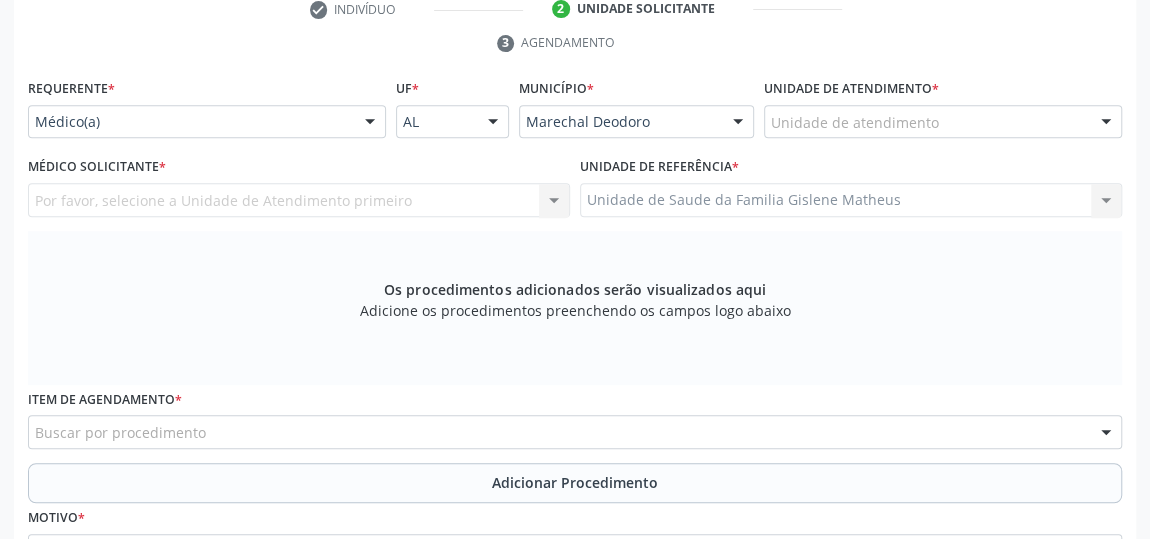 click at bounding box center [1106, 123] 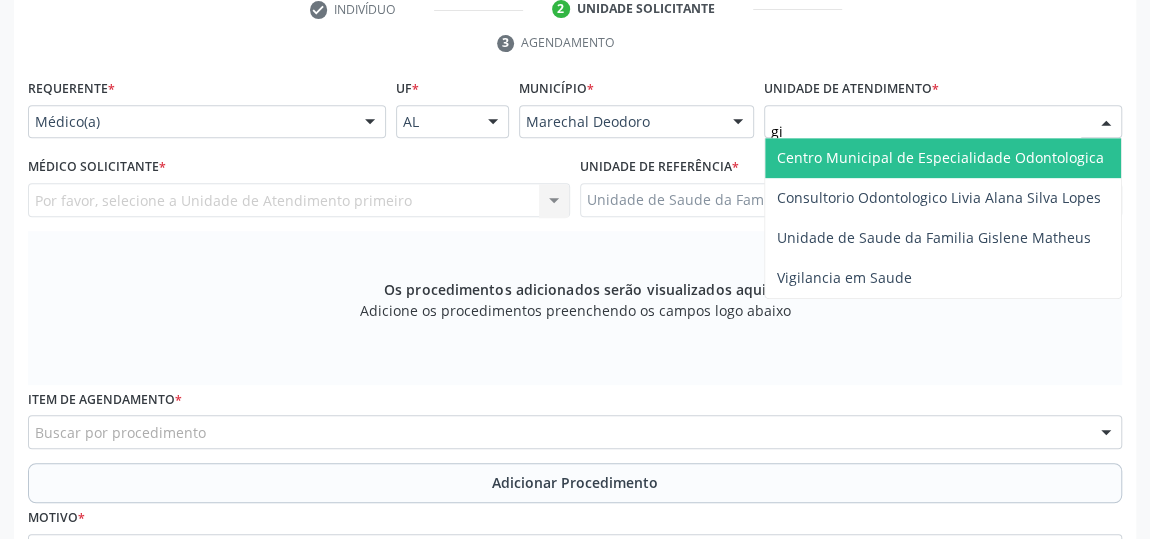type on "gis" 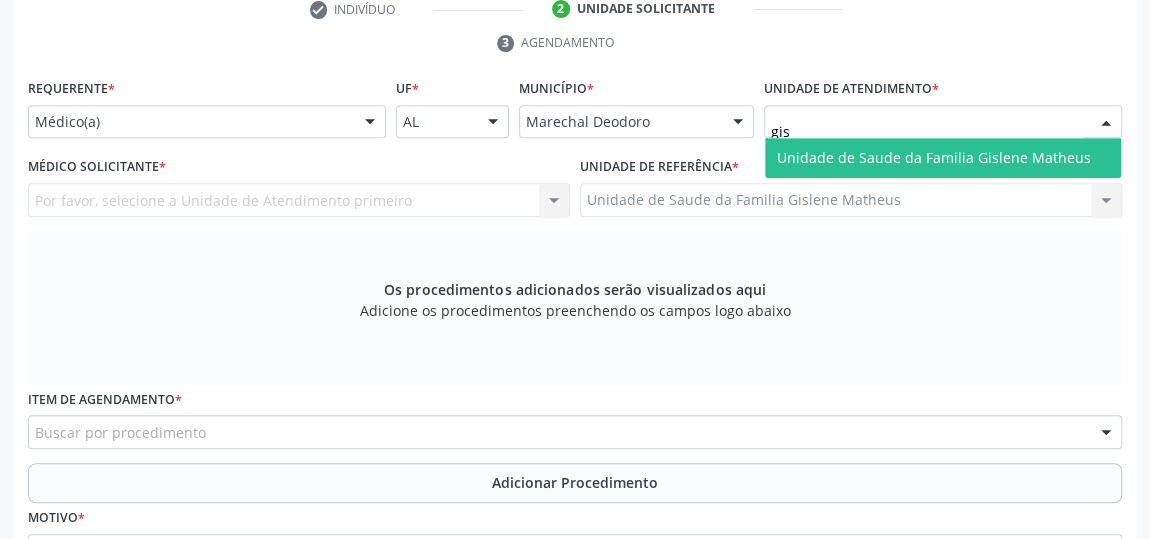 click on "Unidade de Saude da Familia Gislene Matheus" at bounding box center [934, 157] 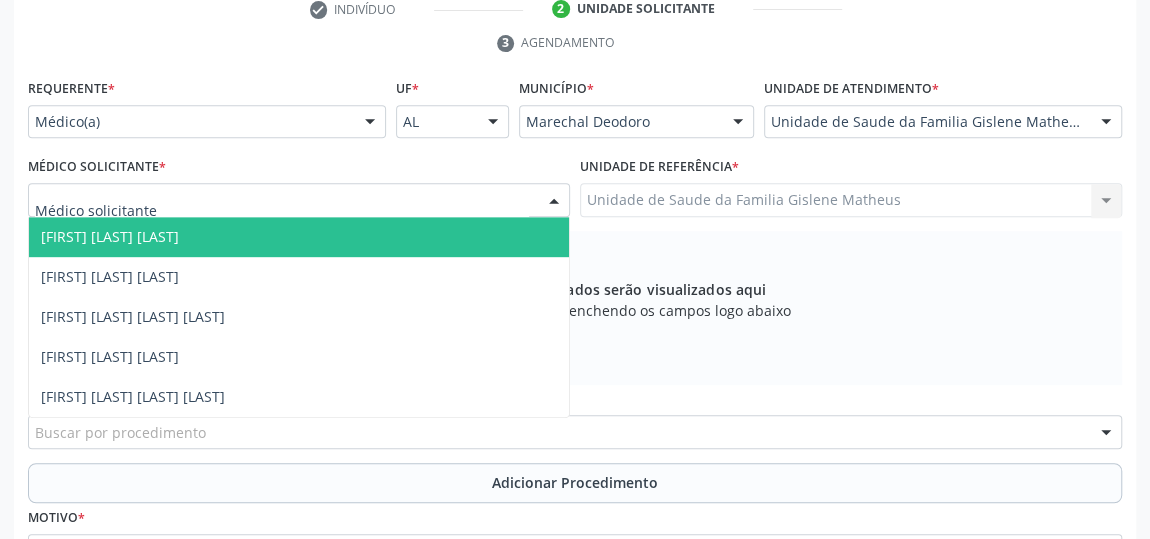 click at bounding box center [554, 201] 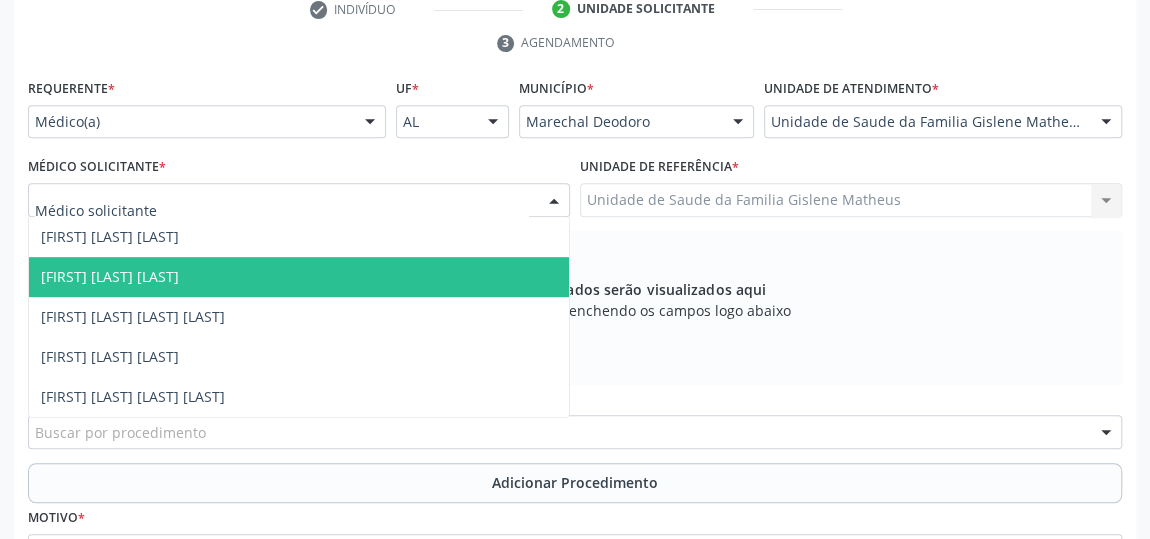 click on "[FIRST] [LAST] [LAST]" at bounding box center [110, 276] 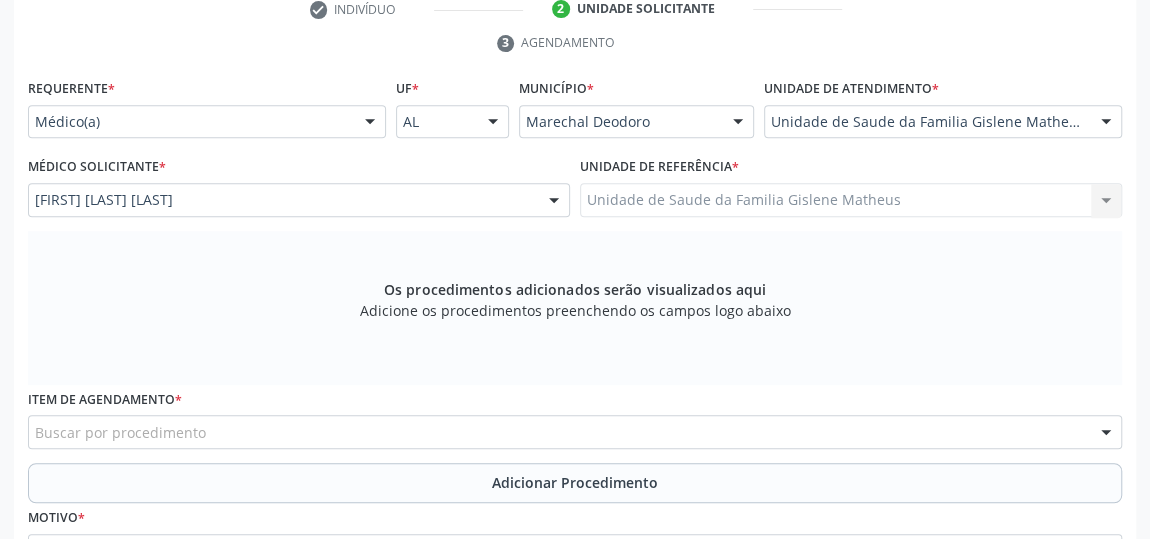 click on "Buscar por procedimento" at bounding box center (575, 432) 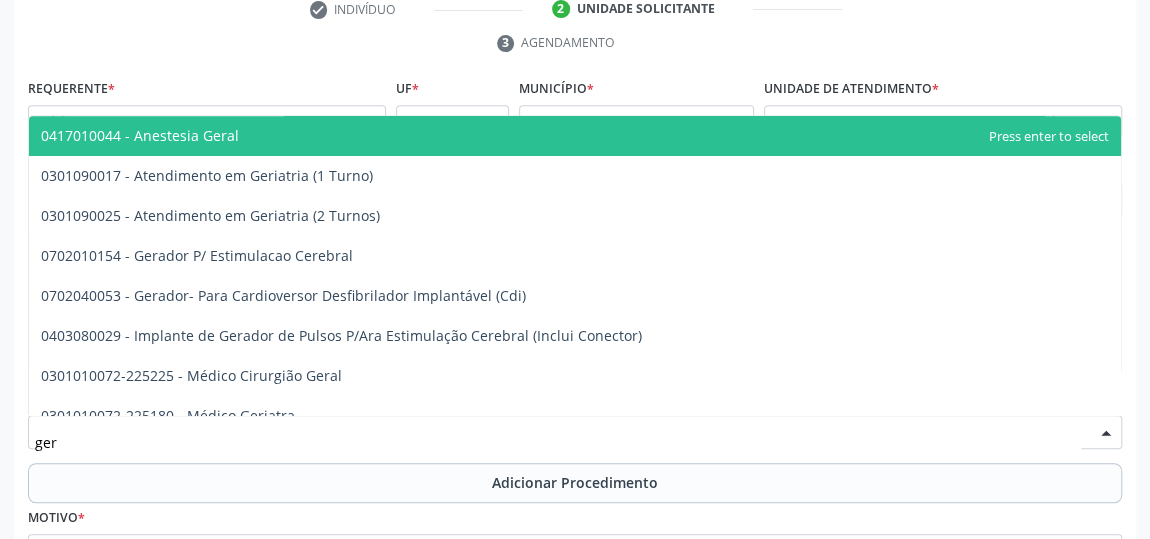 type on "geri" 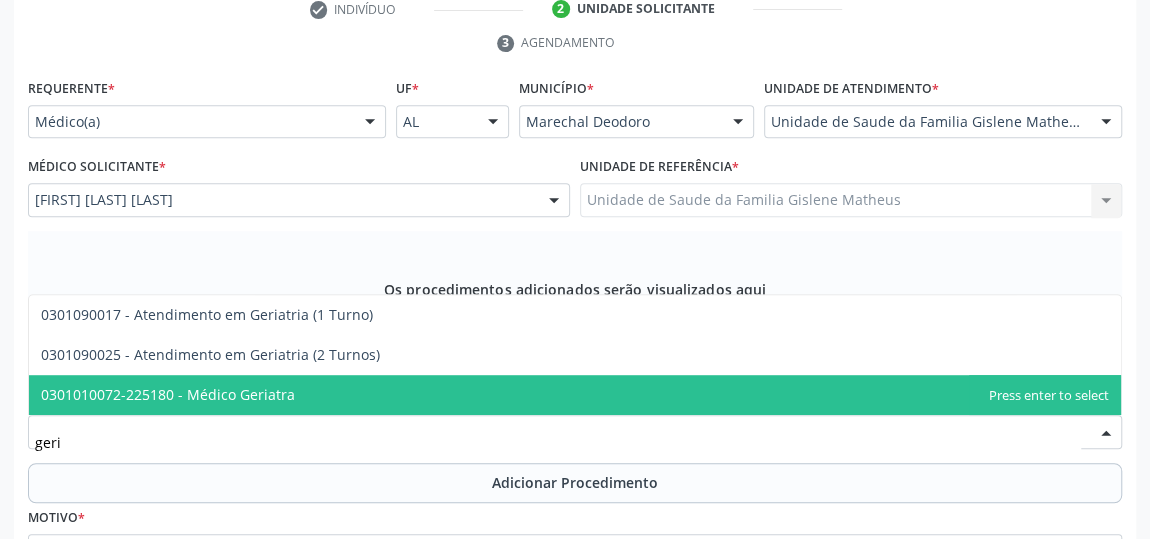 click on "0301010072-225180 - Médico Geriatra" at bounding box center [575, 395] 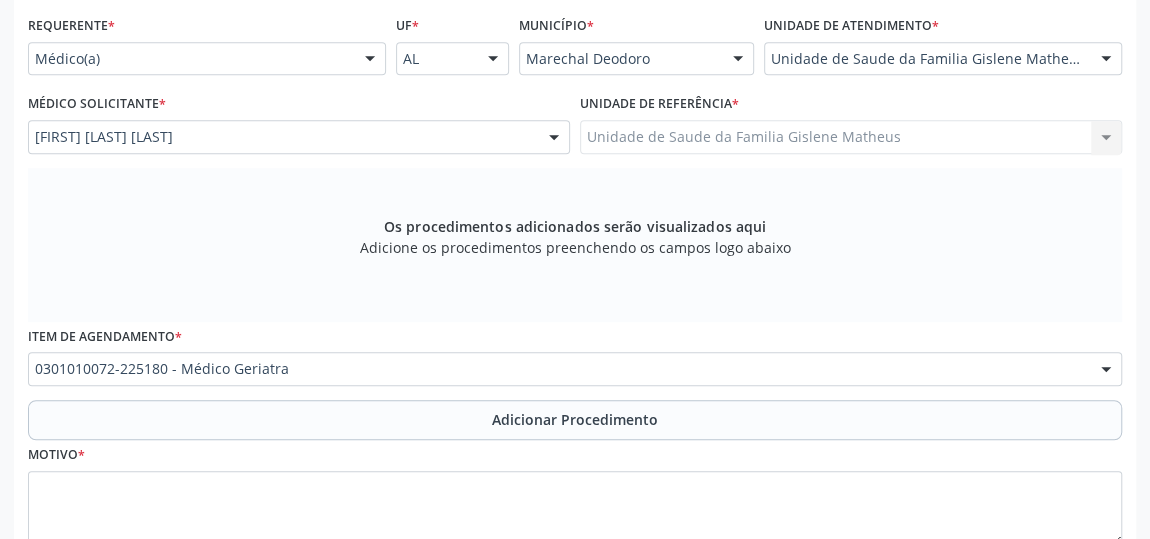 scroll, scrollTop: 513, scrollLeft: 0, axis: vertical 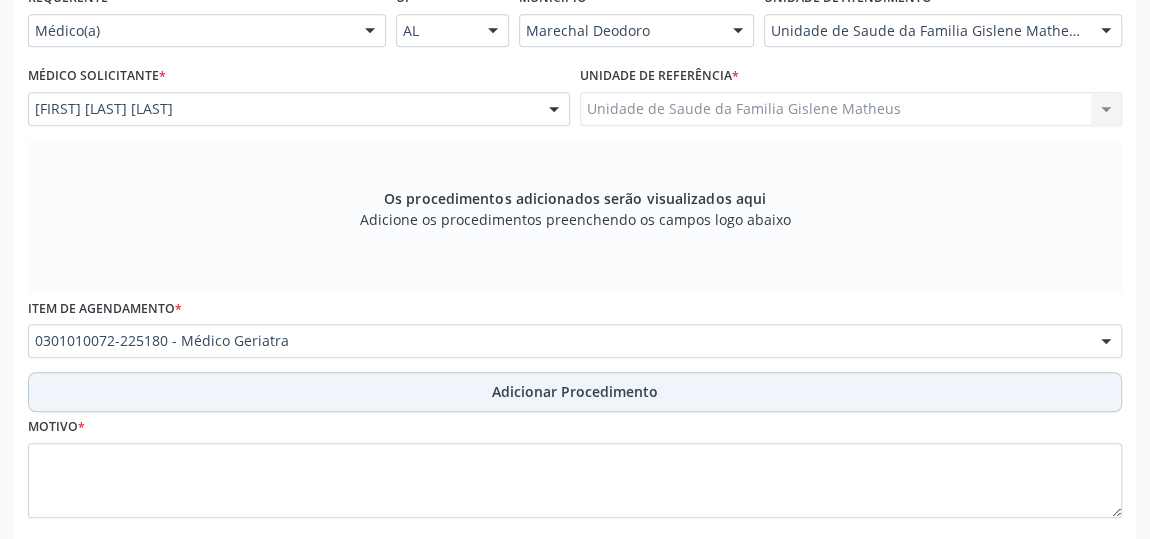 click on "Adicionar Procedimento" at bounding box center [575, 391] 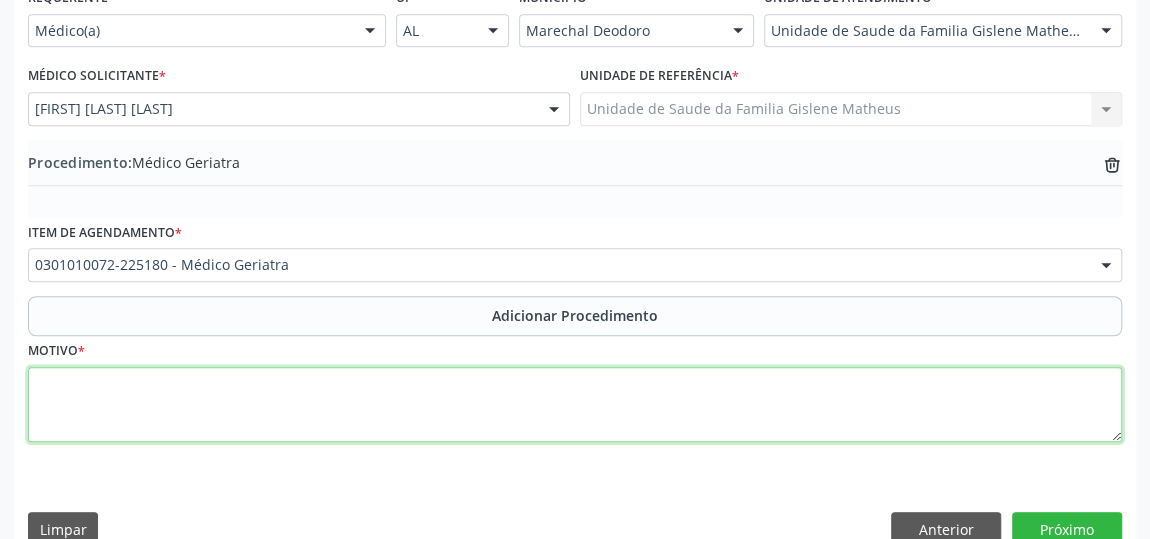 click at bounding box center (575, 405) 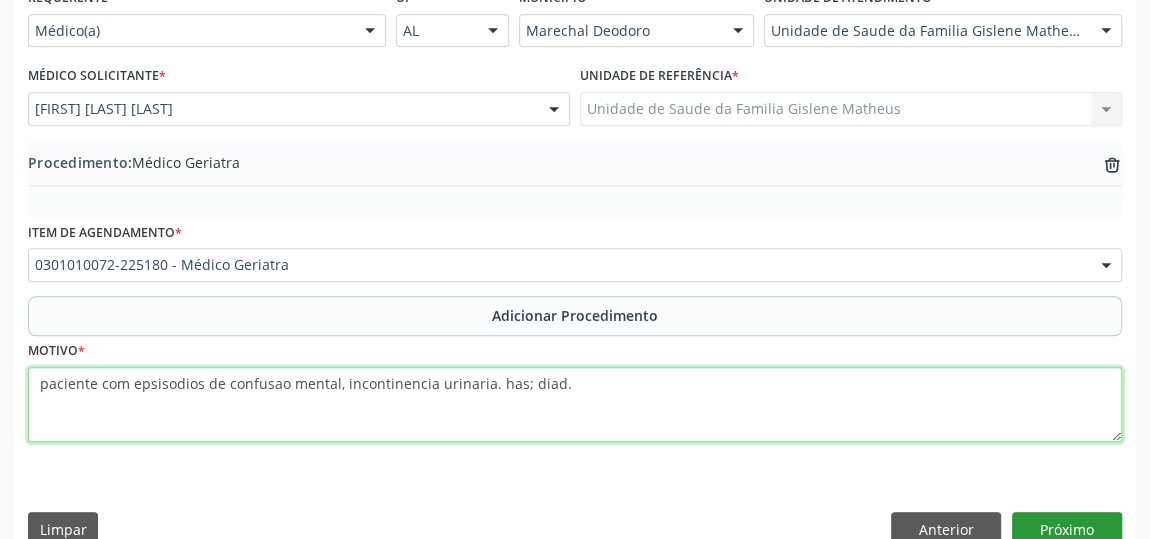 type on "paciente com epsisodios de confusao mental, incontinencia urinaria. has; diad." 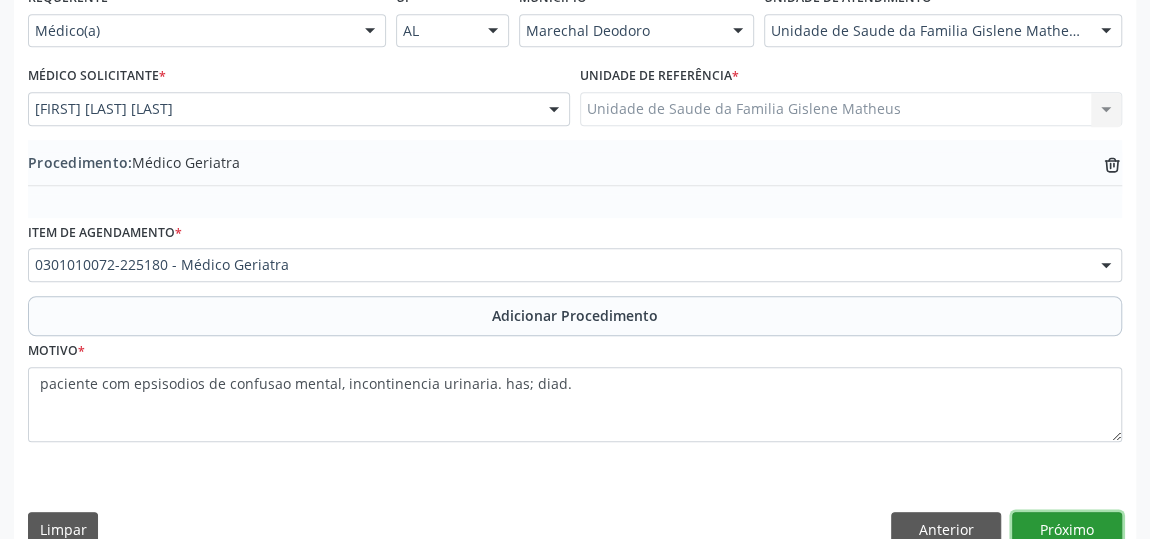 click on "Próximo" at bounding box center (1067, 529) 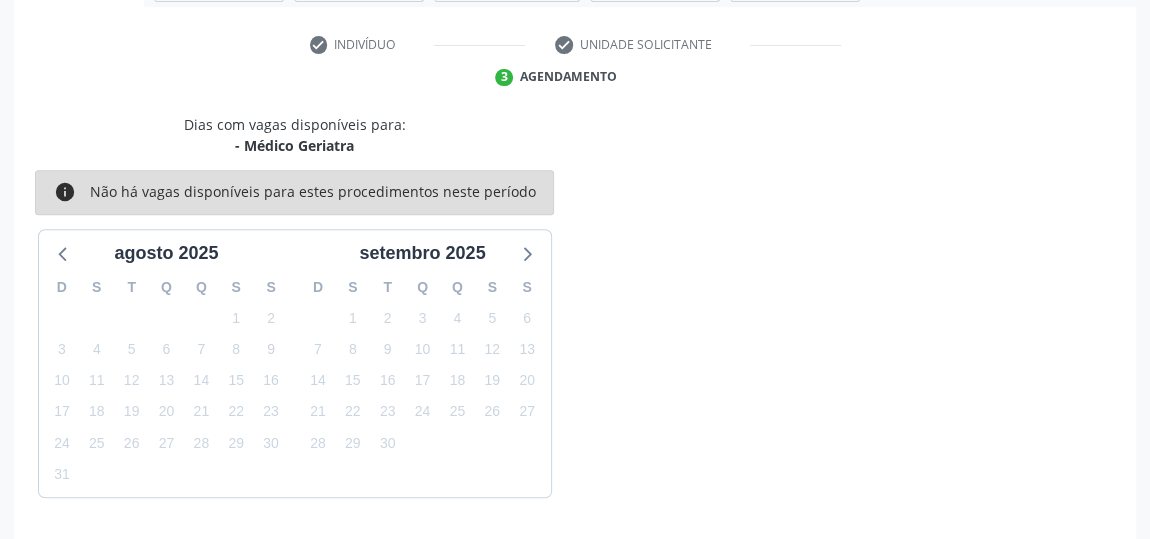 scroll, scrollTop: 446, scrollLeft: 0, axis: vertical 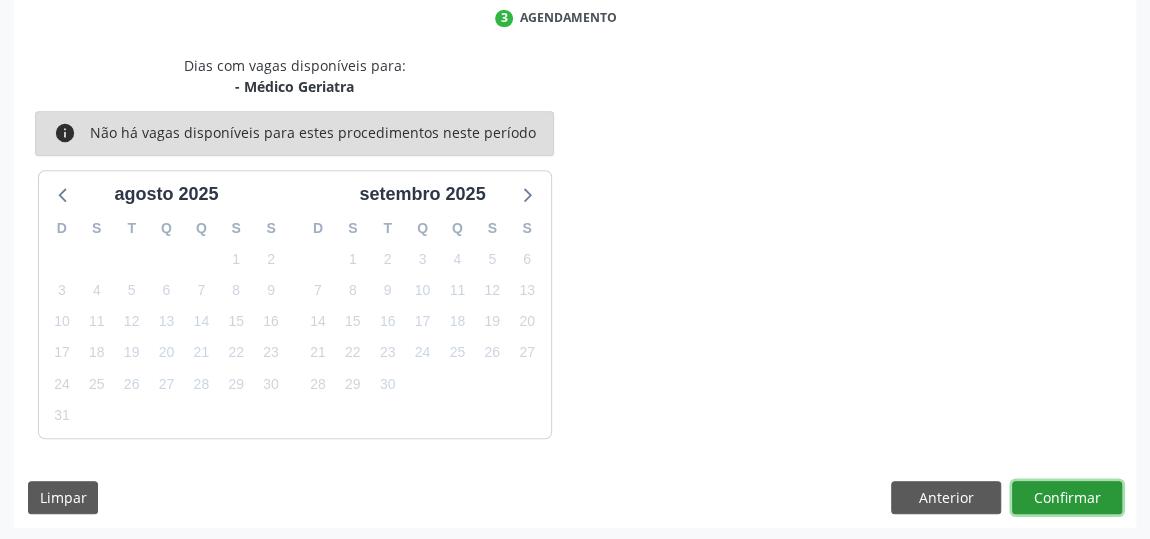 click on "Confirmar" at bounding box center (1067, 498) 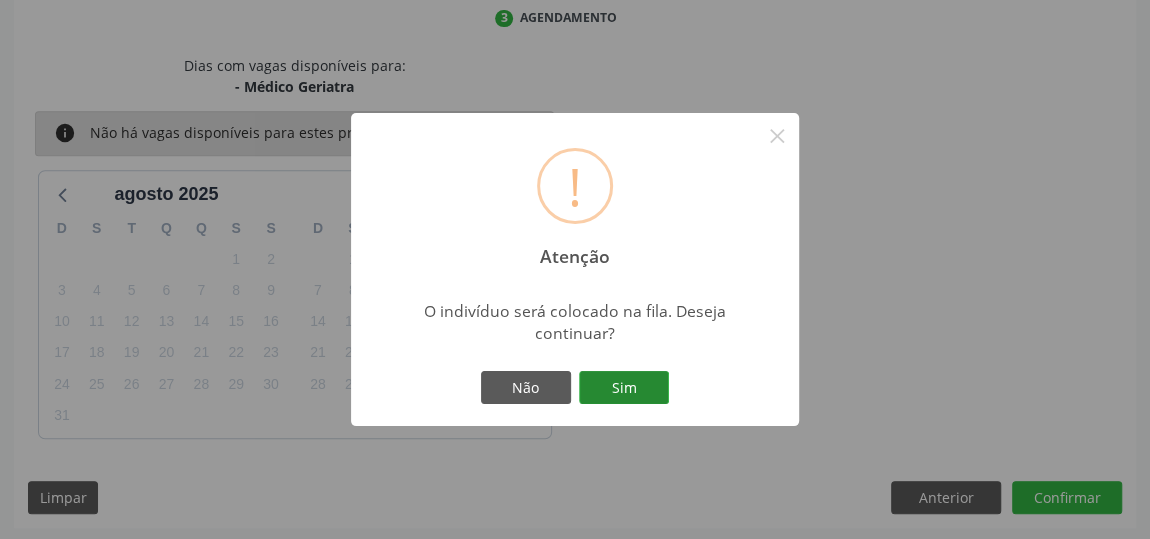 click on "Sim" at bounding box center [624, 388] 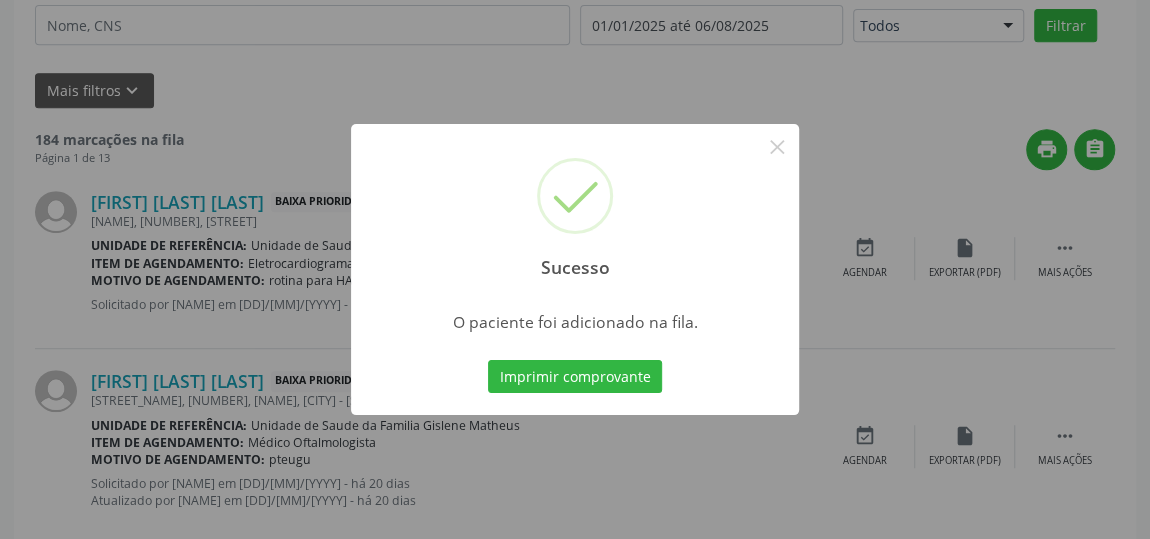 scroll, scrollTop: 153, scrollLeft: 0, axis: vertical 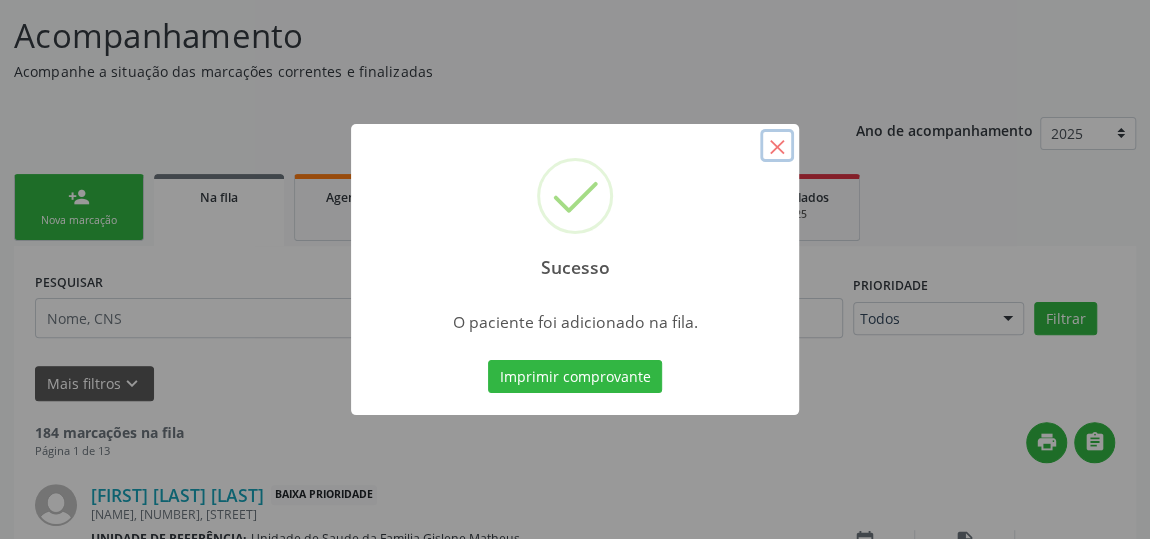 click on "×" at bounding box center (777, 146) 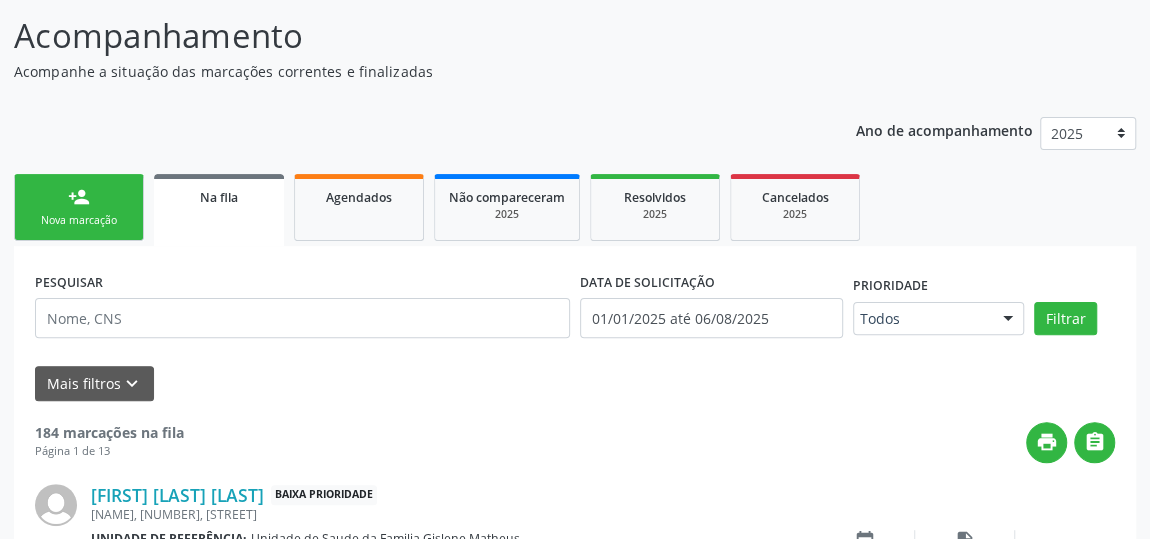 click on "person_add
Nova marcação" at bounding box center [79, 207] 